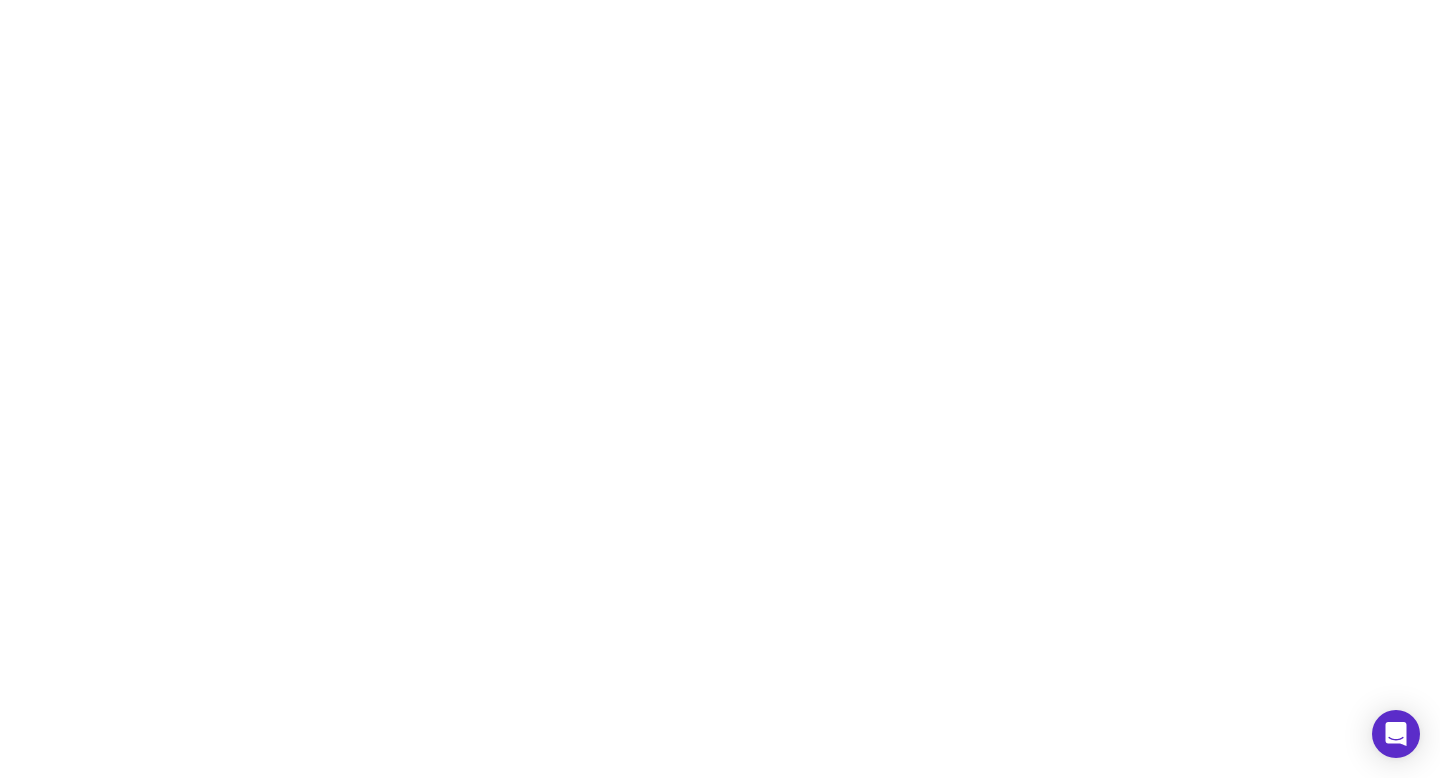 scroll, scrollTop: 0, scrollLeft: 0, axis: both 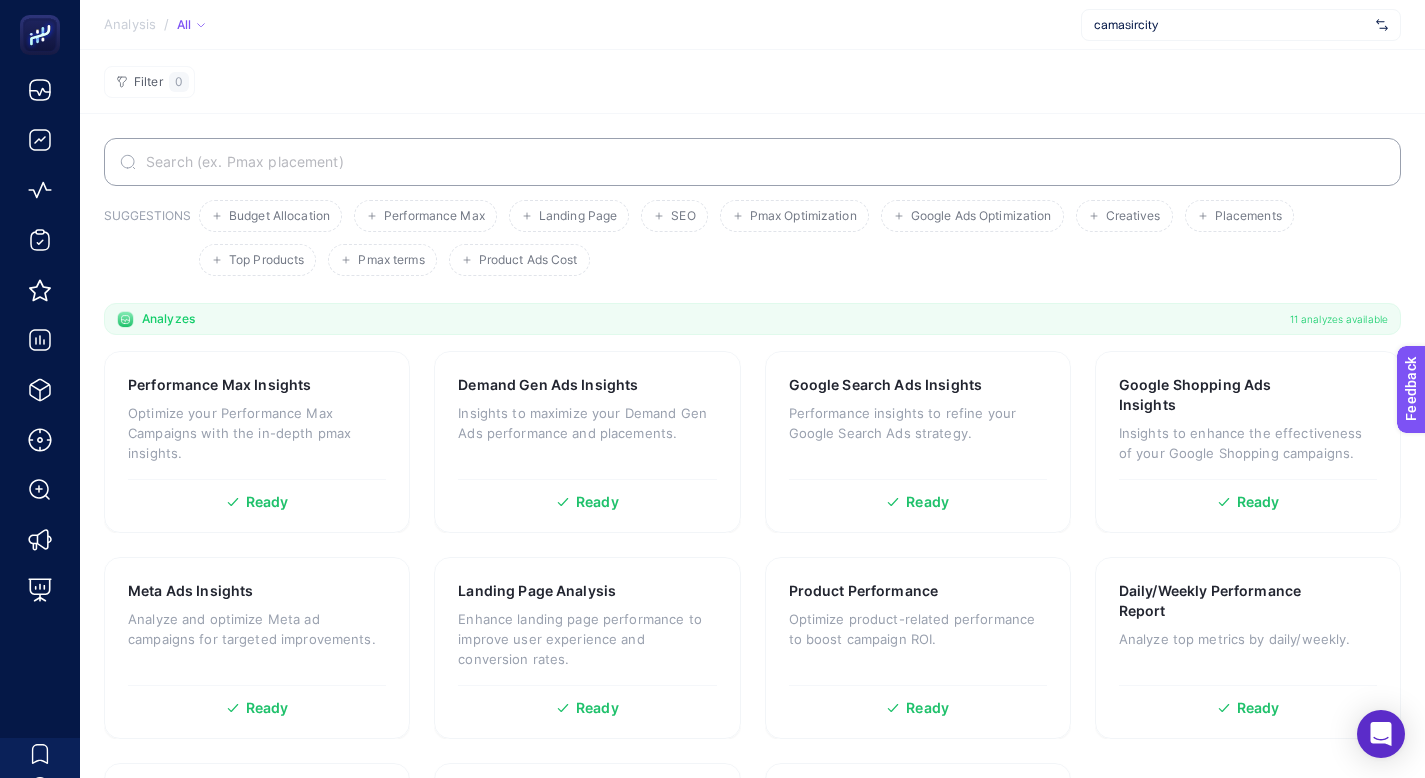 click on "camasircity" at bounding box center [1231, 25] 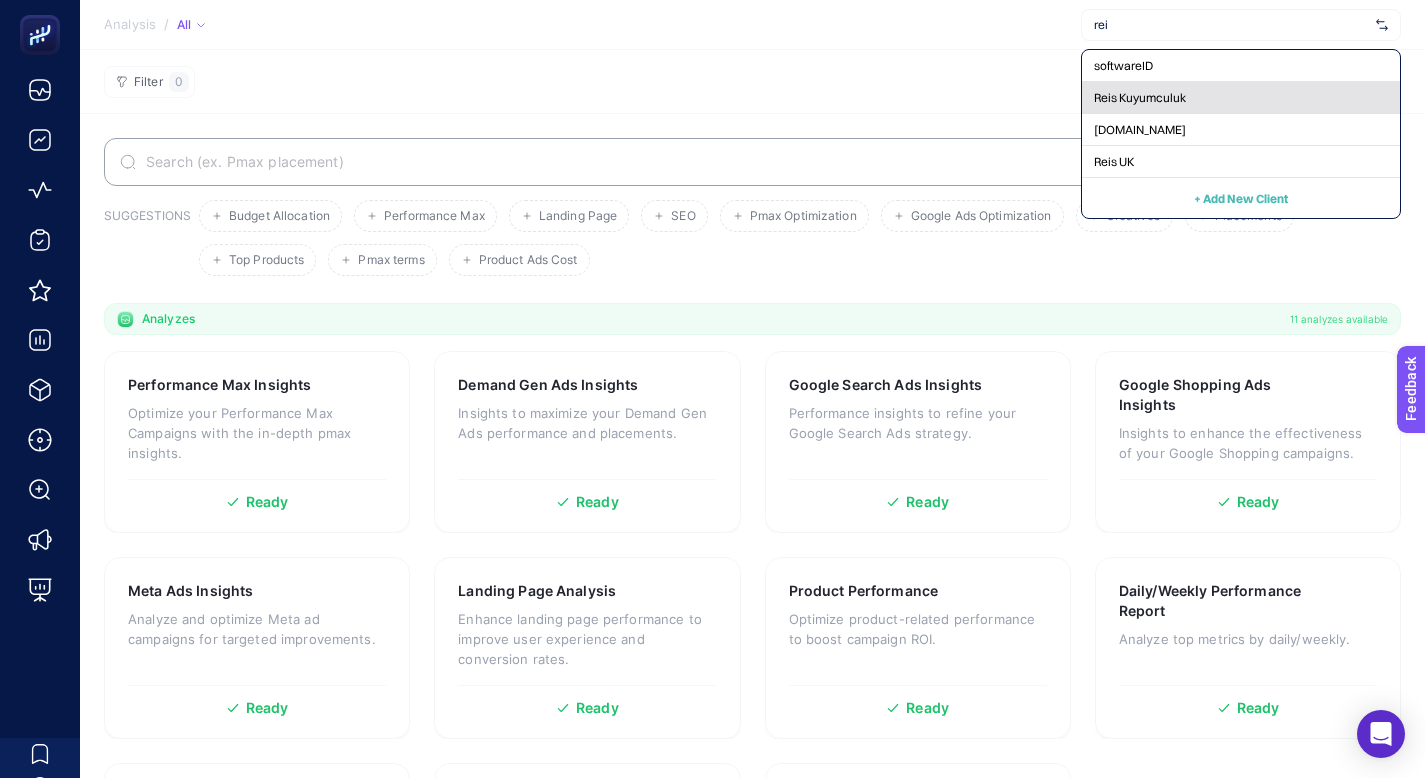 type on "rei" 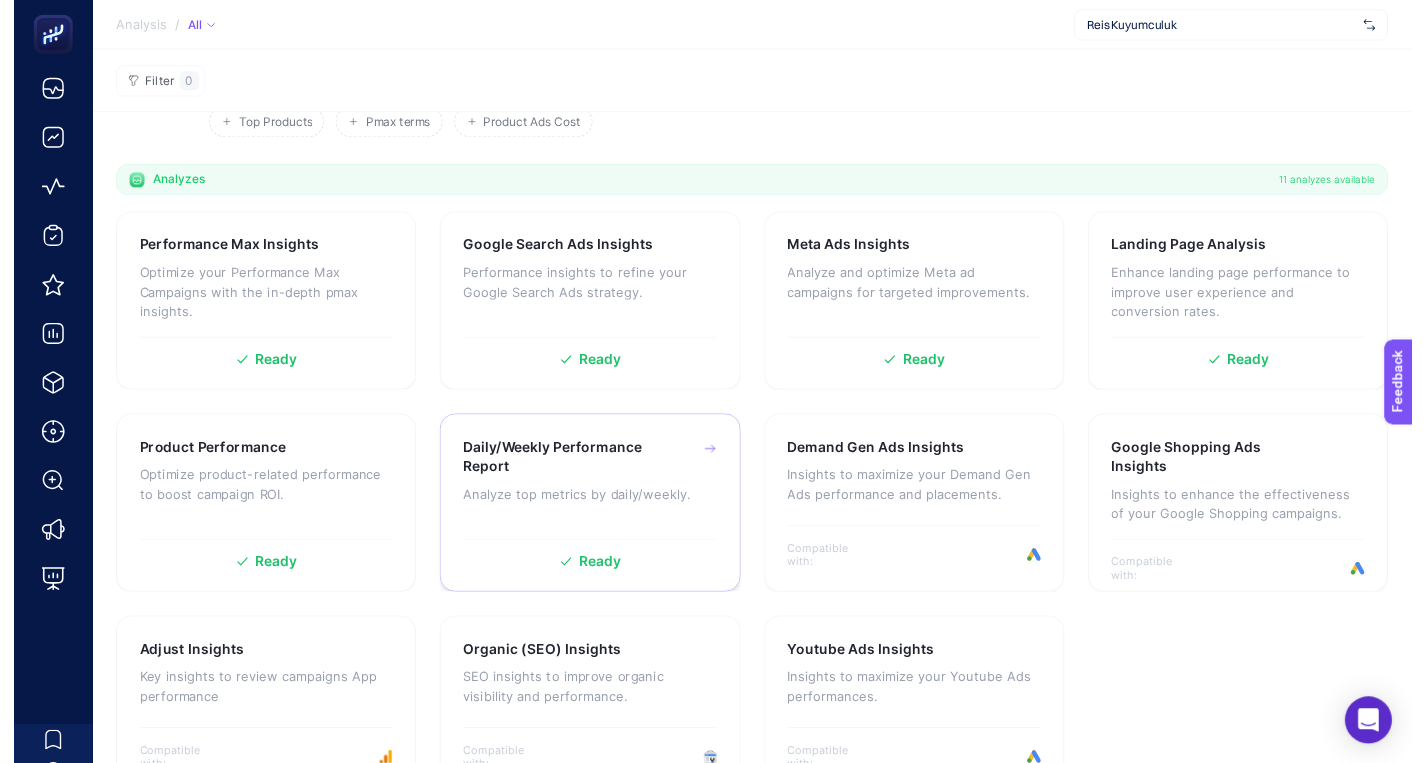scroll, scrollTop: 191, scrollLeft: 0, axis: vertical 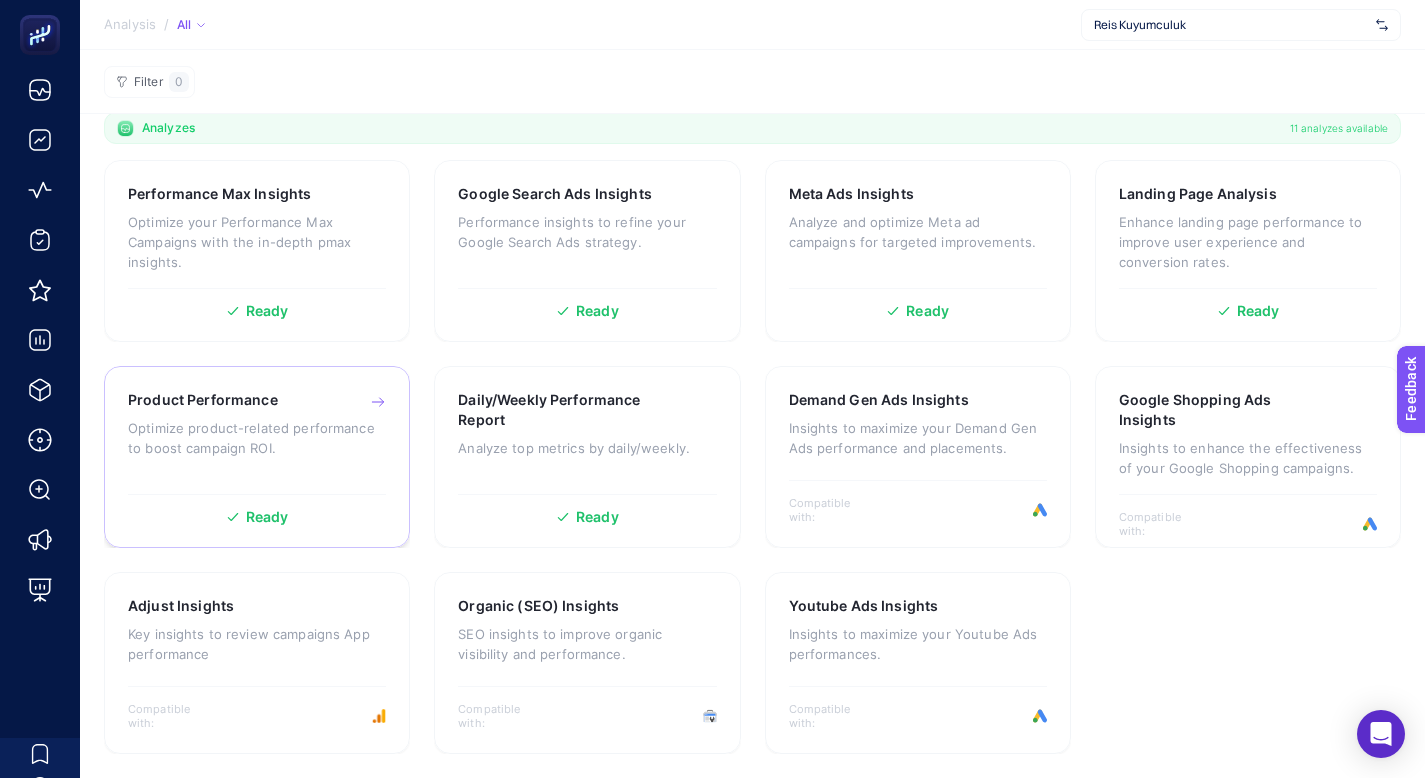 click on "Optimize product-related performance to boost campaign ROI." at bounding box center [257, 438] 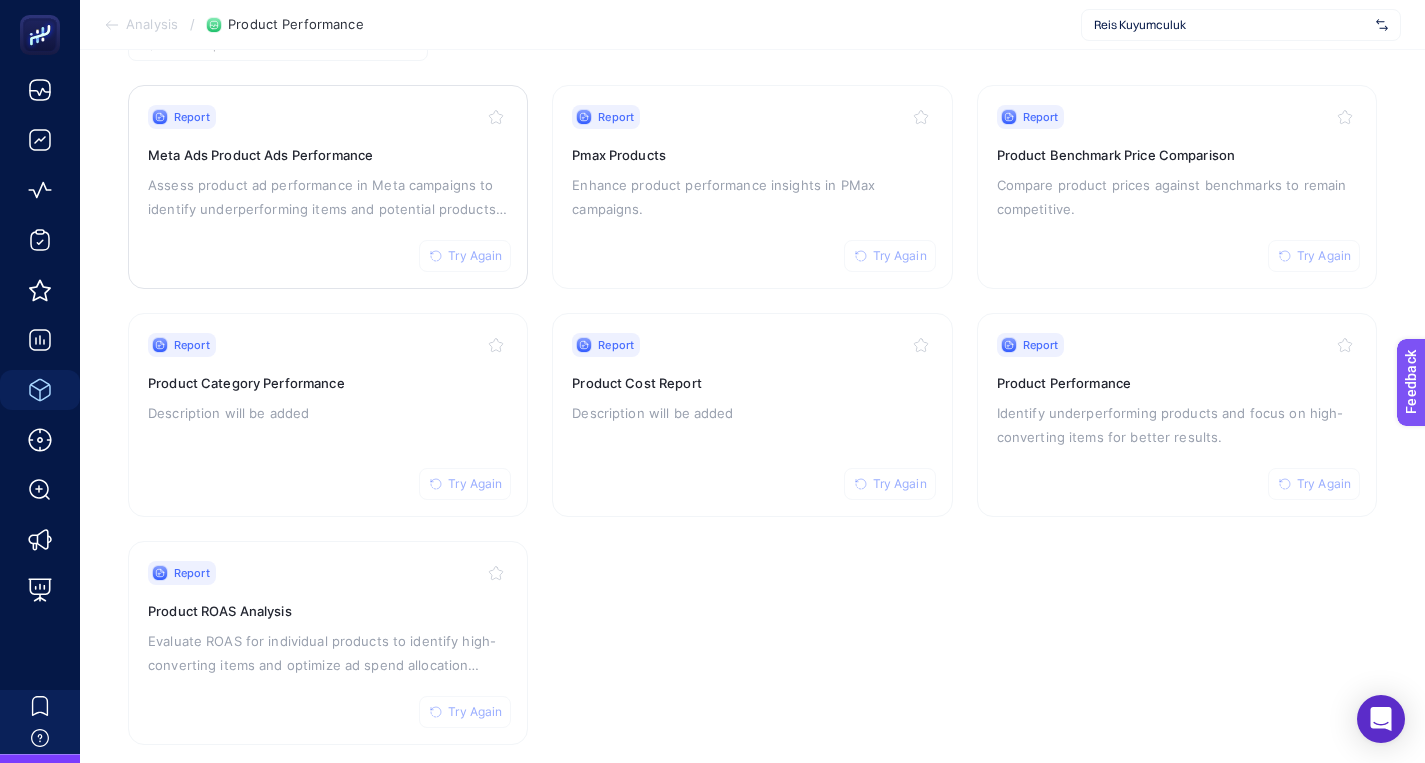 click on "Meta Ads Product Ads Performance" at bounding box center [328, 155] 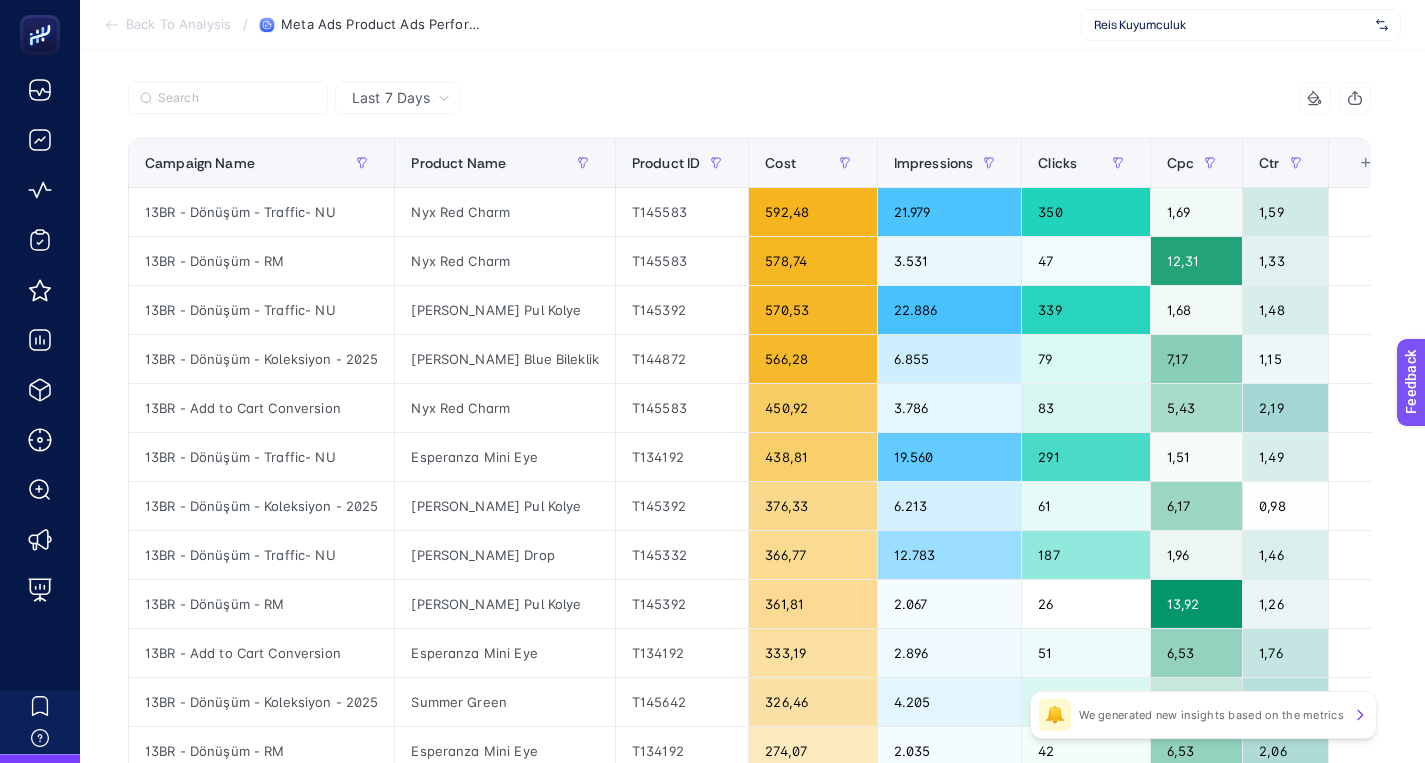 scroll, scrollTop: 184, scrollLeft: 0, axis: vertical 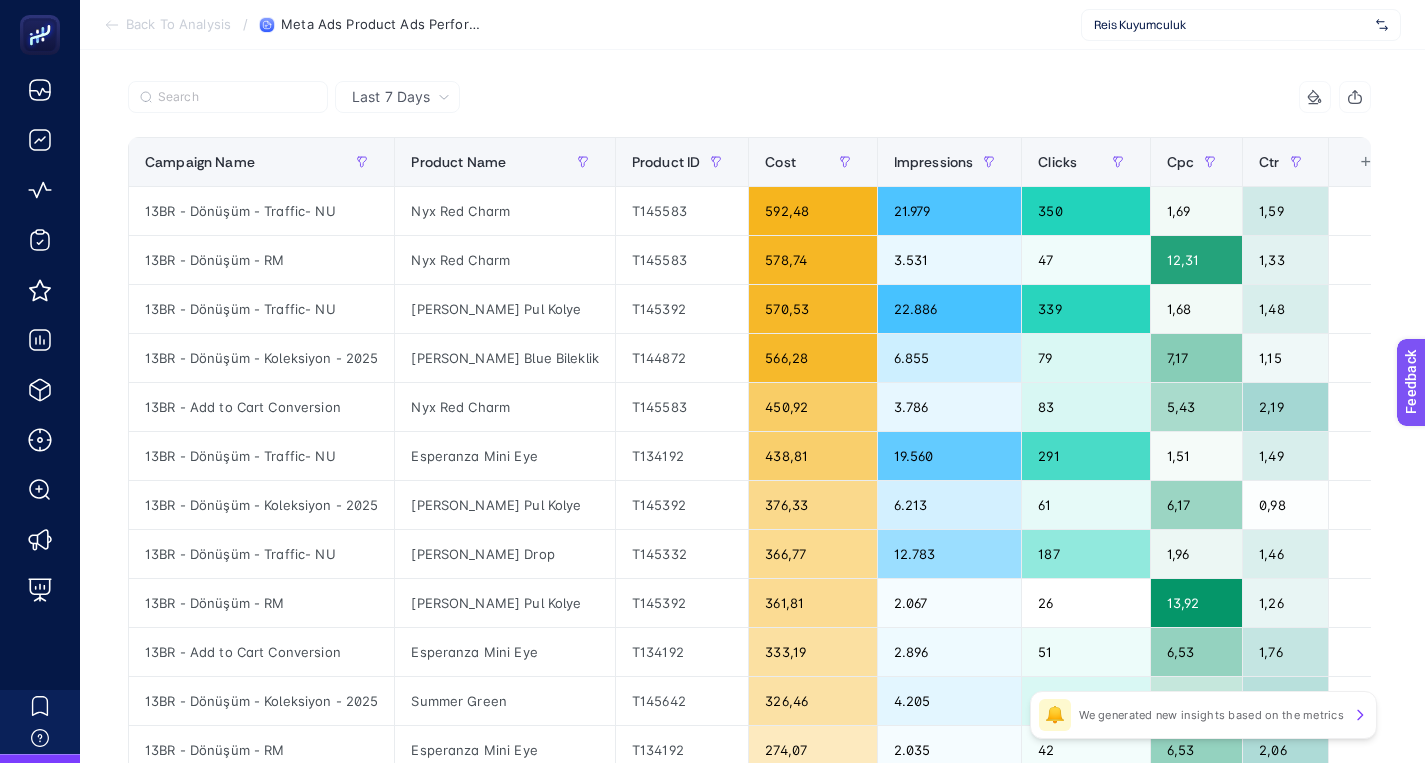 click on "Last 7 Days" at bounding box center (391, 97) 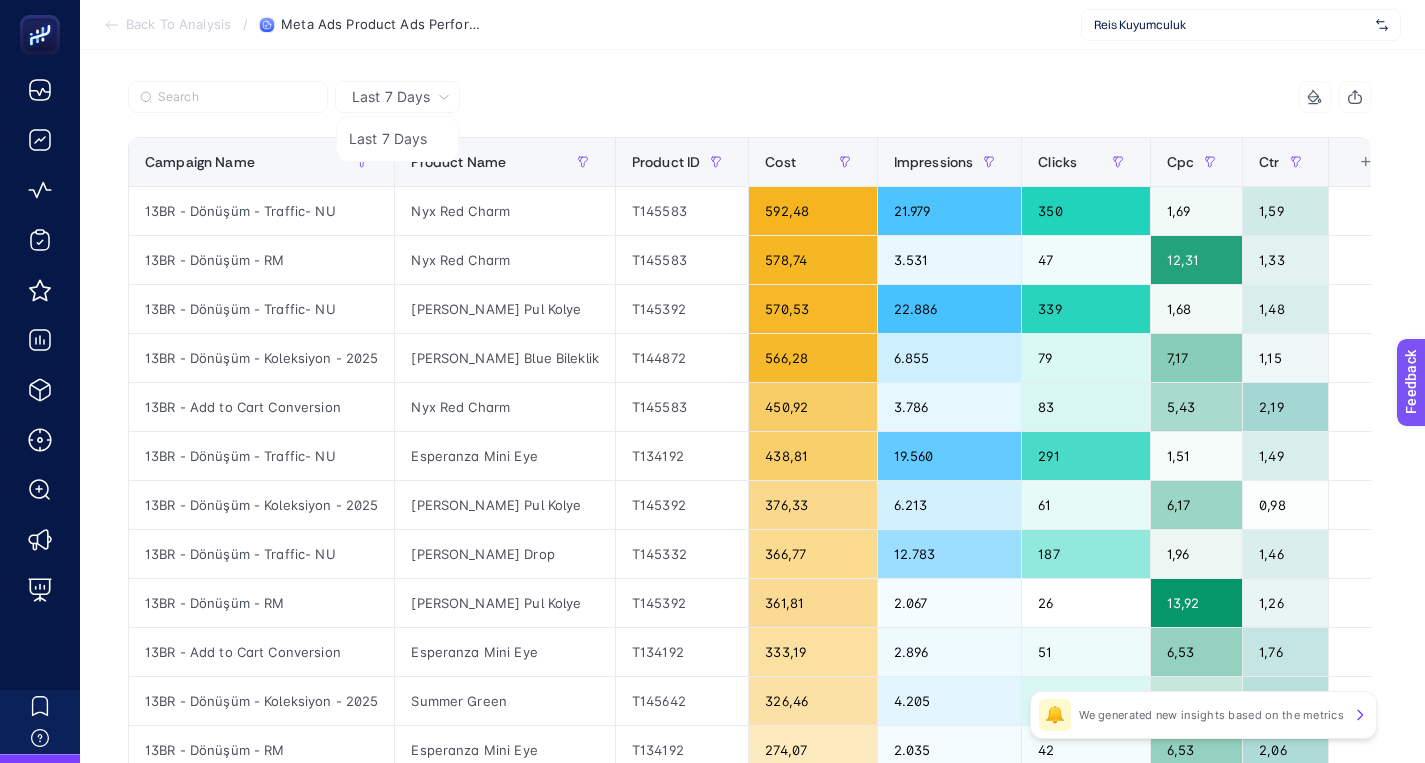 click at bounding box center (439, 103) 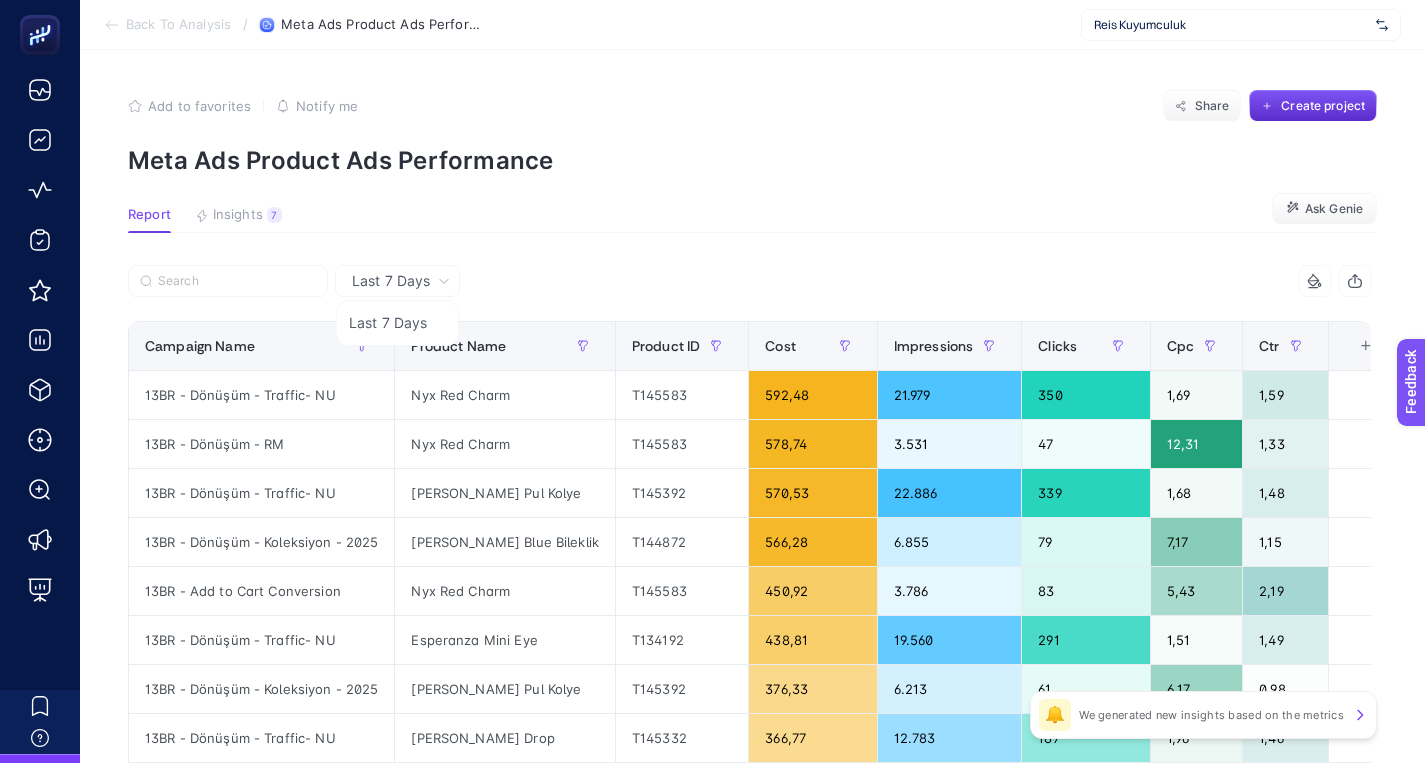 click on "Add to favorites false Notify me Share Create project Meta Ads Product Ads Performance" at bounding box center [752, 132] 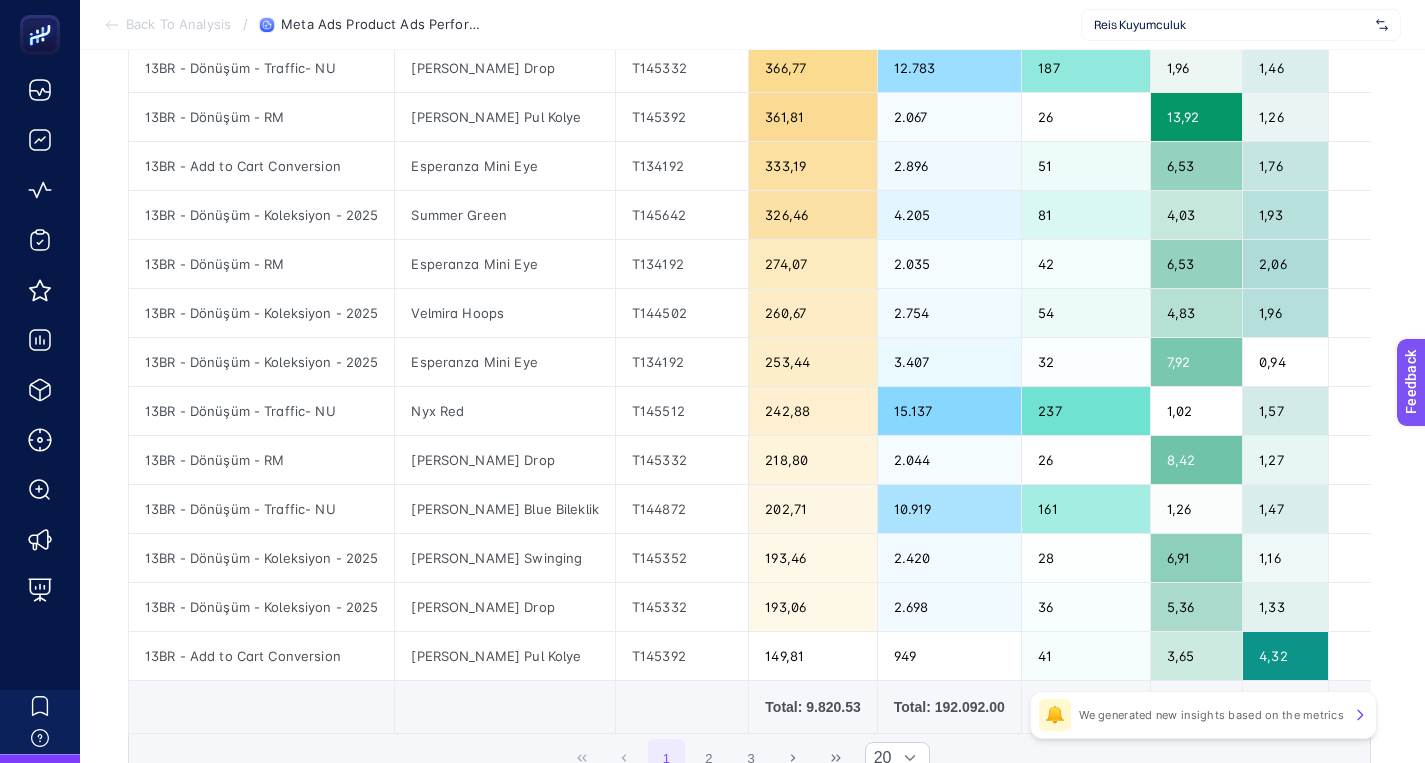 scroll, scrollTop: 675, scrollLeft: 0, axis: vertical 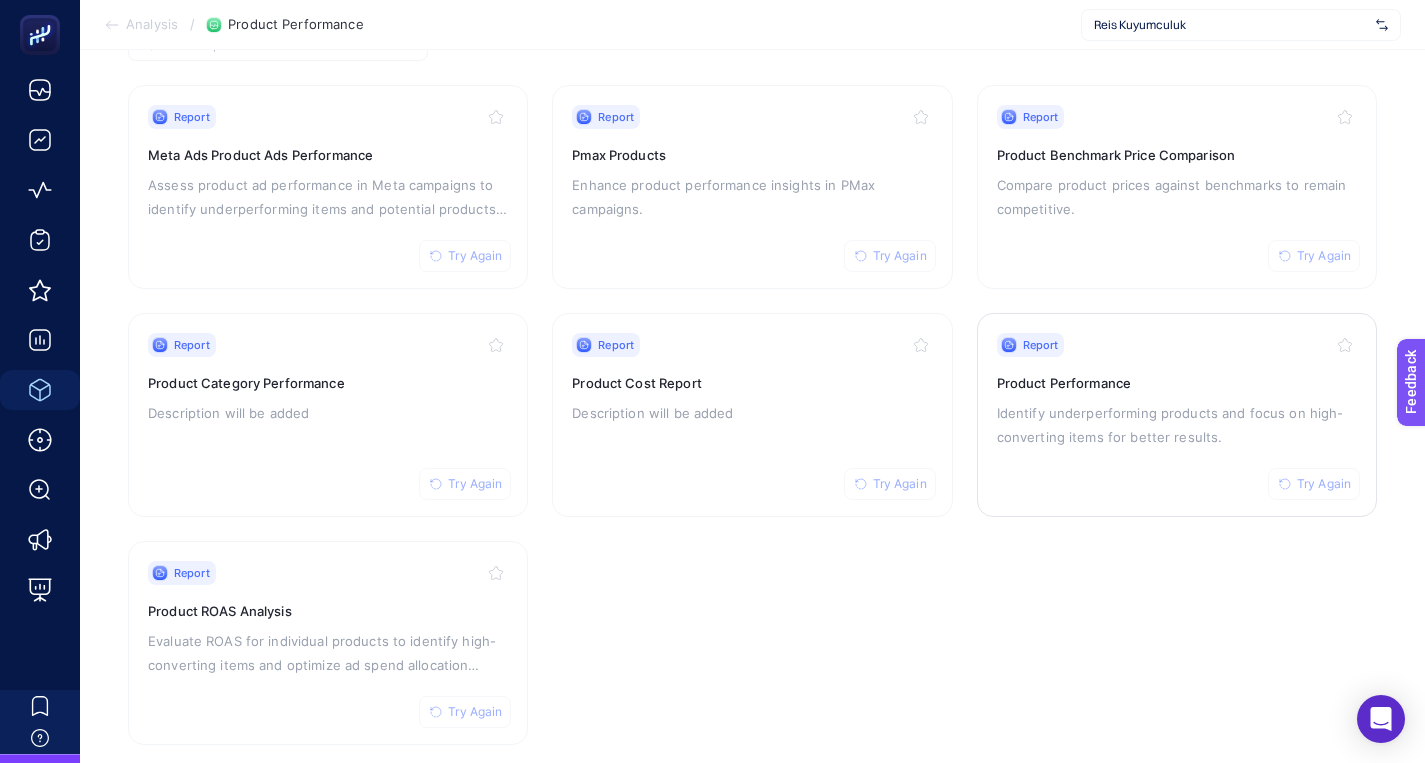click on "Identify underperforming products and focus on high-converting items for better results." at bounding box center [1177, 425] 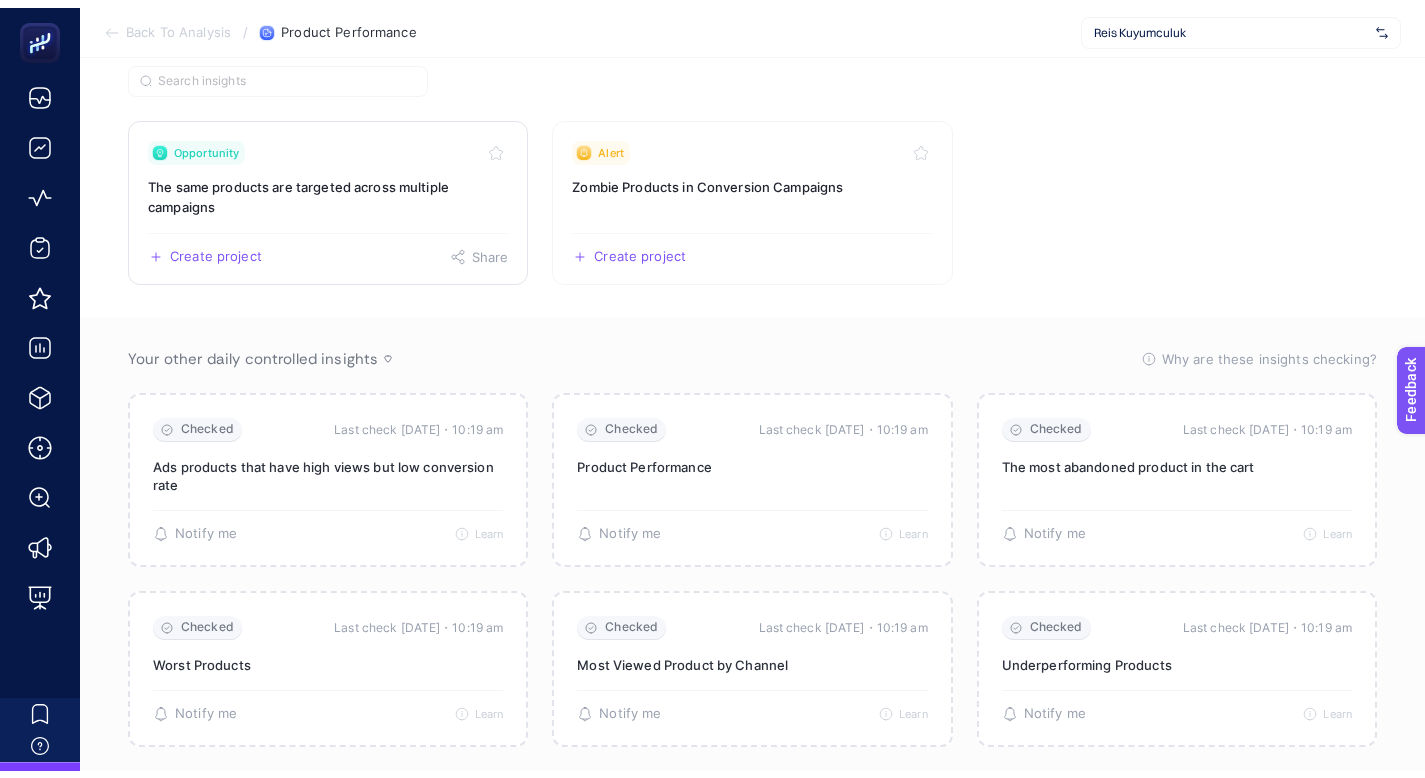 scroll, scrollTop: 0, scrollLeft: 0, axis: both 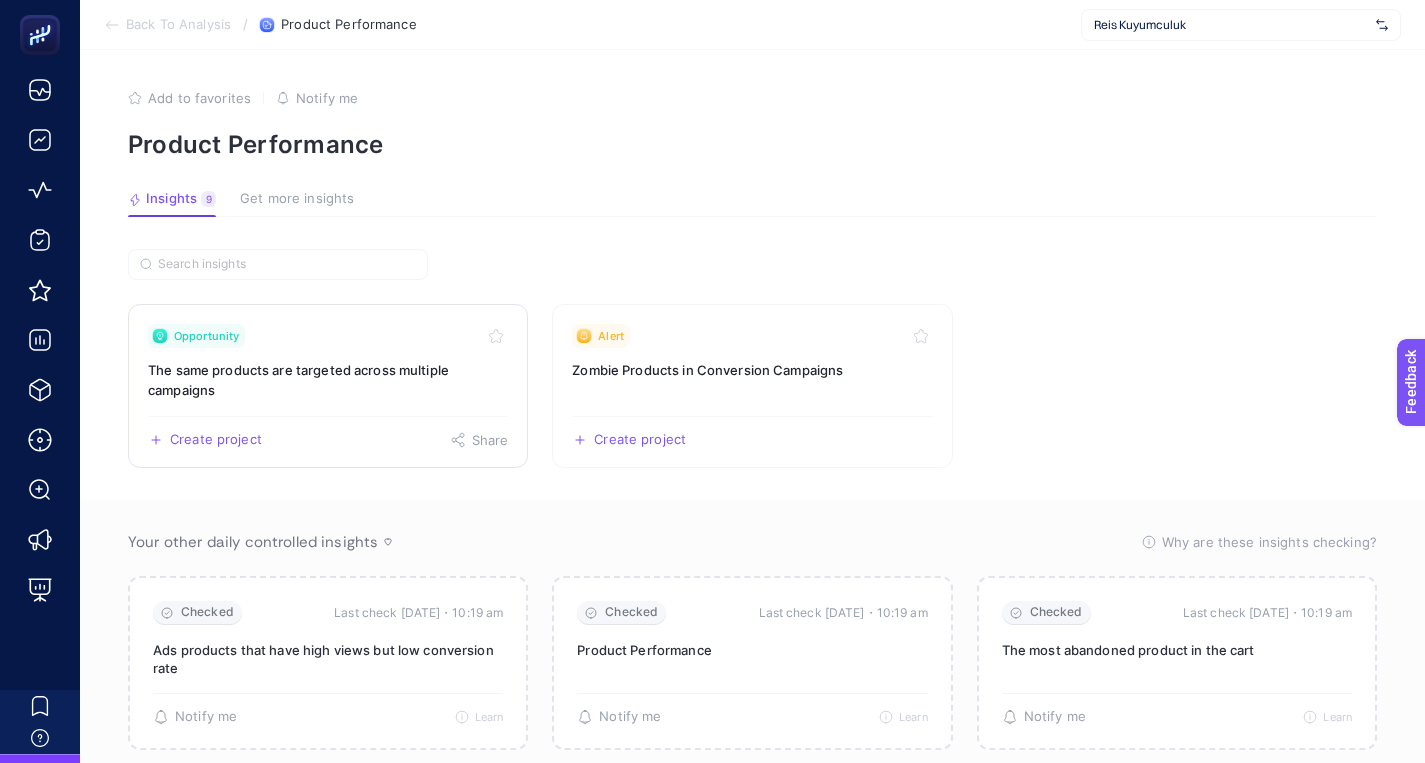click on "The same products are targeted across multiple campaigns" at bounding box center [328, 380] 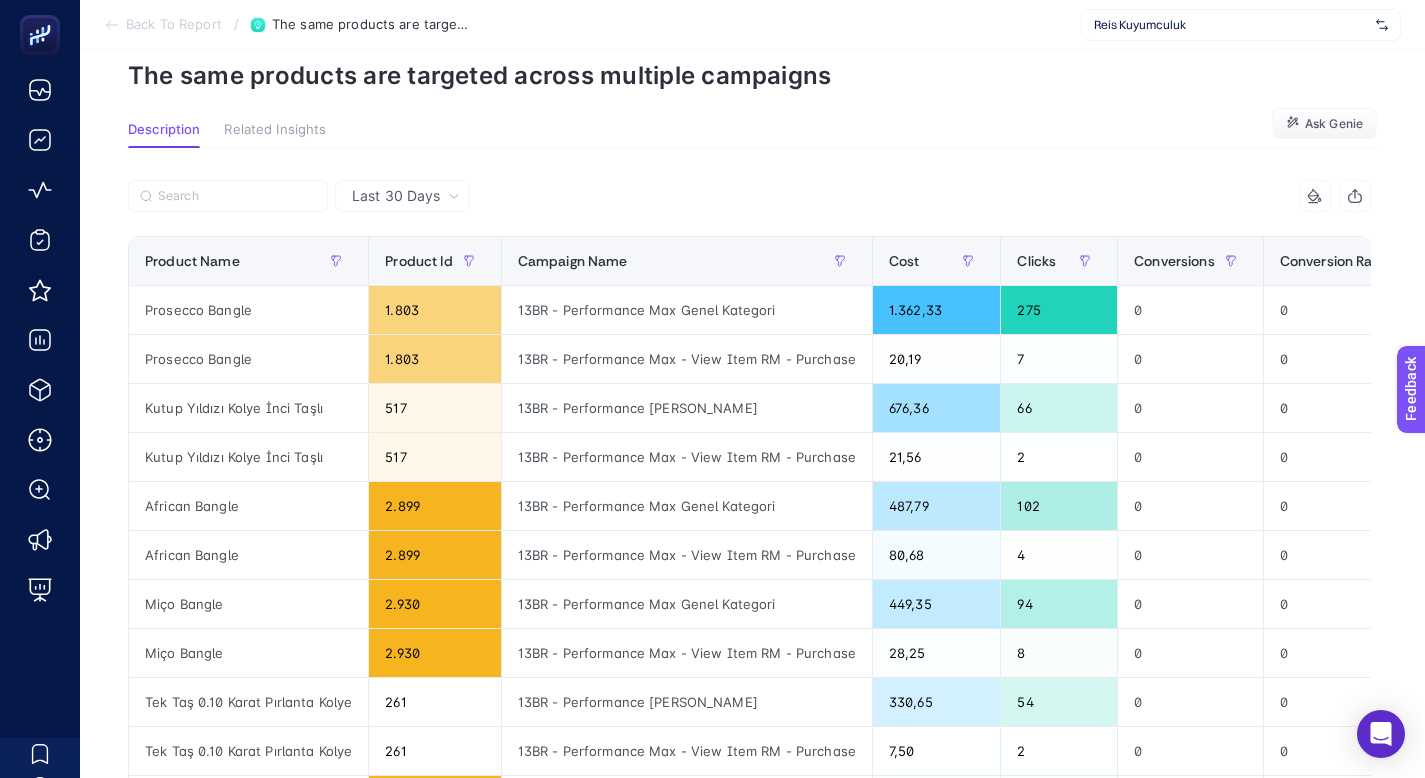 scroll, scrollTop: 84, scrollLeft: 0, axis: vertical 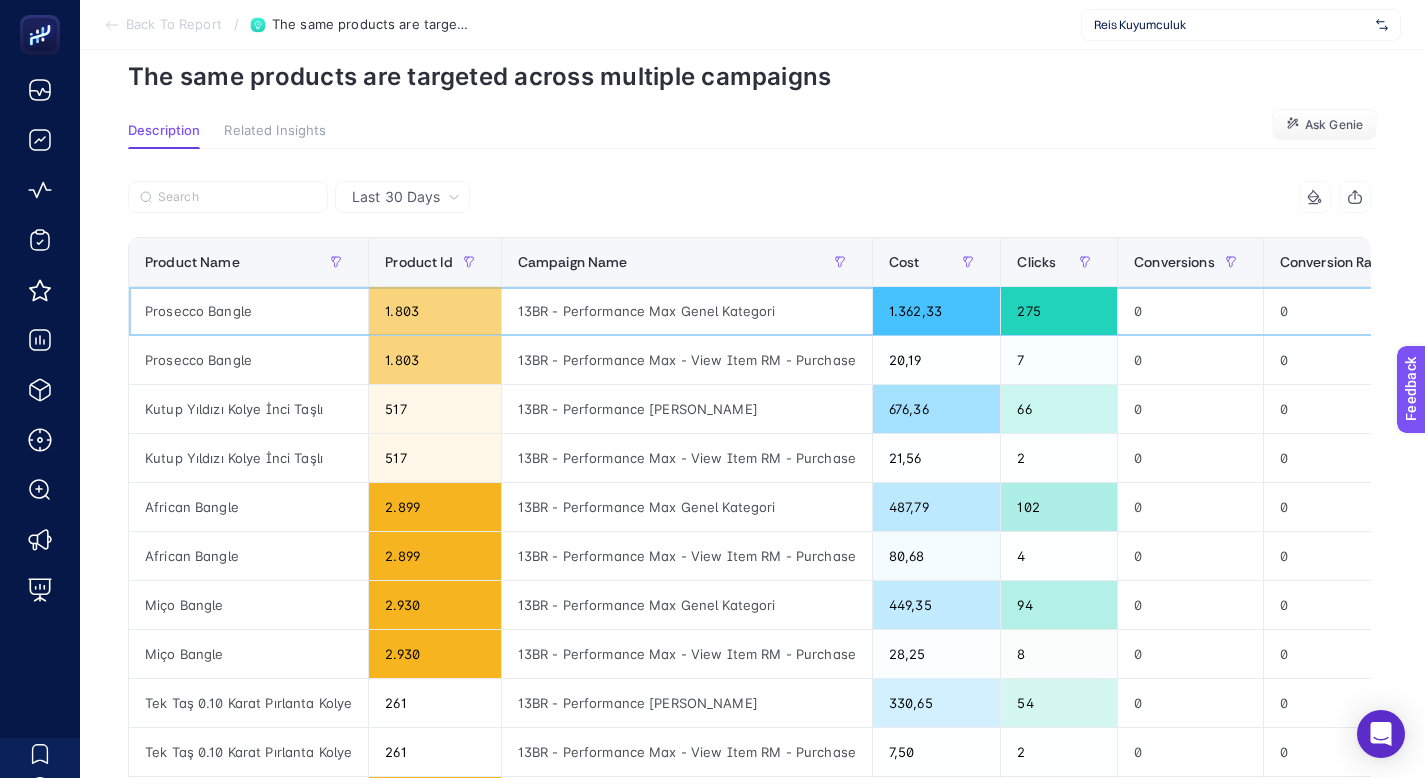 click on "Prosecco Bangle" 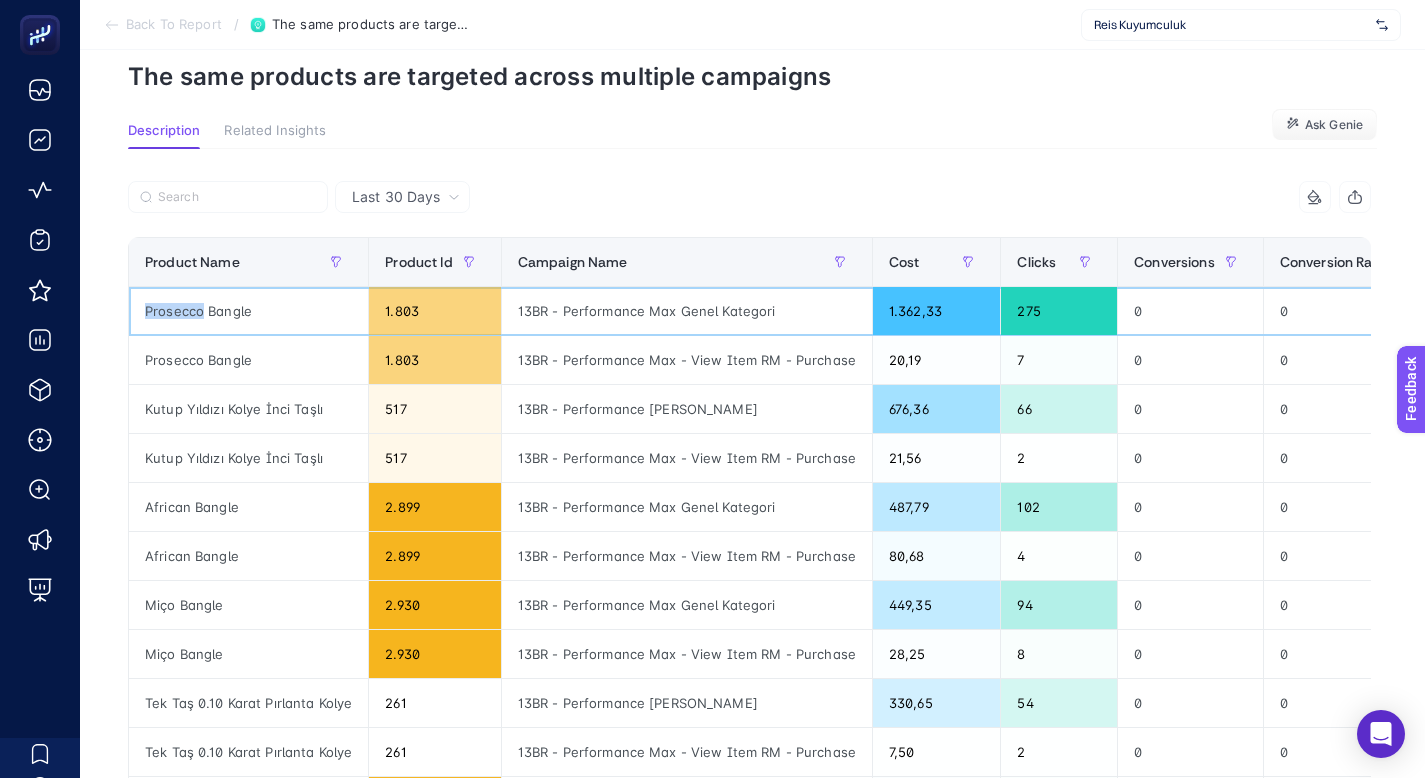 click on "Prosecco Bangle" 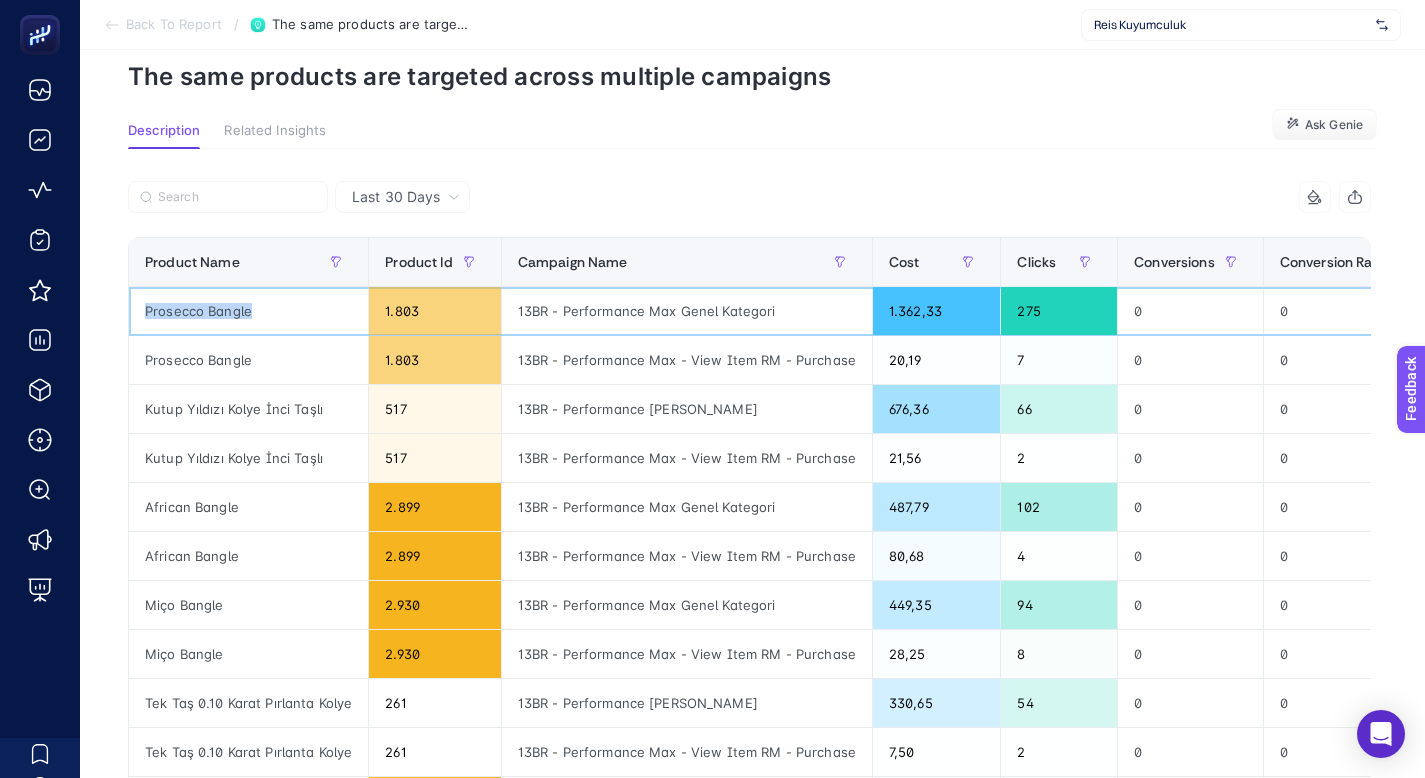click on "Prosecco Bangle" 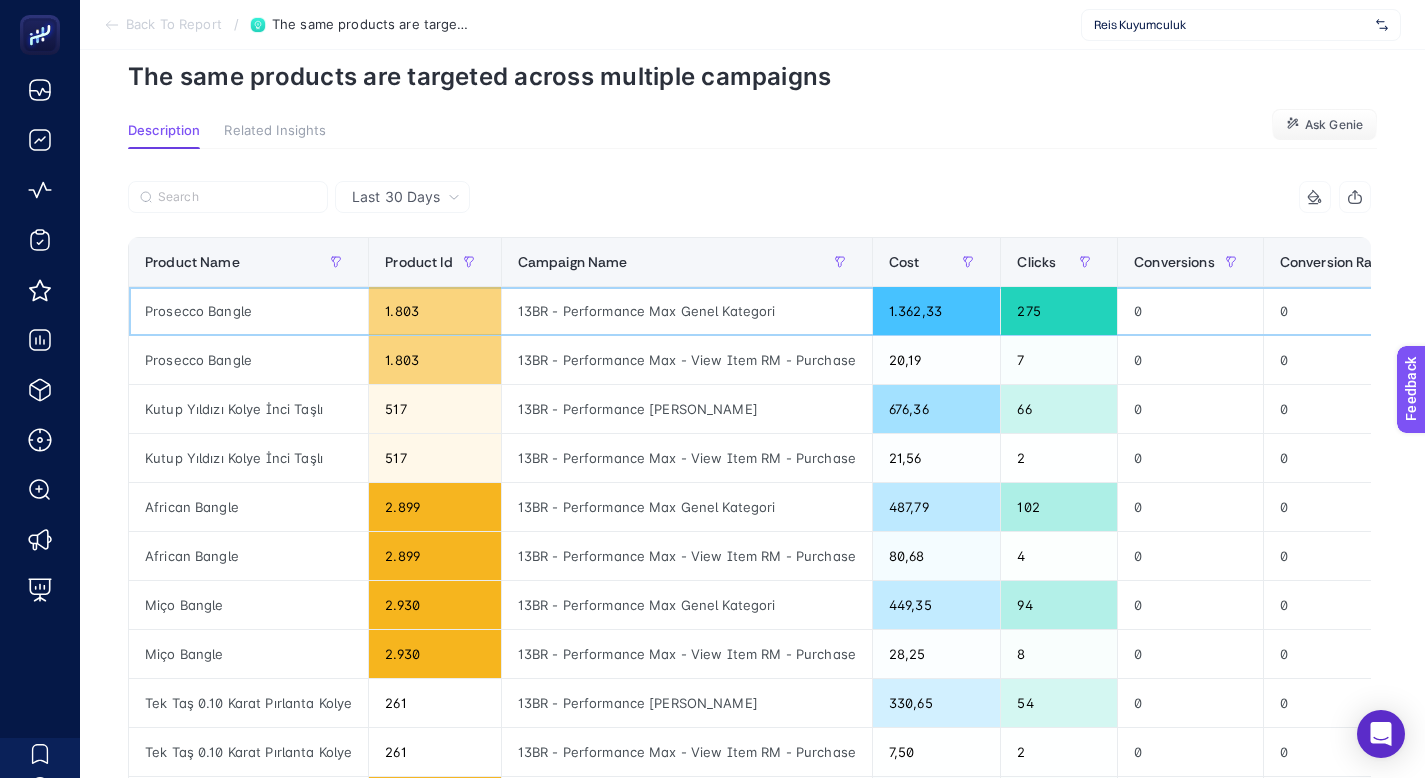 click on "1.362,33" 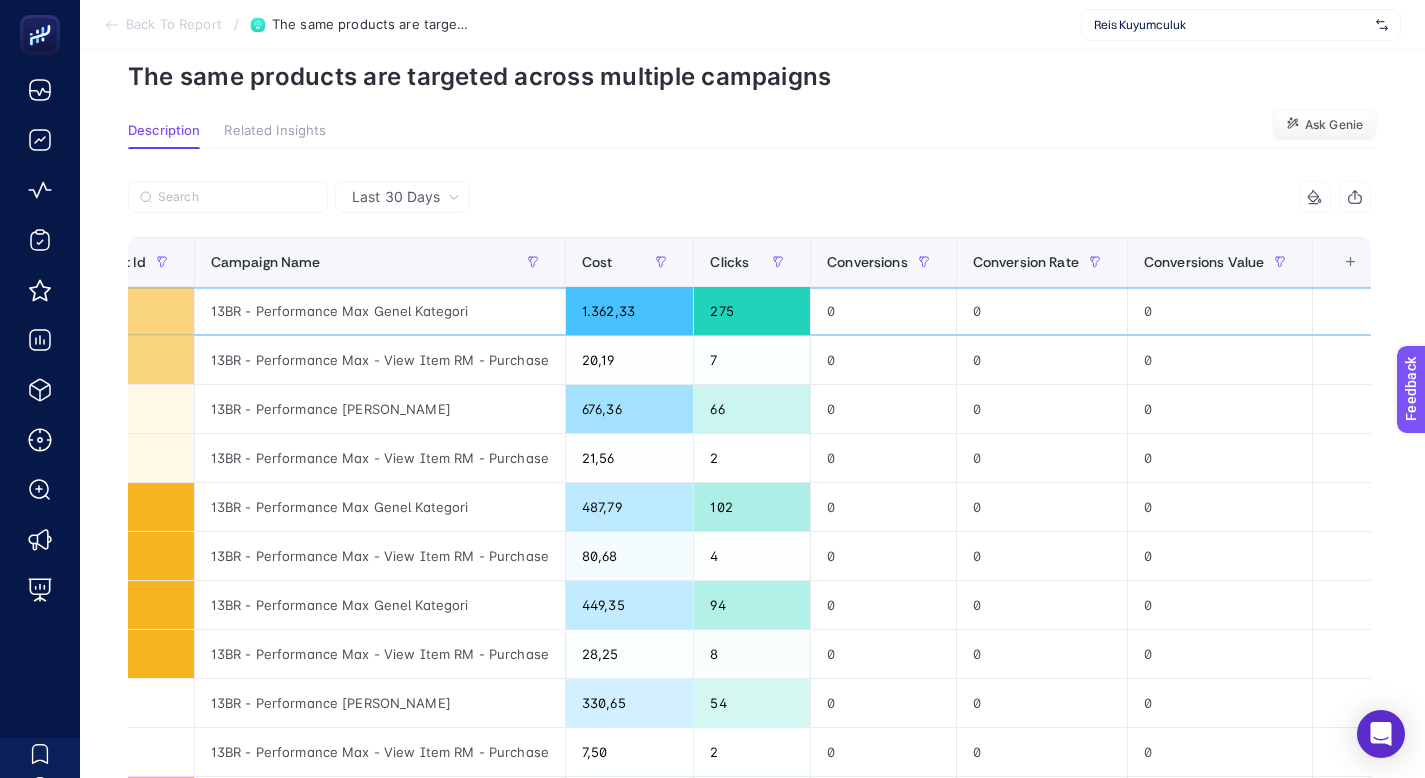 scroll, scrollTop: 0, scrollLeft: 0, axis: both 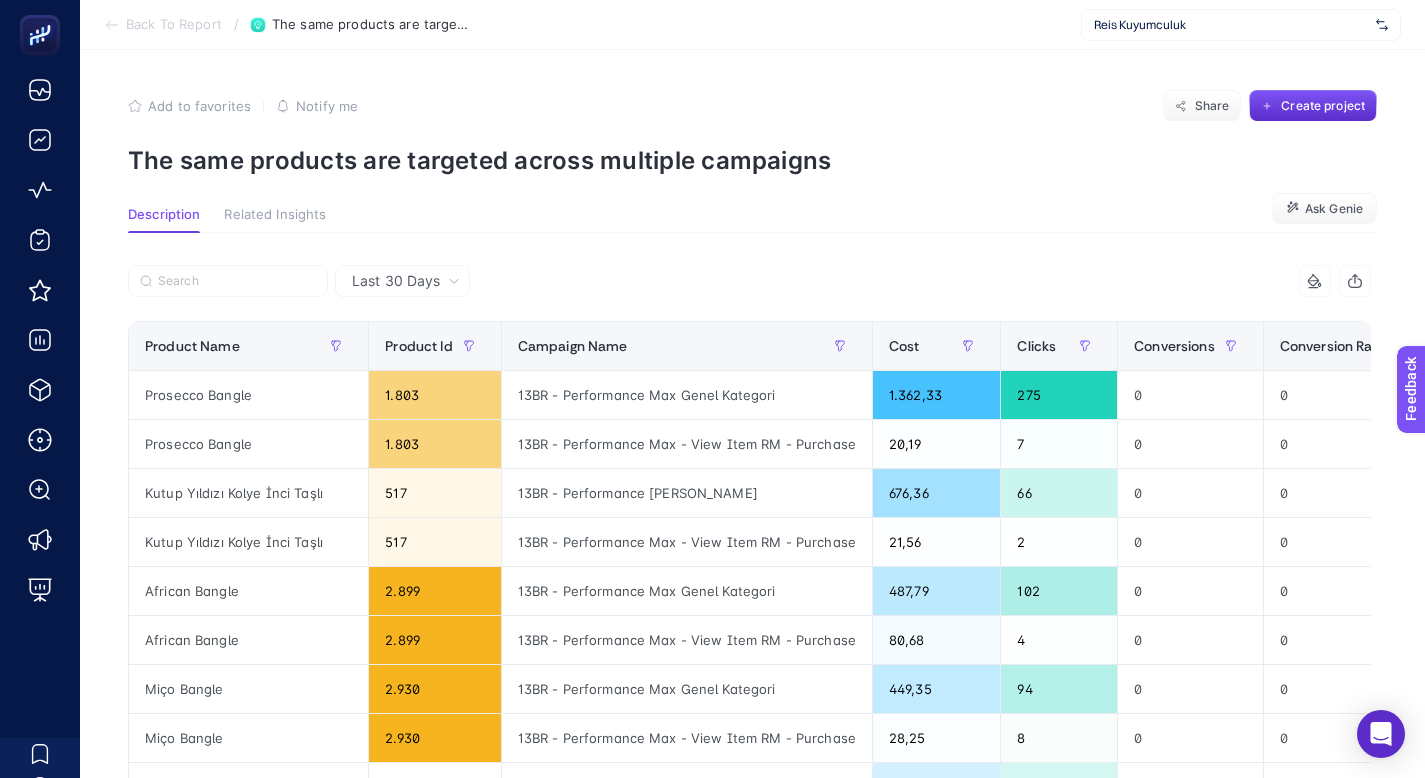 click on "Last 30 Days" at bounding box center [396, 281] 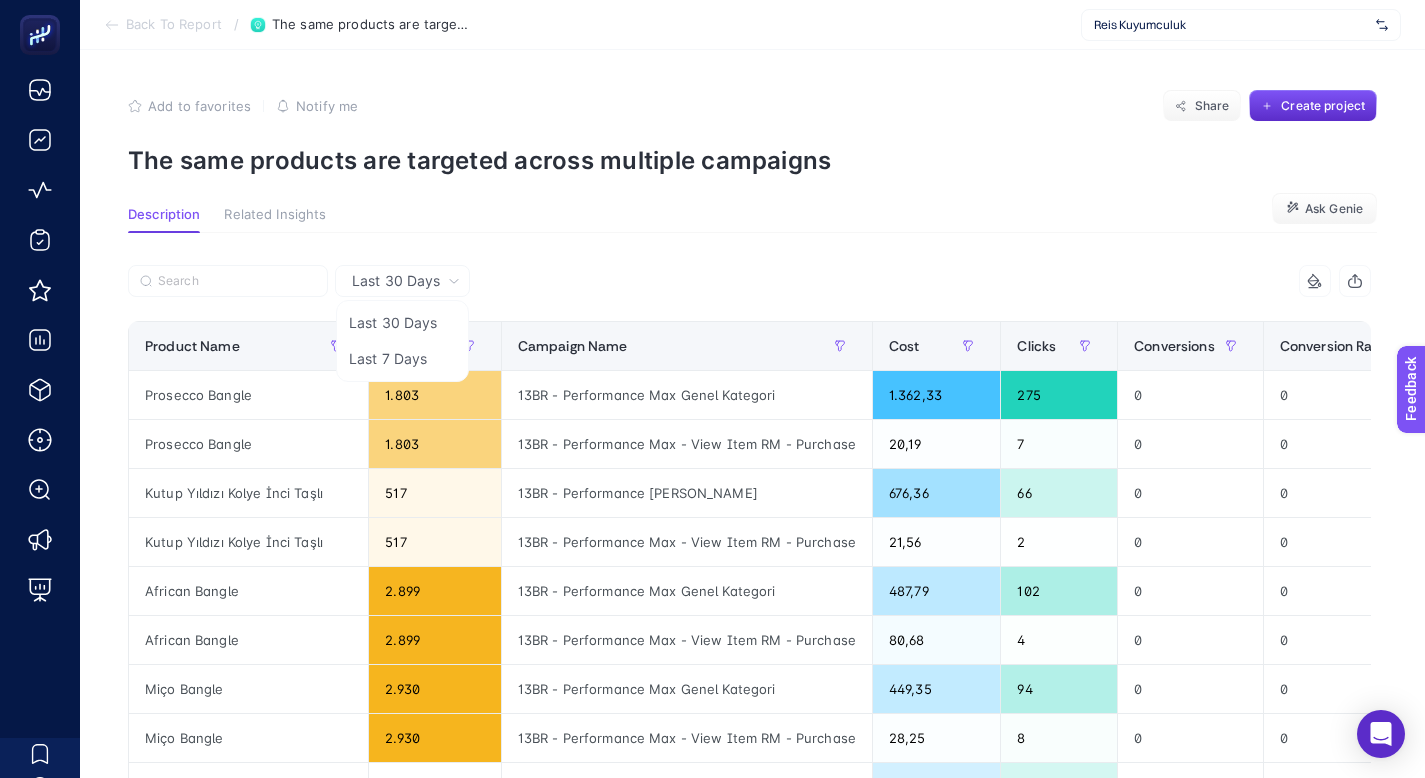 click on "Description Related Insights Ask Genie" at bounding box center [752, 220] 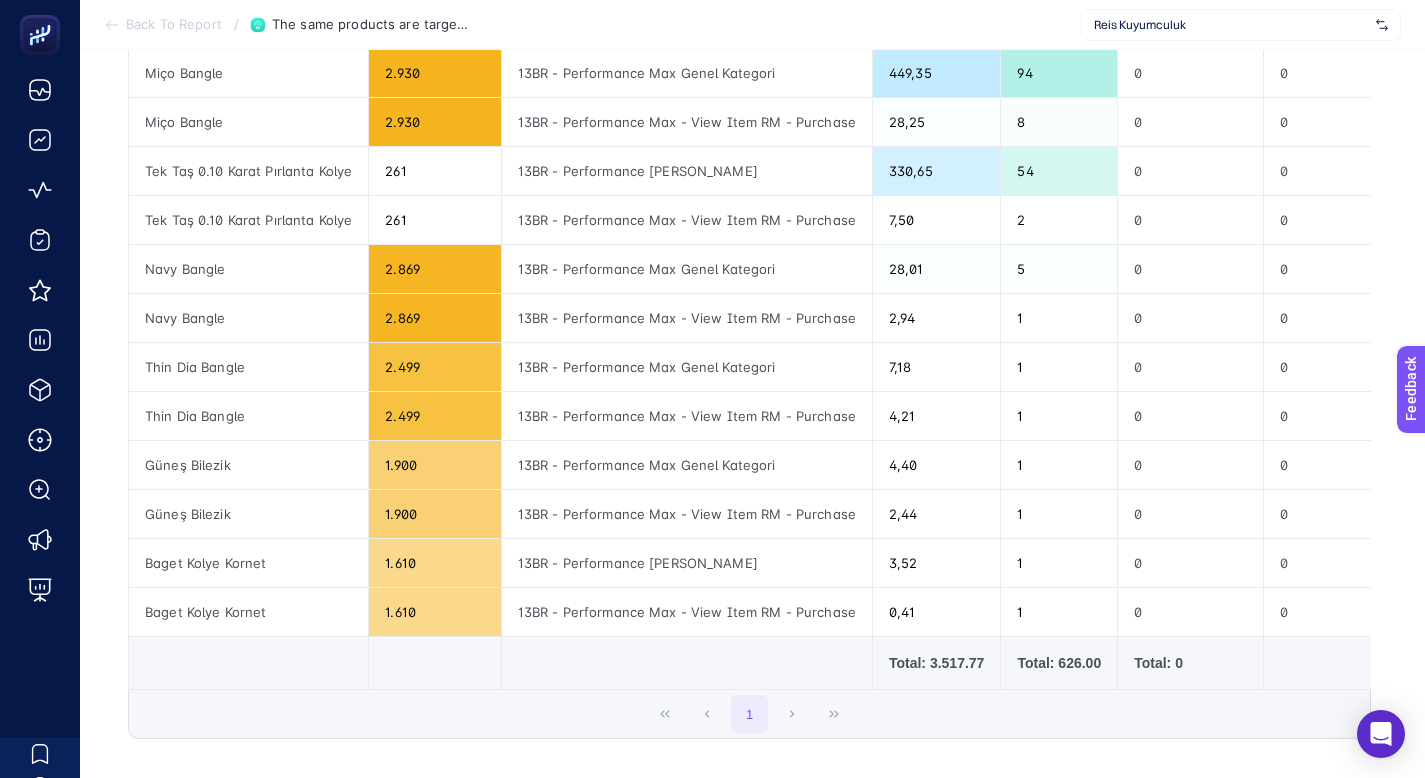 scroll, scrollTop: 759, scrollLeft: 0, axis: vertical 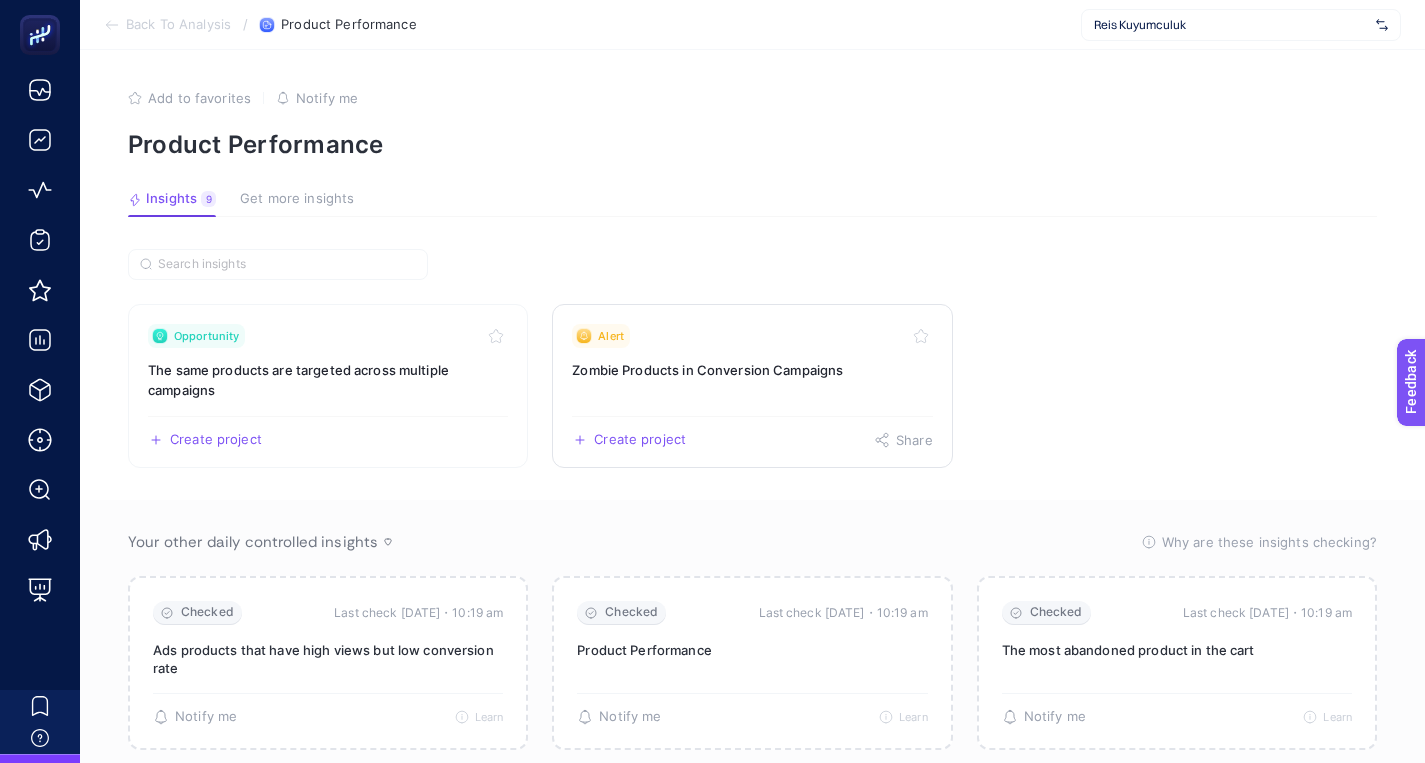 click on "Alert Zombie Products in Conversion Campaigns   Create project   Share" 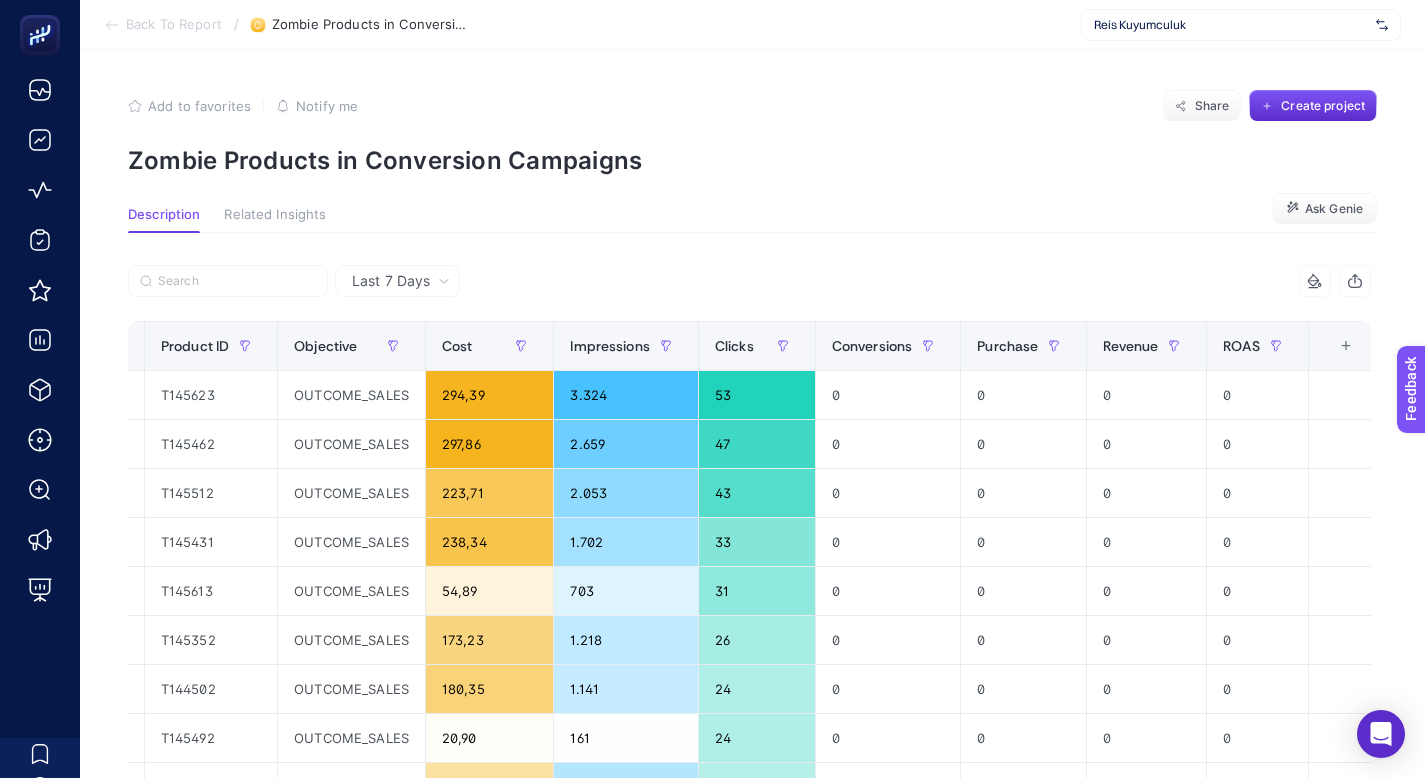 scroll, scrollTop: 0, scrollLeft: 0, axis: both 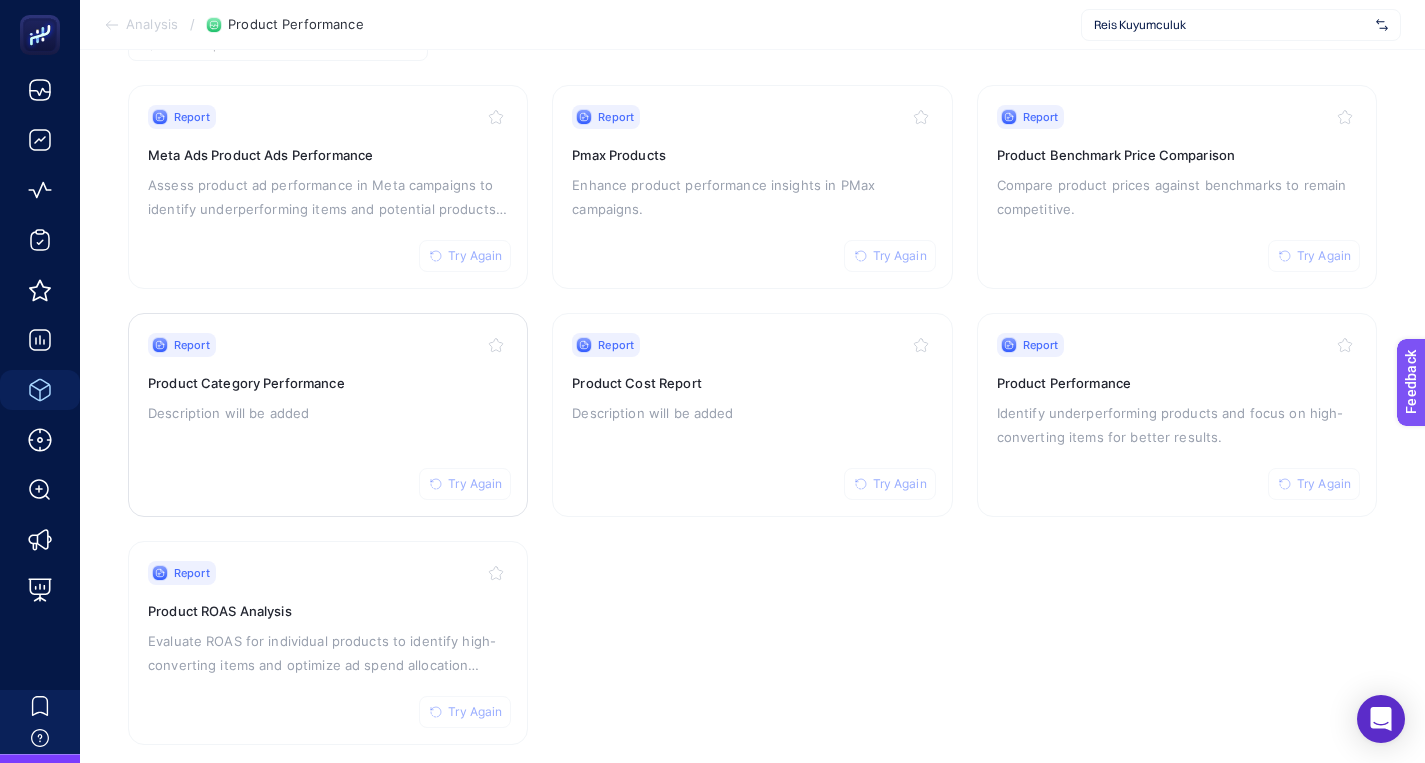 click on "Product Category Performance" at bounding box center [328, 383] 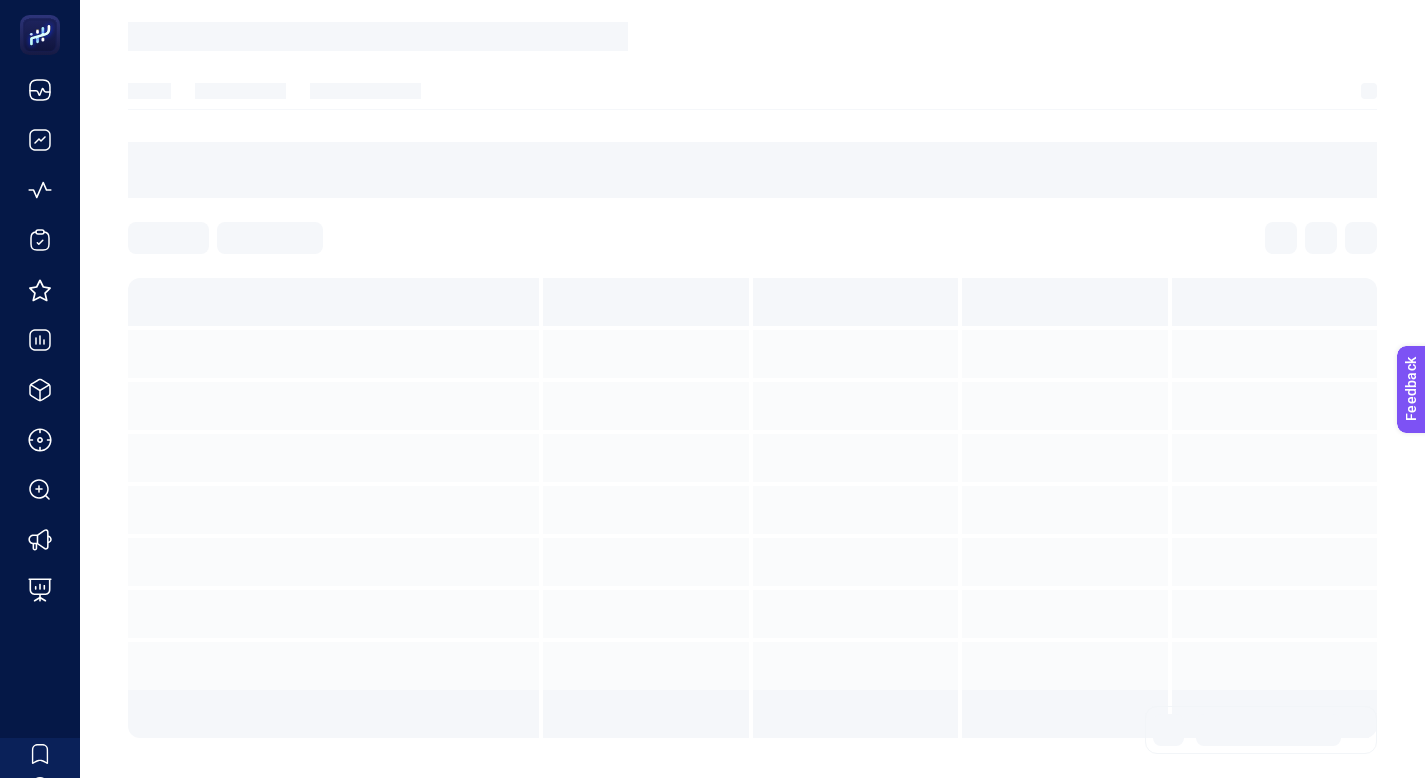 scroll, scrollTop: 8, scrollLeft: 0, axis: vertical 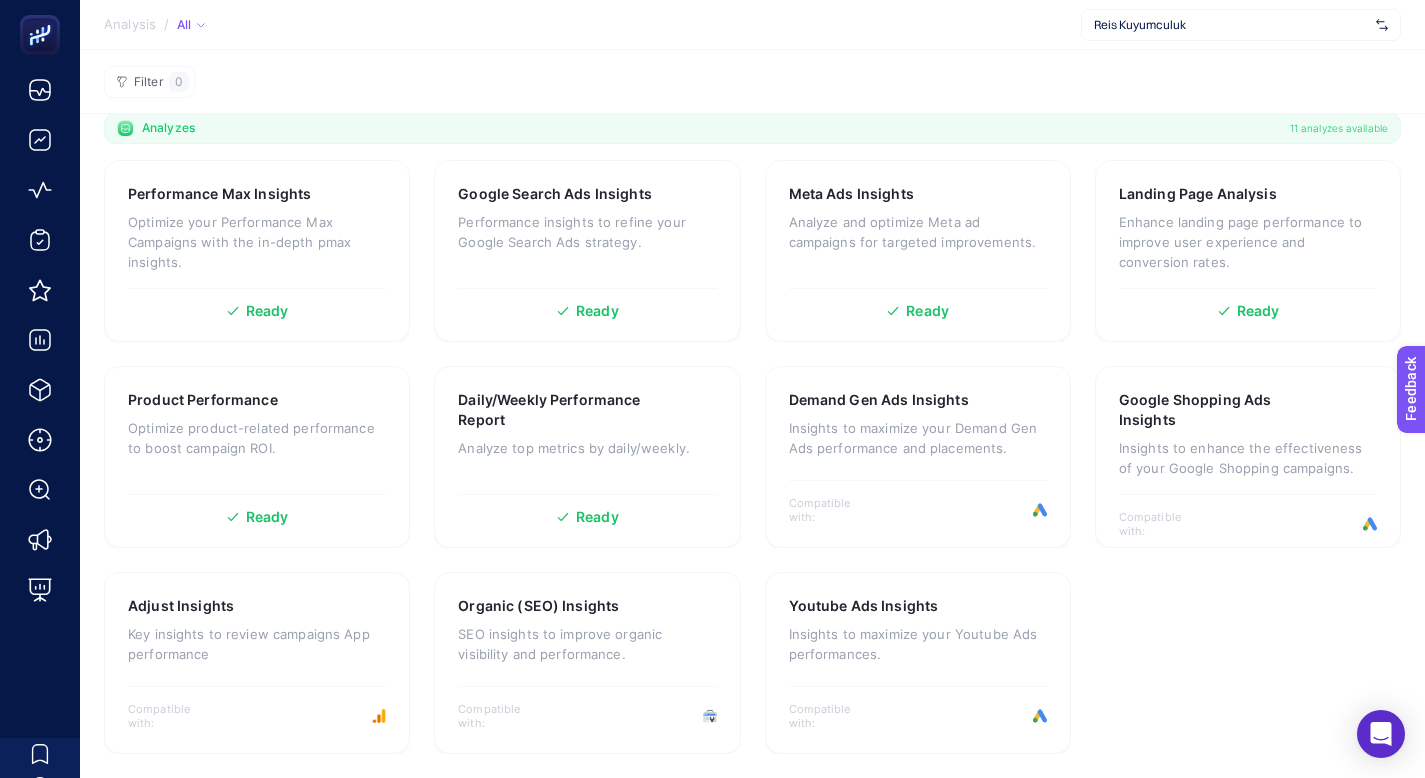 click on "Reis Kuyumculuk" at bounding box center [1241, 25] 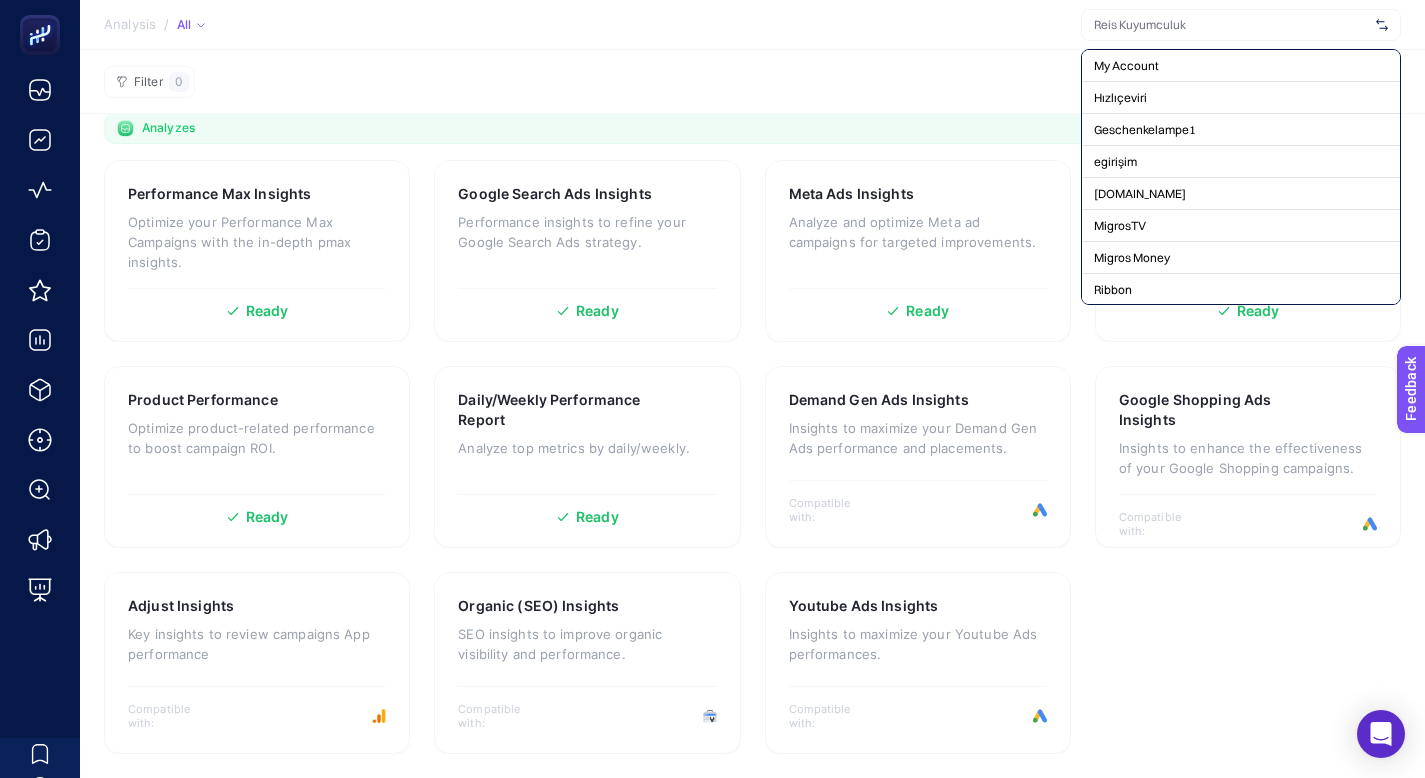click at bounding box center (1231, 25) 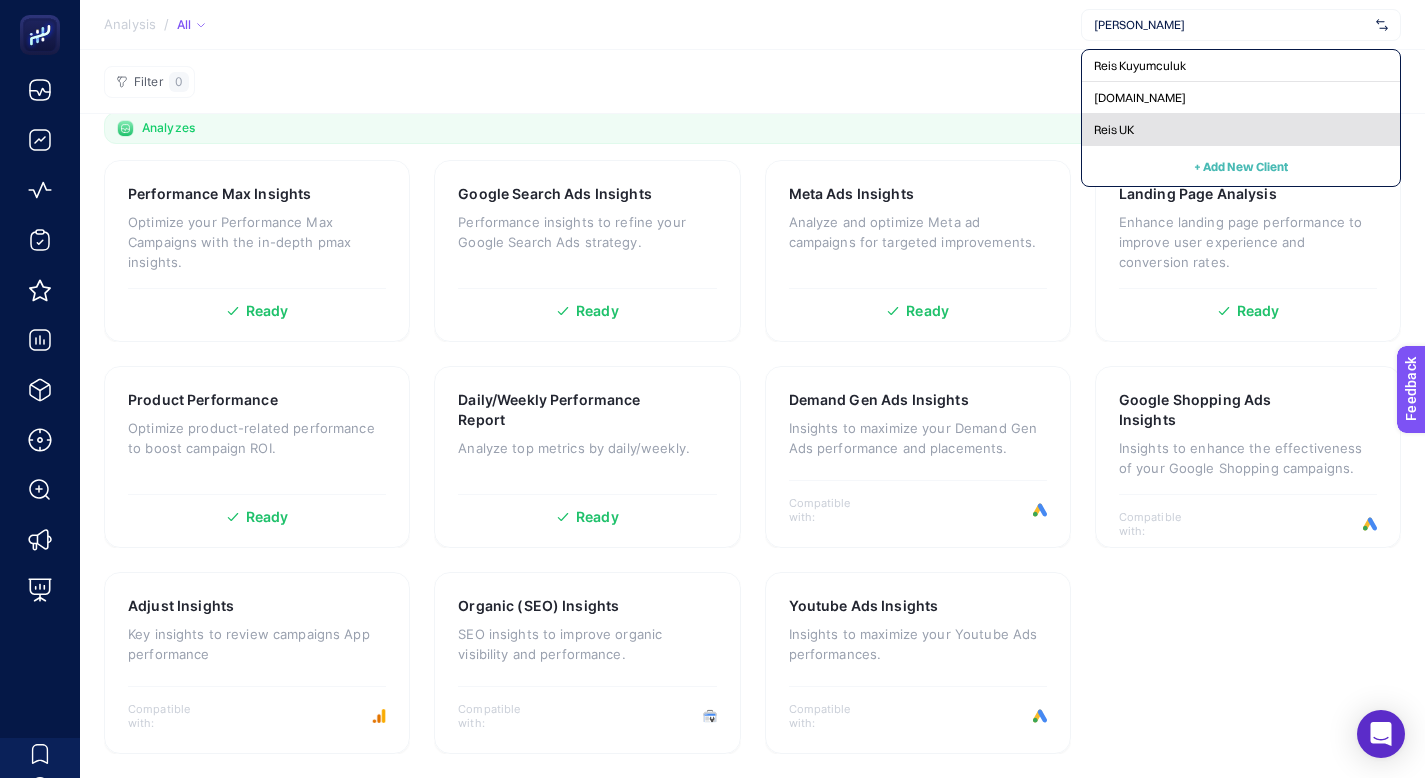 type on "[PERSON_NAME]" 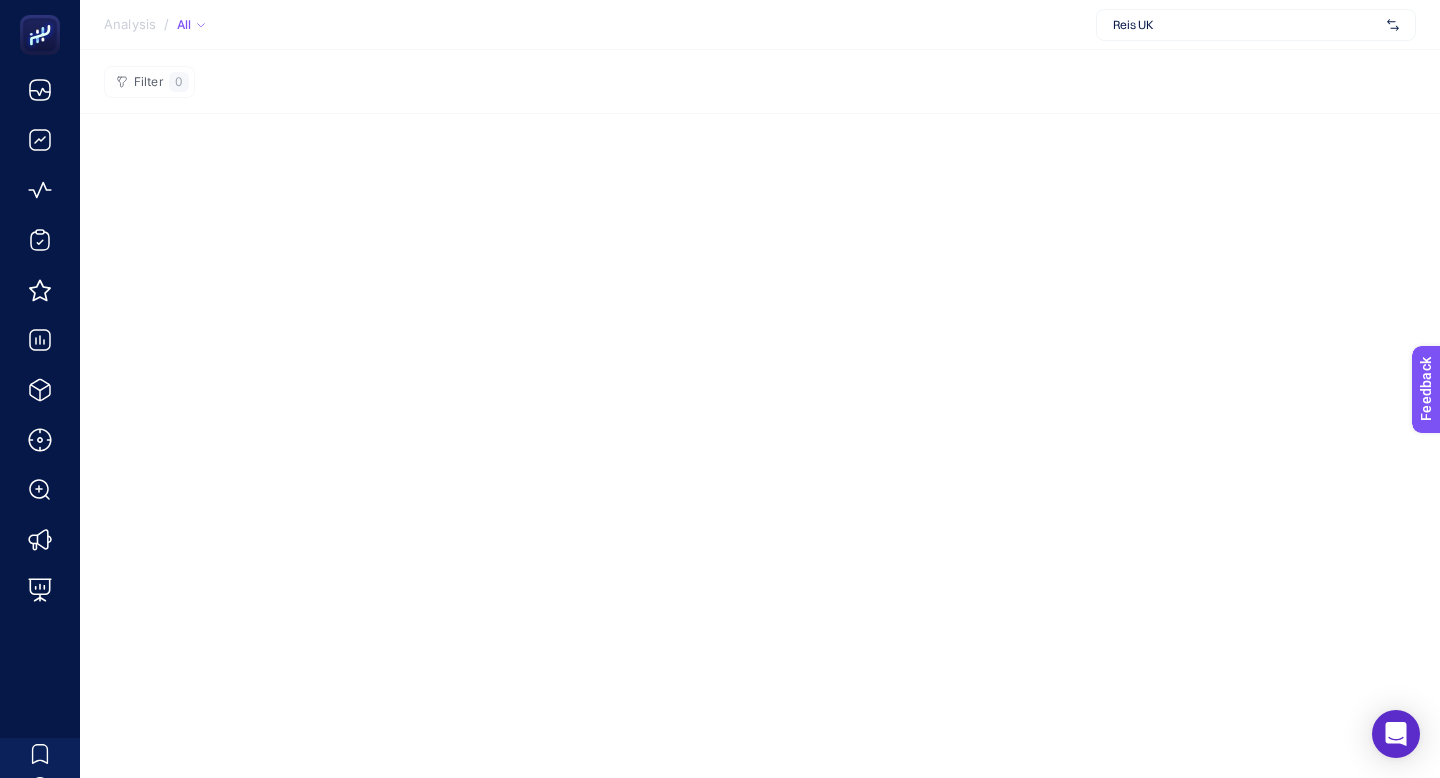 click on "Filter  0" 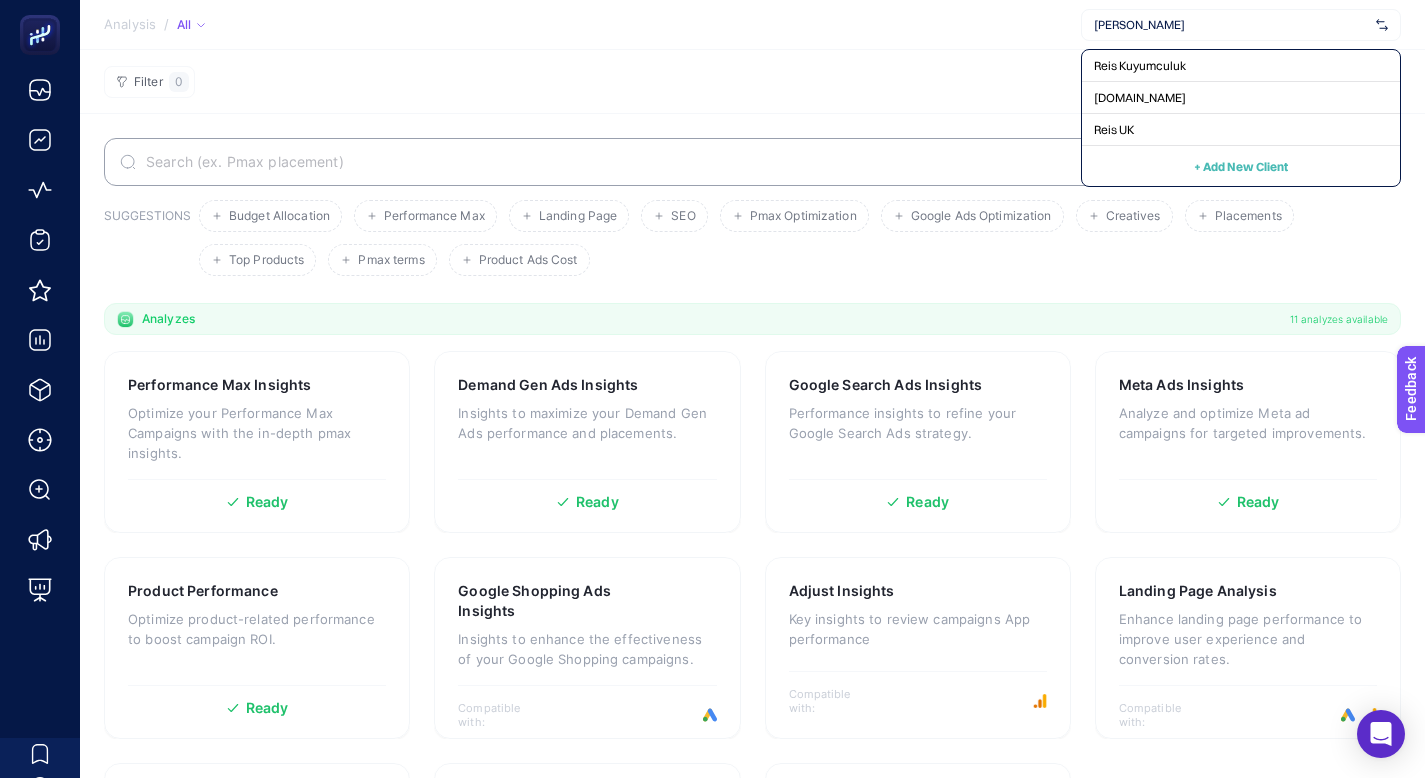 type on "[PERSON_NAME]" 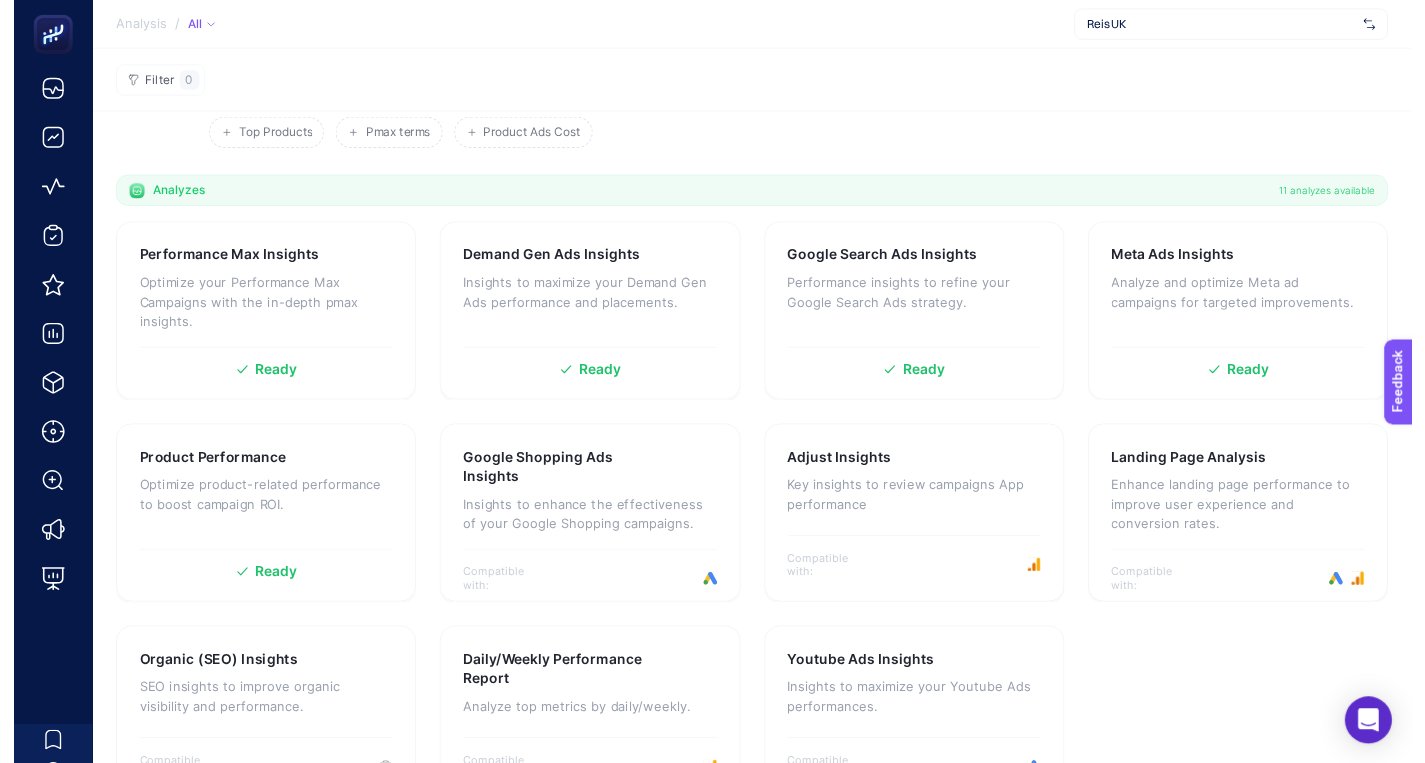 scroll, scrollTop: 191, scrollLeft: 0, axis: vertical 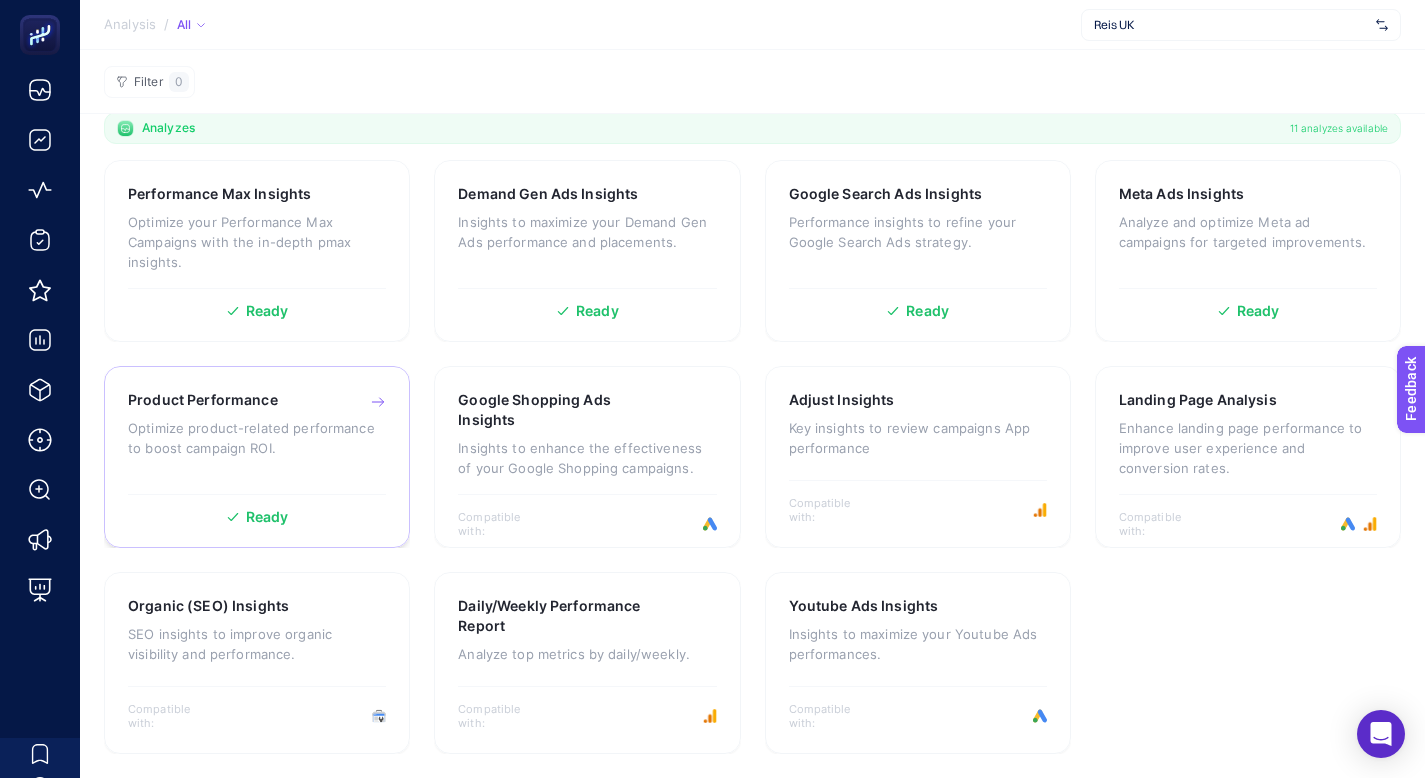 click on "Optimize product-related performance to boost campaign ROI." at bounding box center (257, 438) 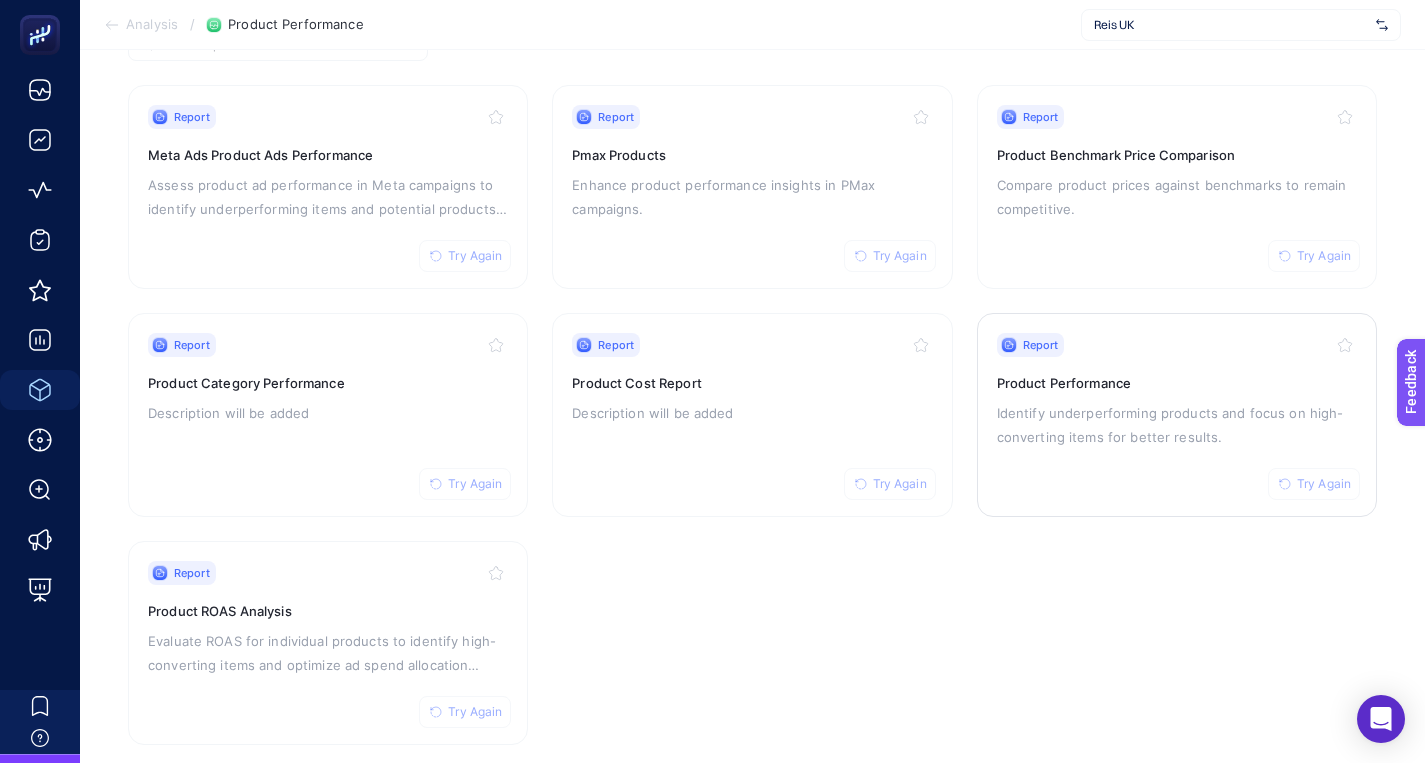 click on "Report Try Again Product Performance Identify underperforming products and focus on high-converting items for better results." at bounding box center (1177, 415) 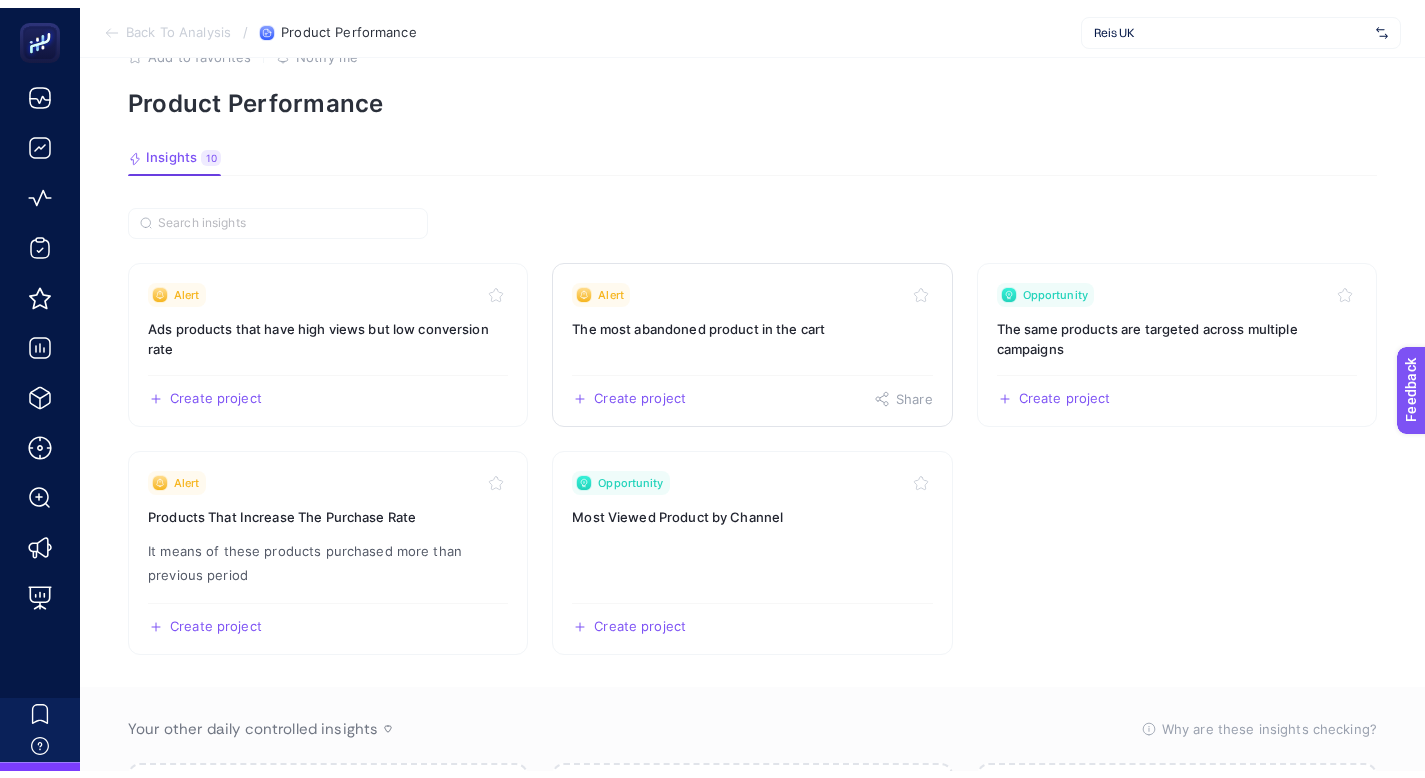 scroll, scrollTop: 0, scrollLeft: 0, axis: both 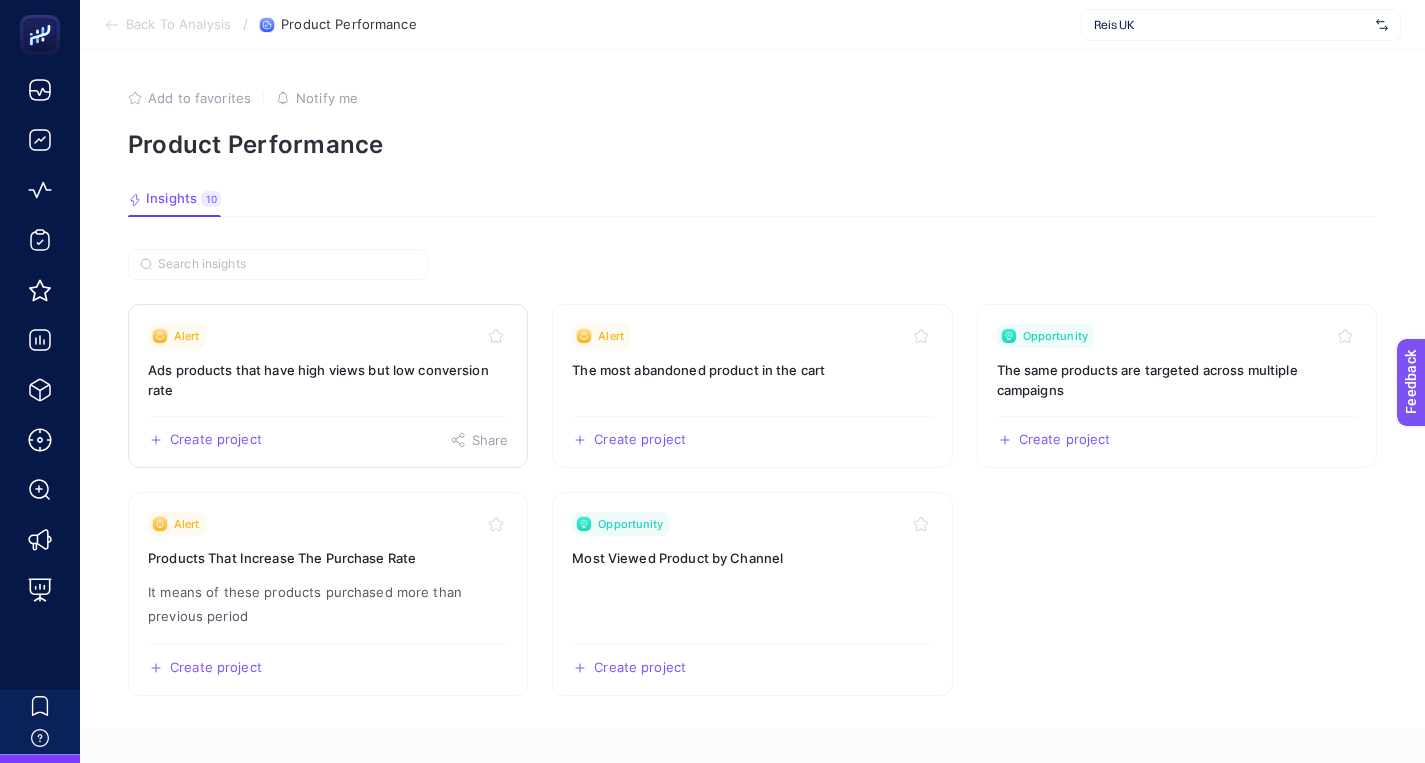 click on "Ads products that have high views but low conversion rate" at bounding box center [328, 380] 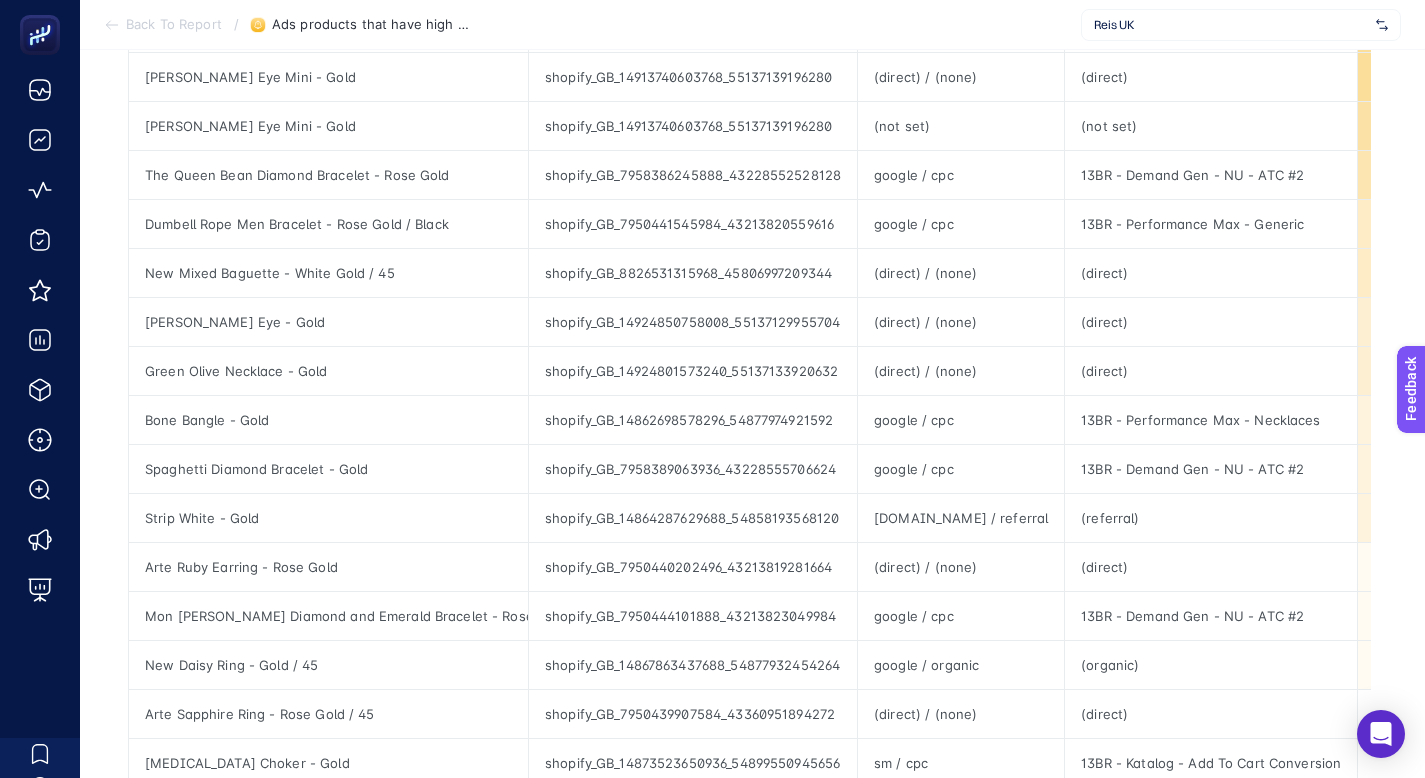 scroll, scrollTop: 690, scrollLeft: 0, axis: vertical 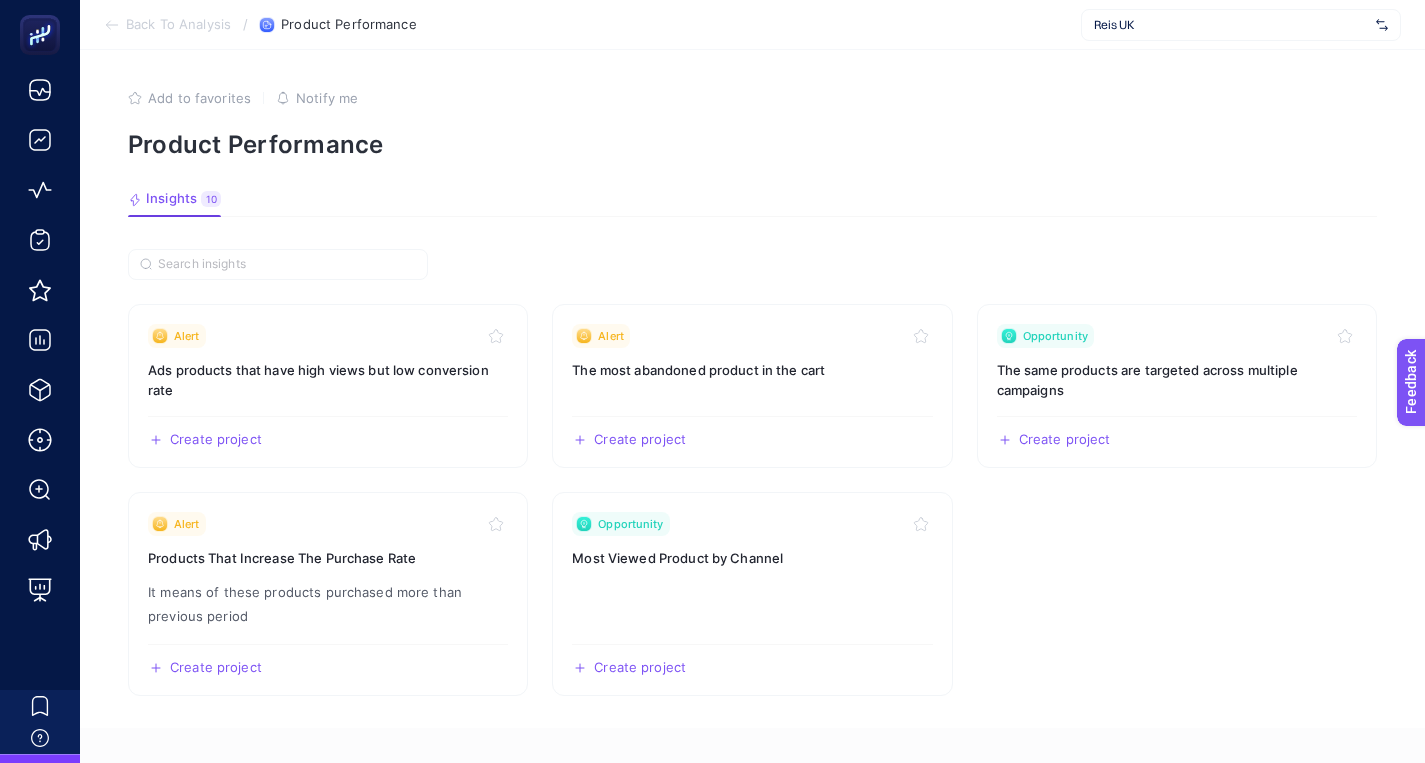 click on "Reis UK" at bounding box center (1241, 25) 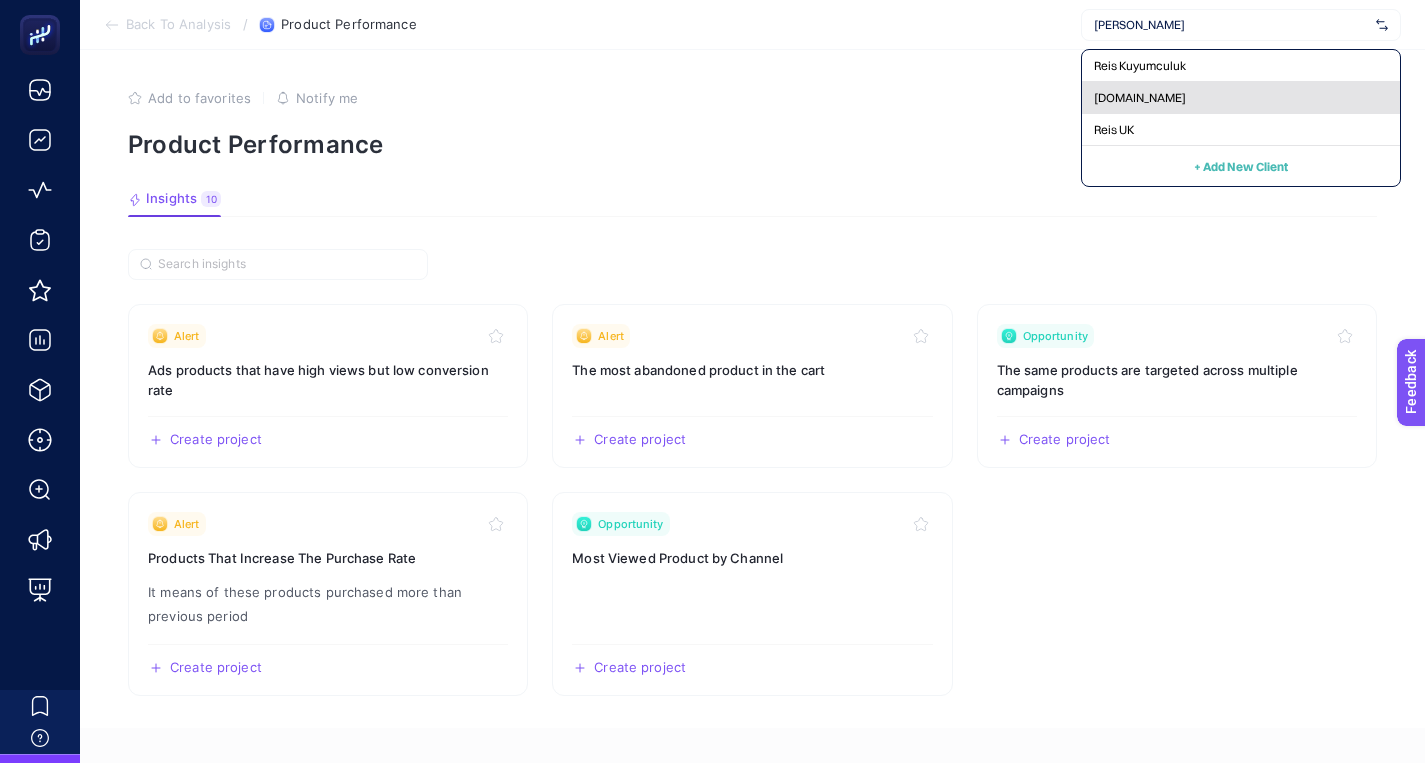 type on "[PERSON_NAME]" 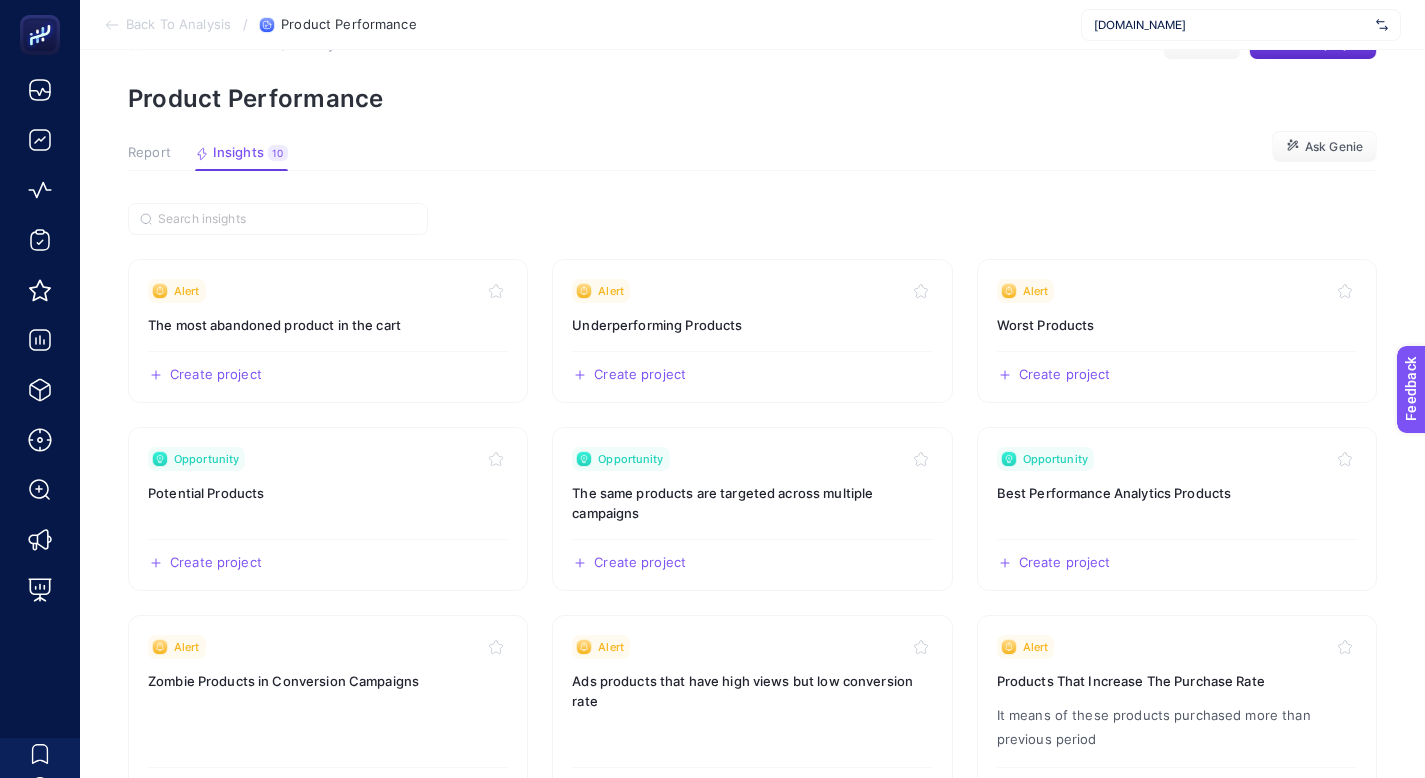 scroll, scrollTop: 66, scrollLeft: 0, axis: vertical 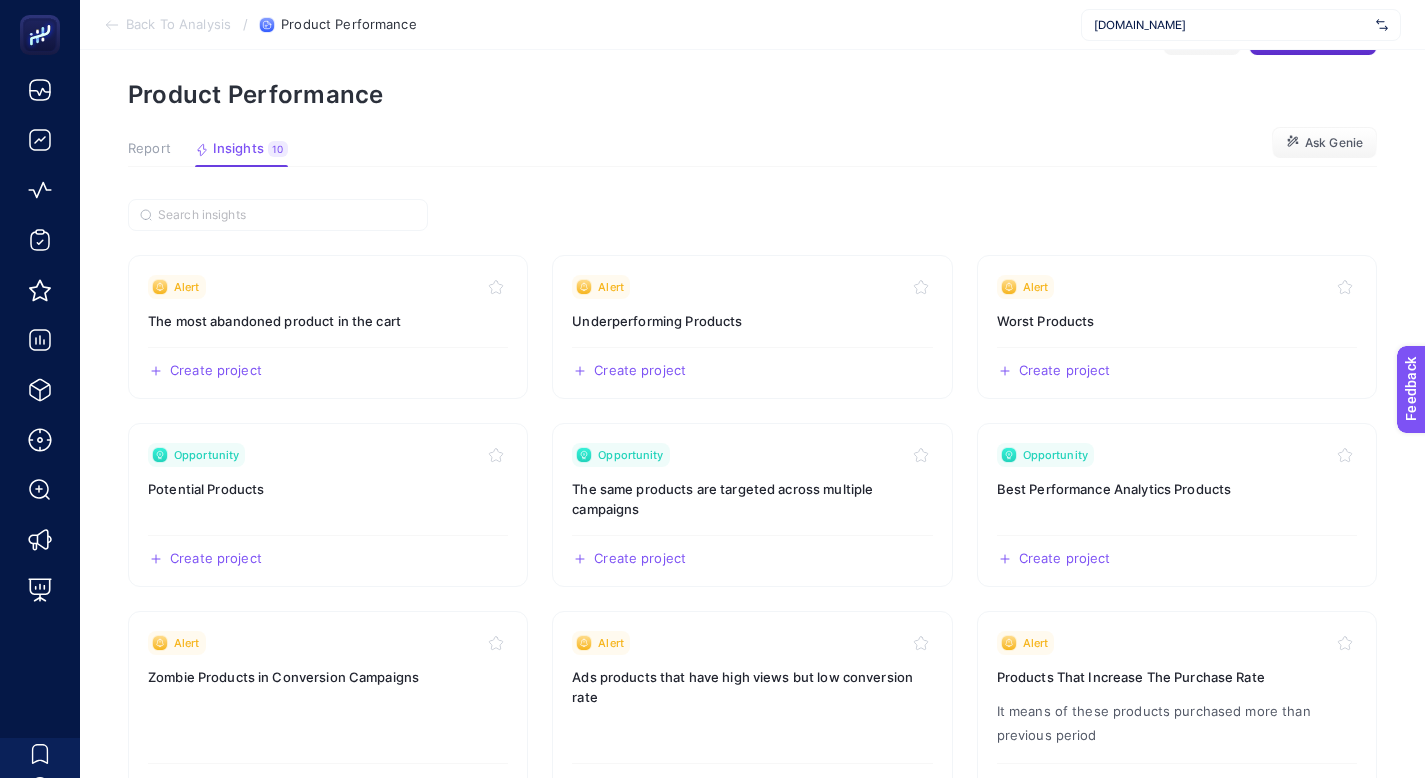 click on "Report" at bounding box center (149, 149) 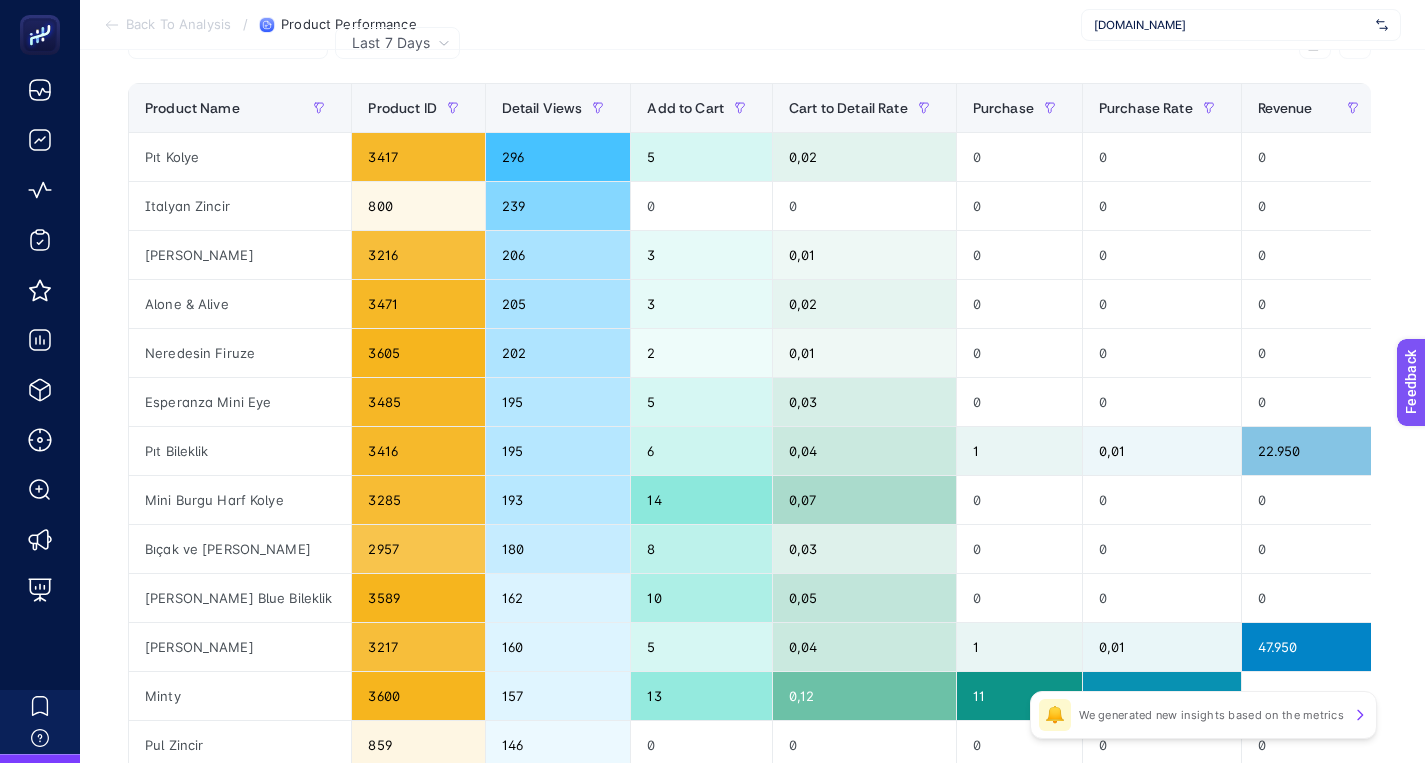 scroll, scrollTop: 236, scrollLeft: 0, axis: vertical 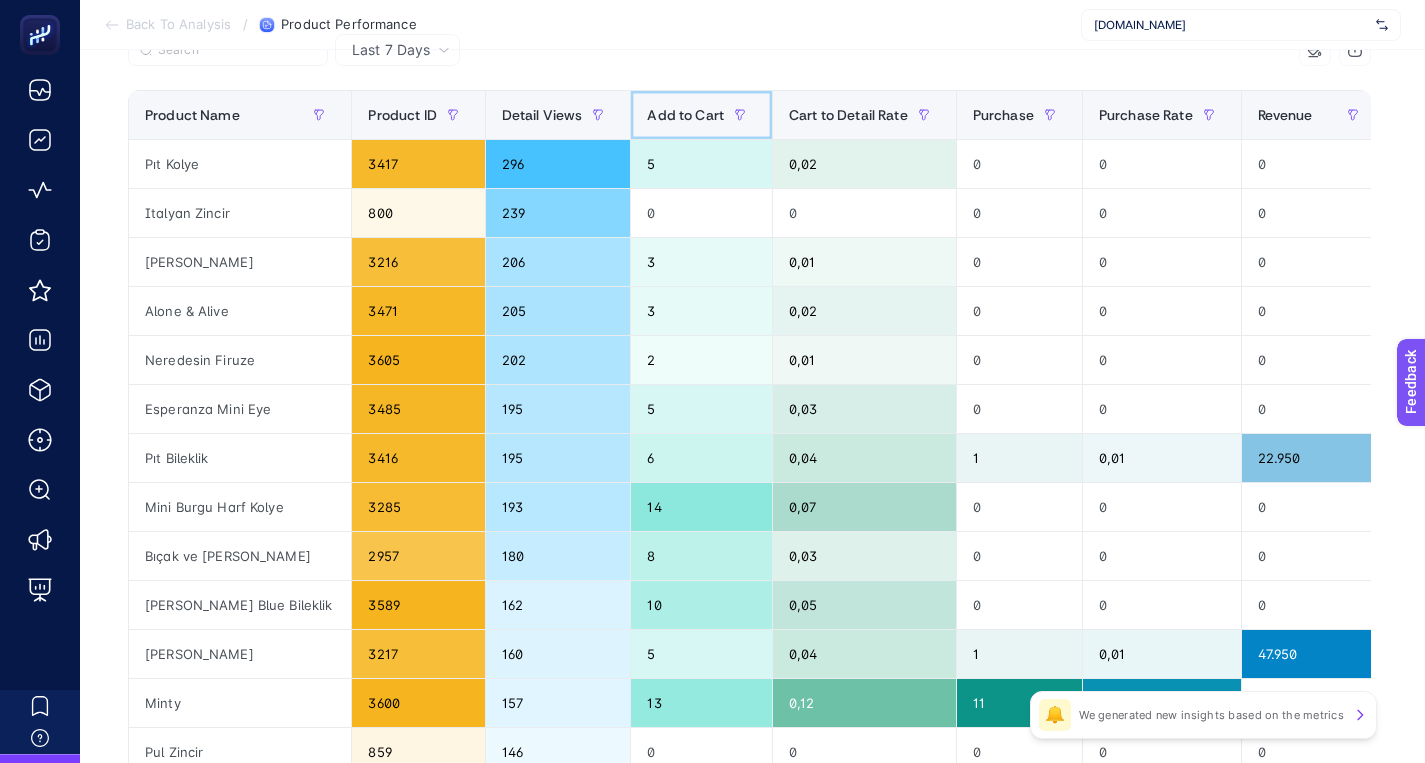 click on "Add to Cart" 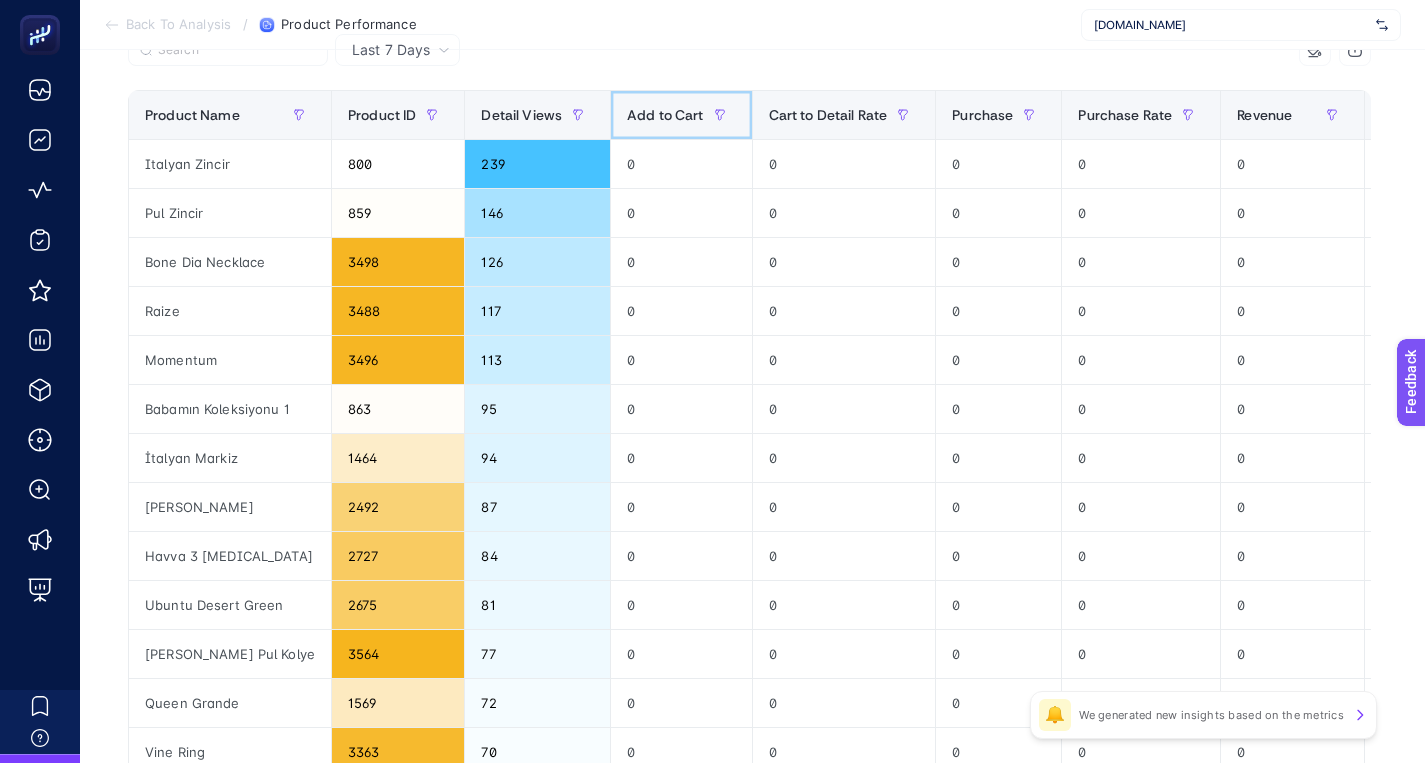 click on "Add to Cart" 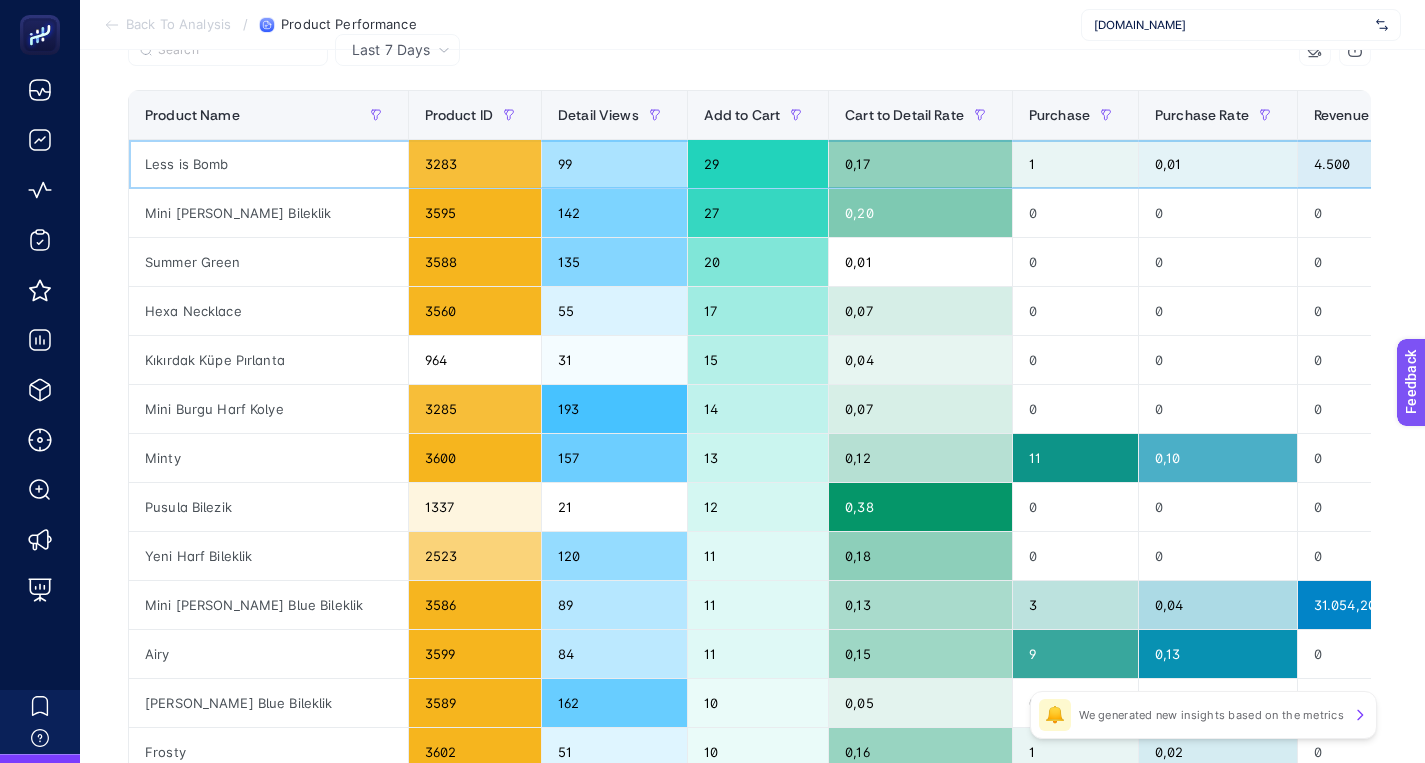 click on "Less is Bomb" 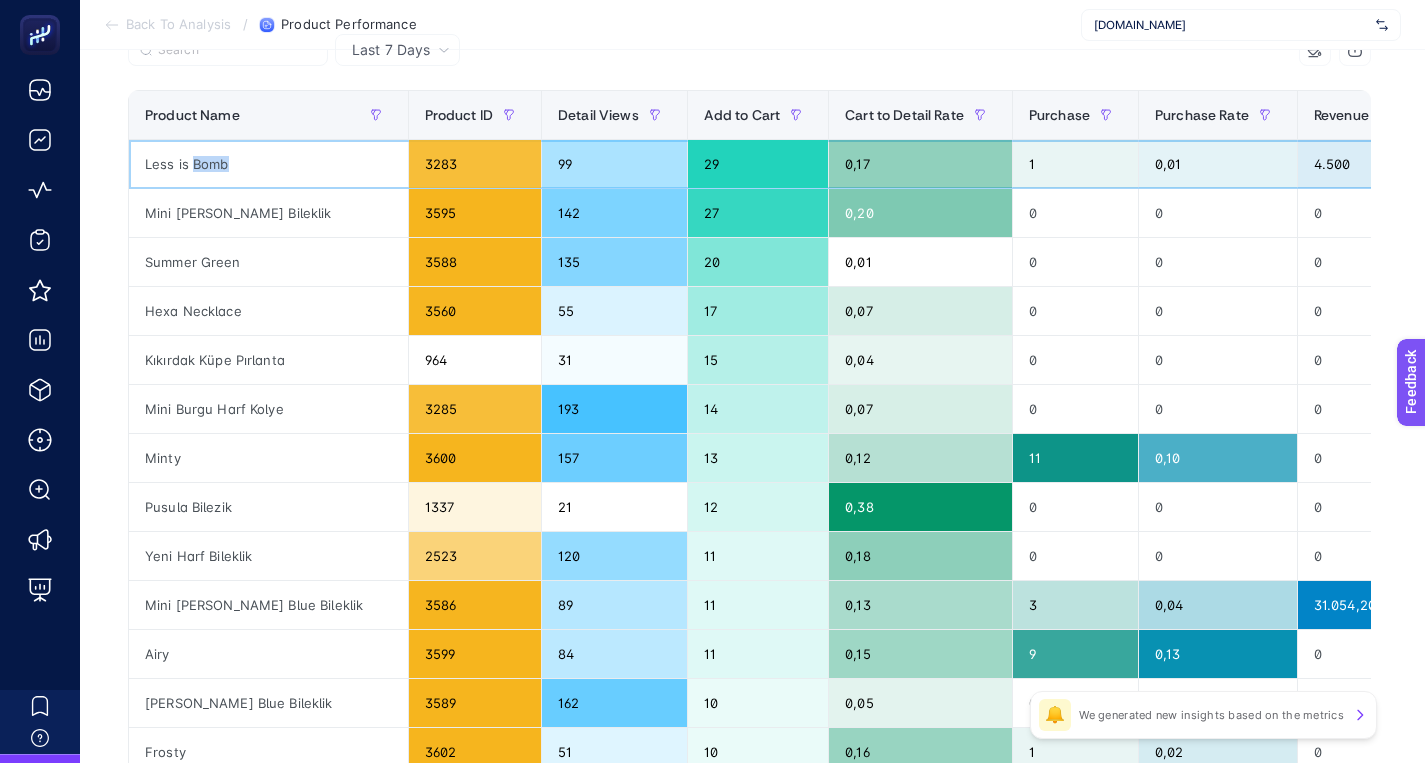 click on "Less is Bomb" 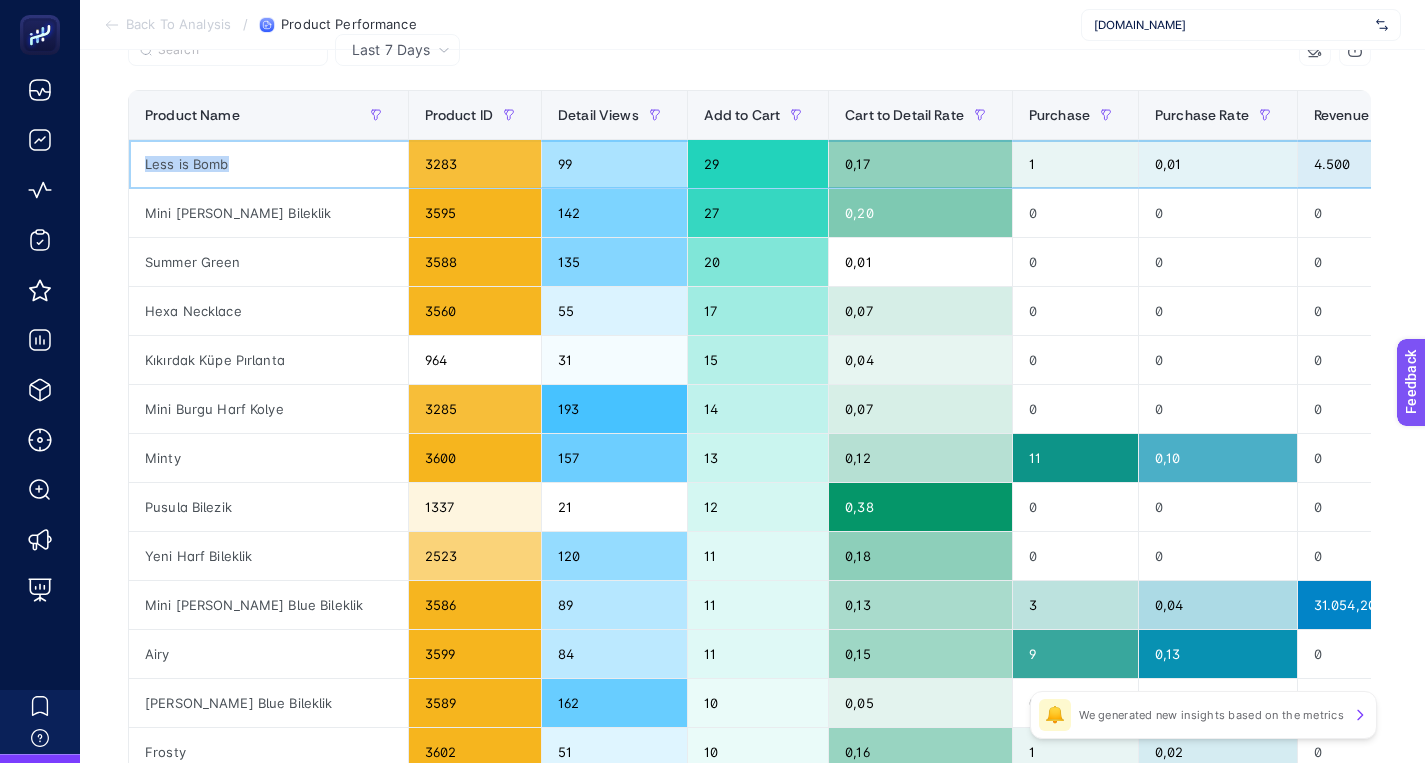click on "Less is Bomb" 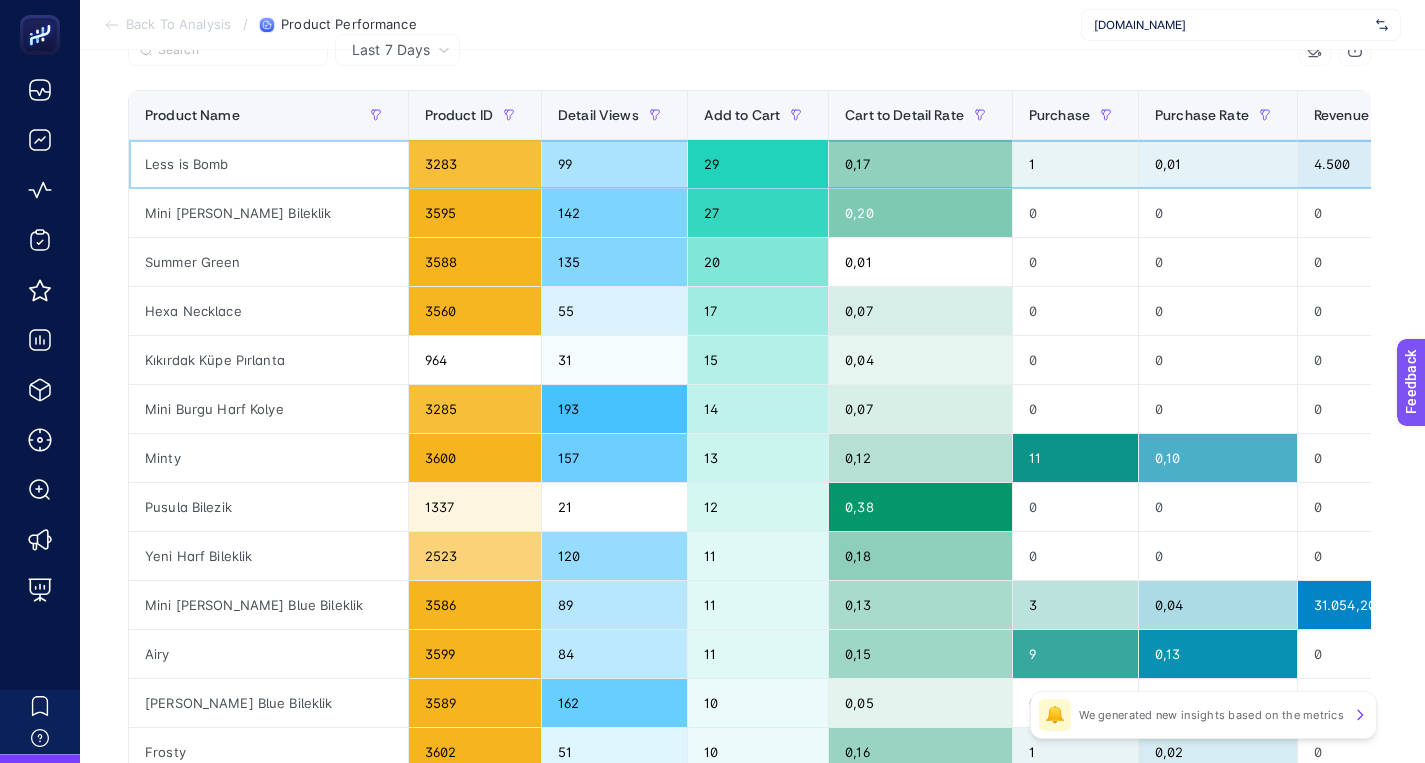 click on "99" 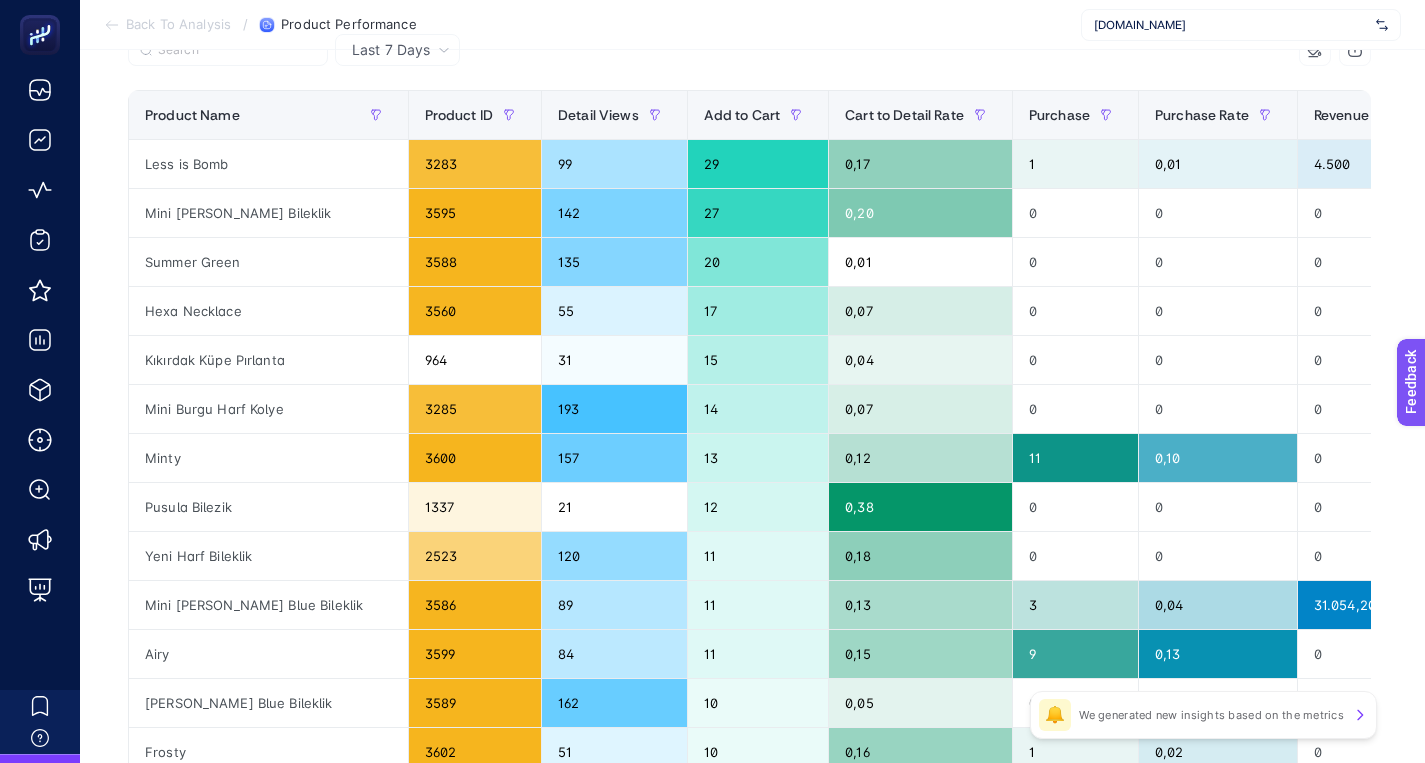 scroll, scrollTop: 191, scrollLeft: 0, axis: vertical 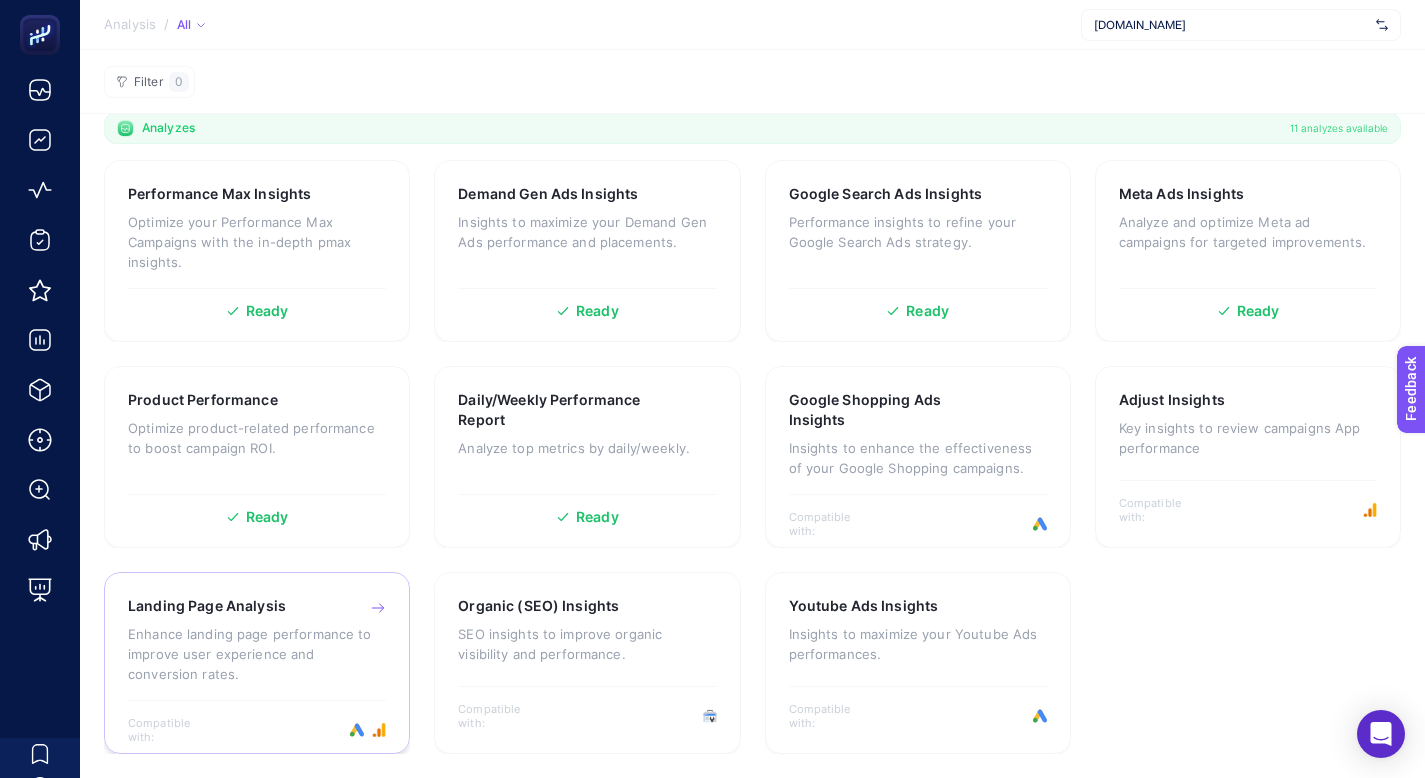 click on "Enhance landing page performance to improve user experience and conversion rates." at bounding box center [257, 654] 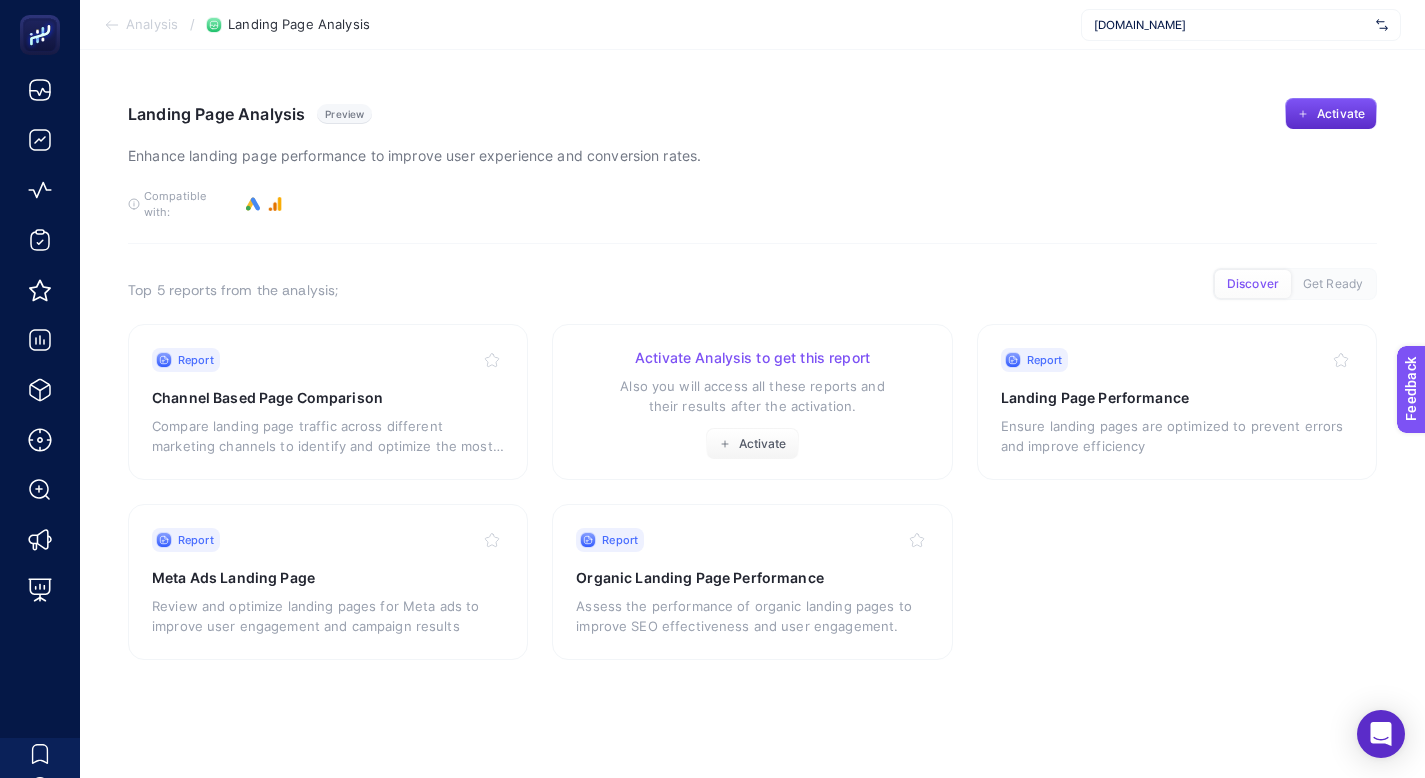 scroll, scrollTop: 0, scrollLeft: 0, axis: both 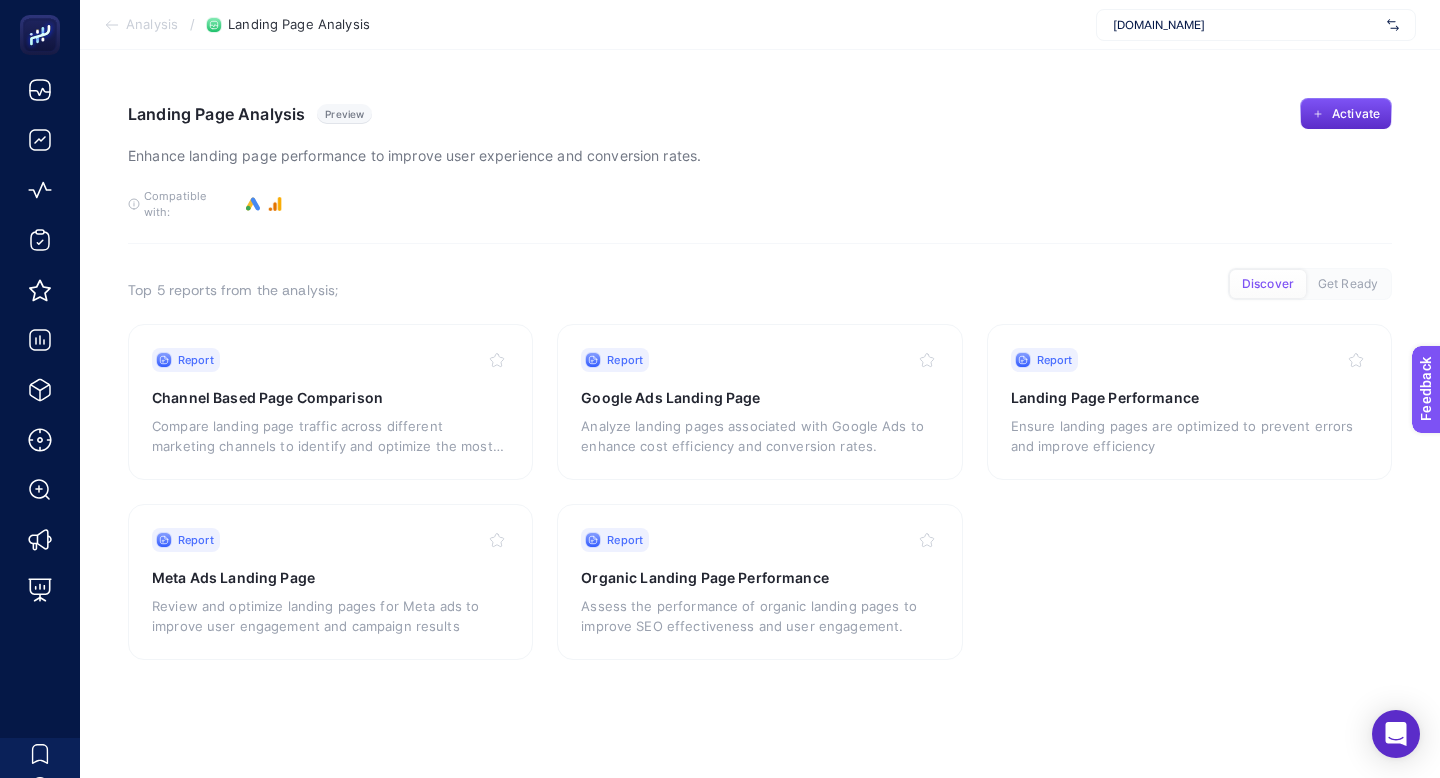 click on "[DOMAIN_NAME]" at bounding box center (1246, 25) 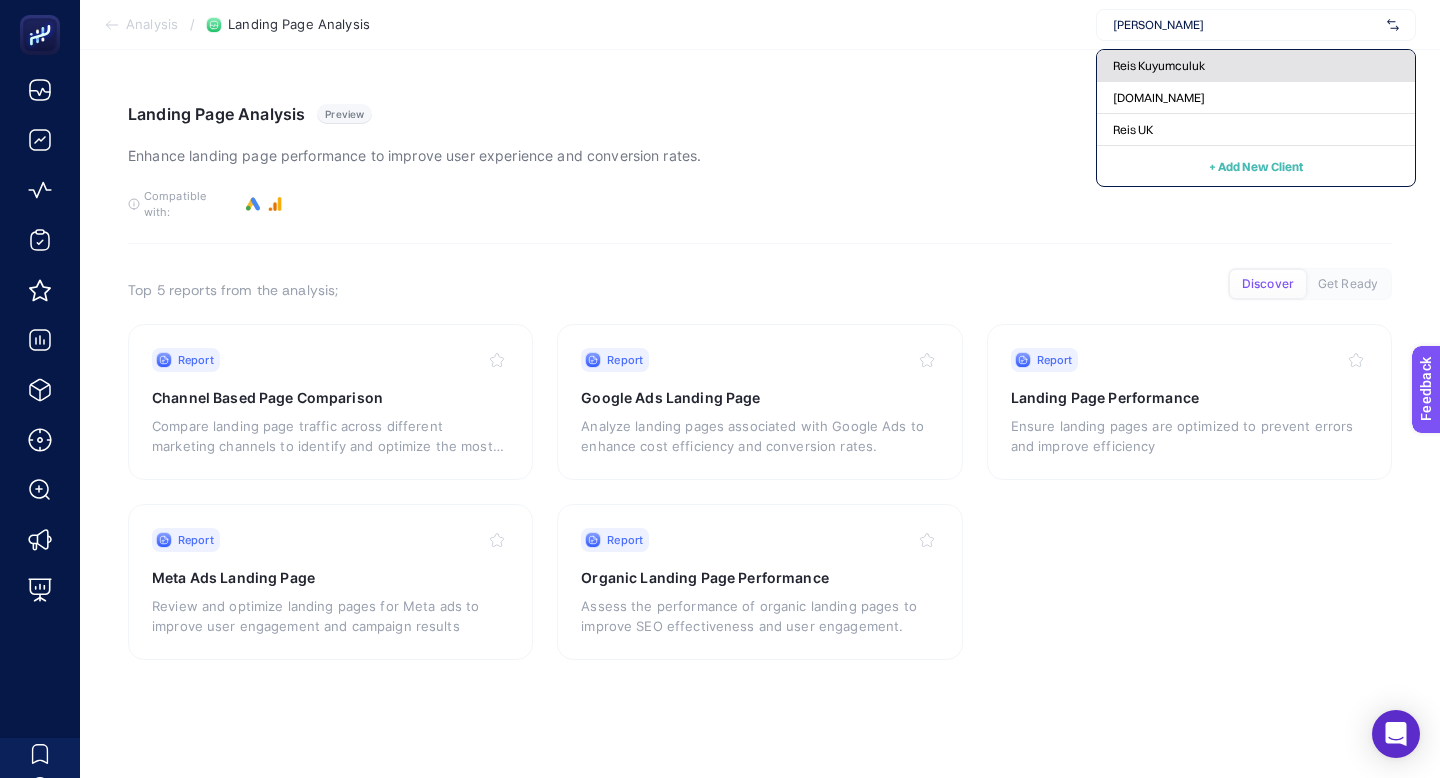 type on "[PERSON_NAME]" 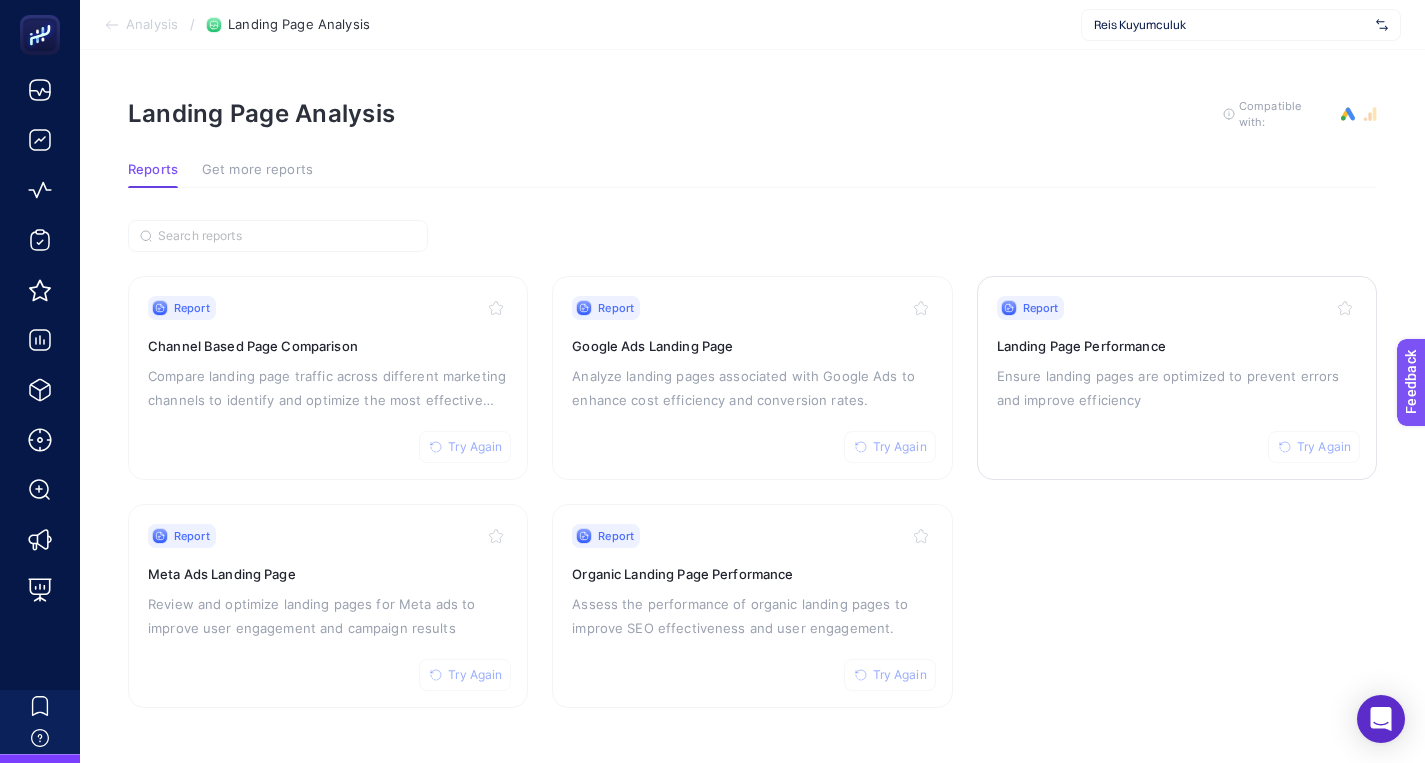 click on "Ensure landing pages are optimized to prevent errors and improve efficiency" at bounding box center [1177, 388] 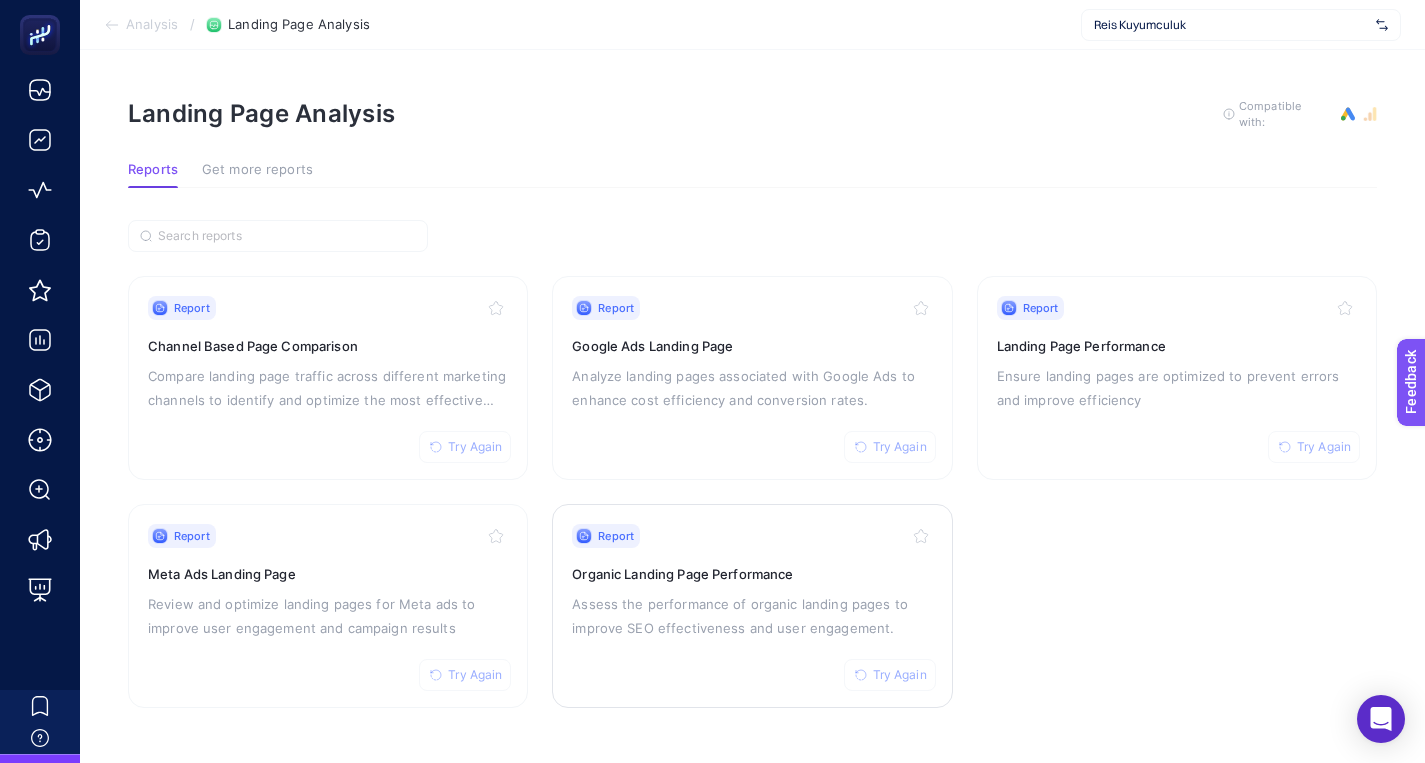 click on "Organic Landing Page Performance" at bounding box center [752, 574] 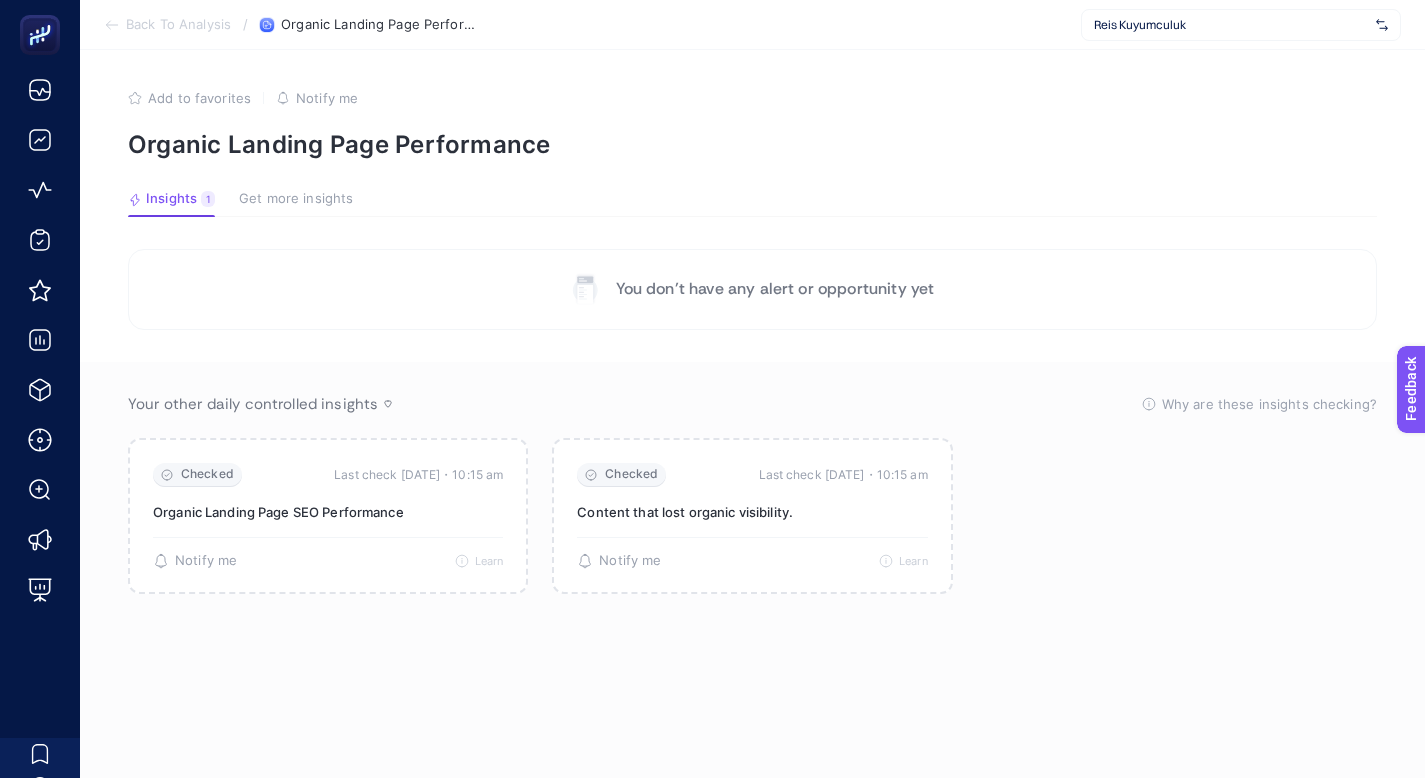 click on "Reis Kuyumculuk" at bounding box center [1231, 25] 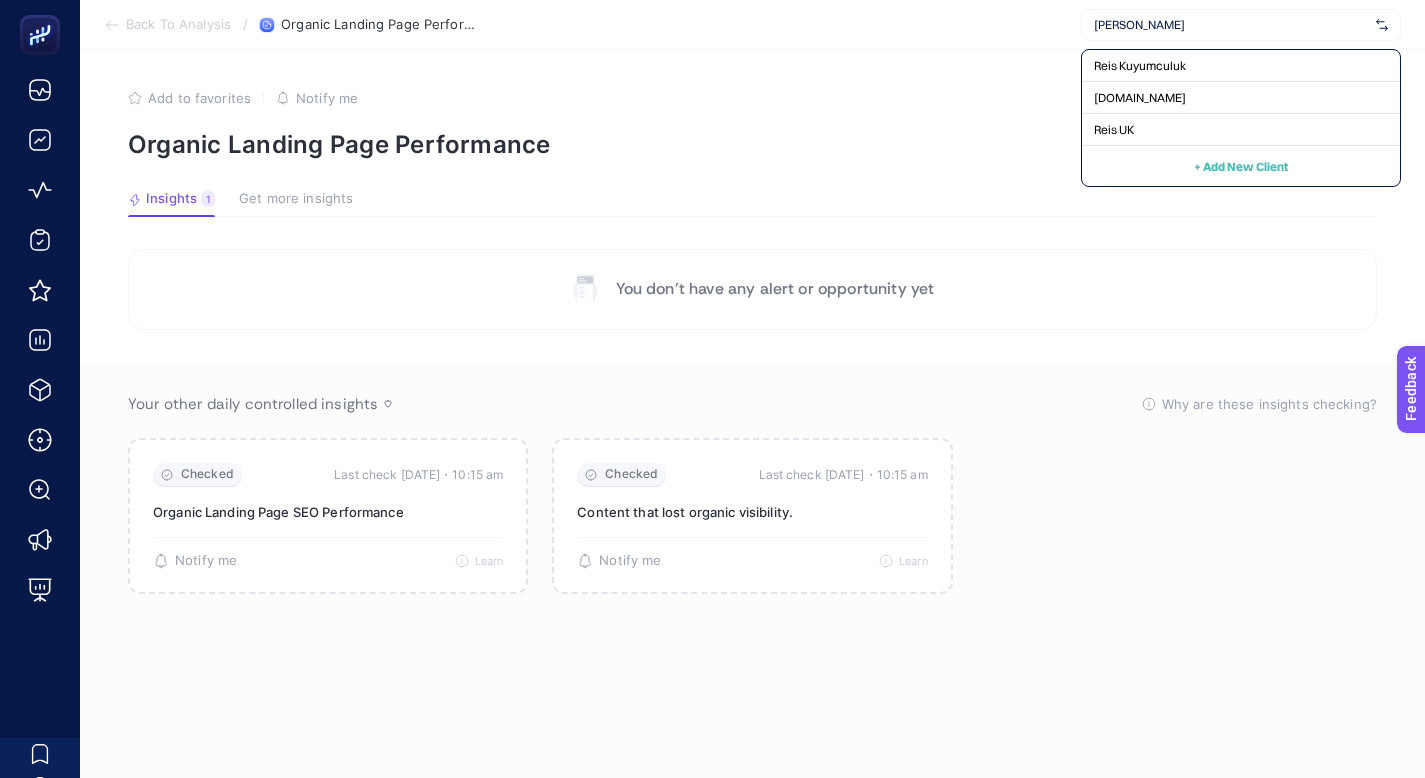 type on "[PERSON_NAME]" 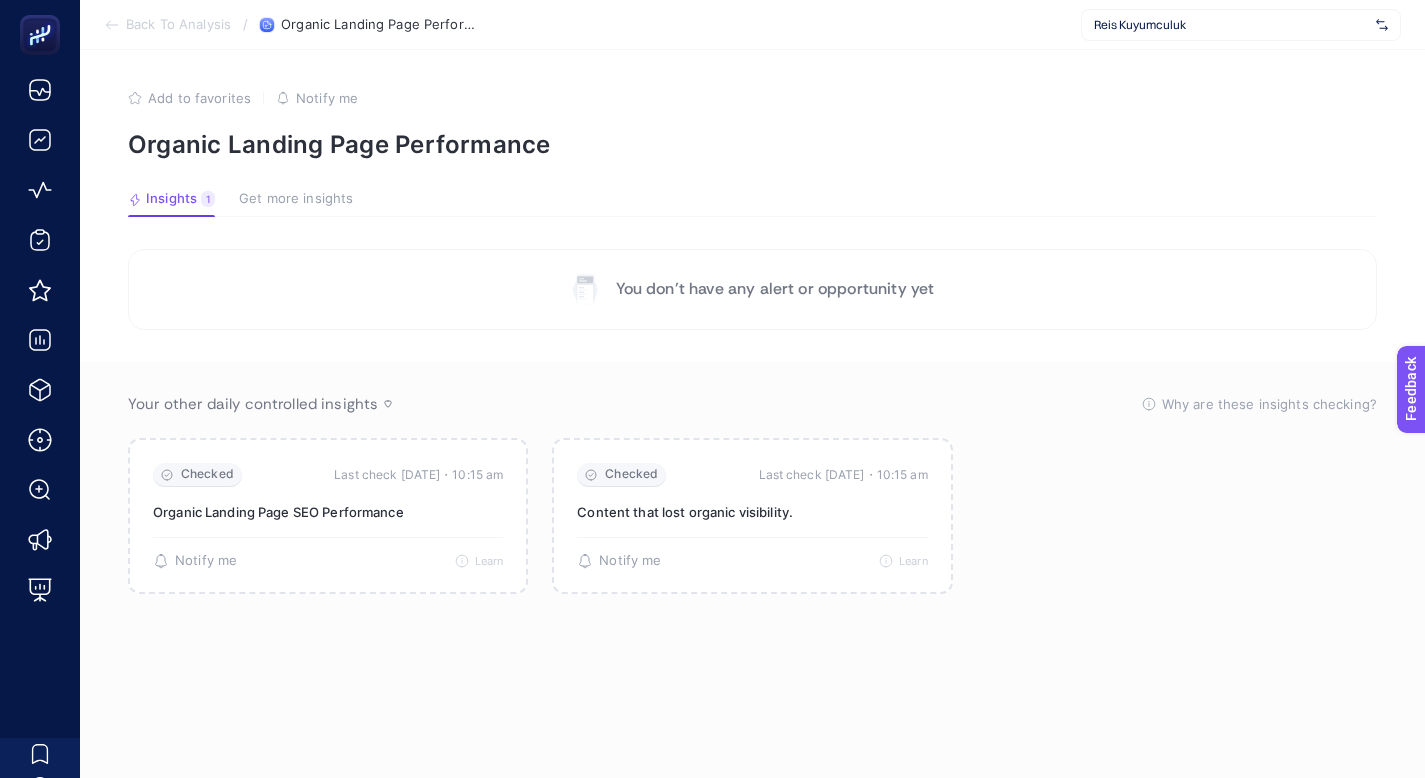 click on "Reis Kuyumculuk" at bounding box center (1241, 25) 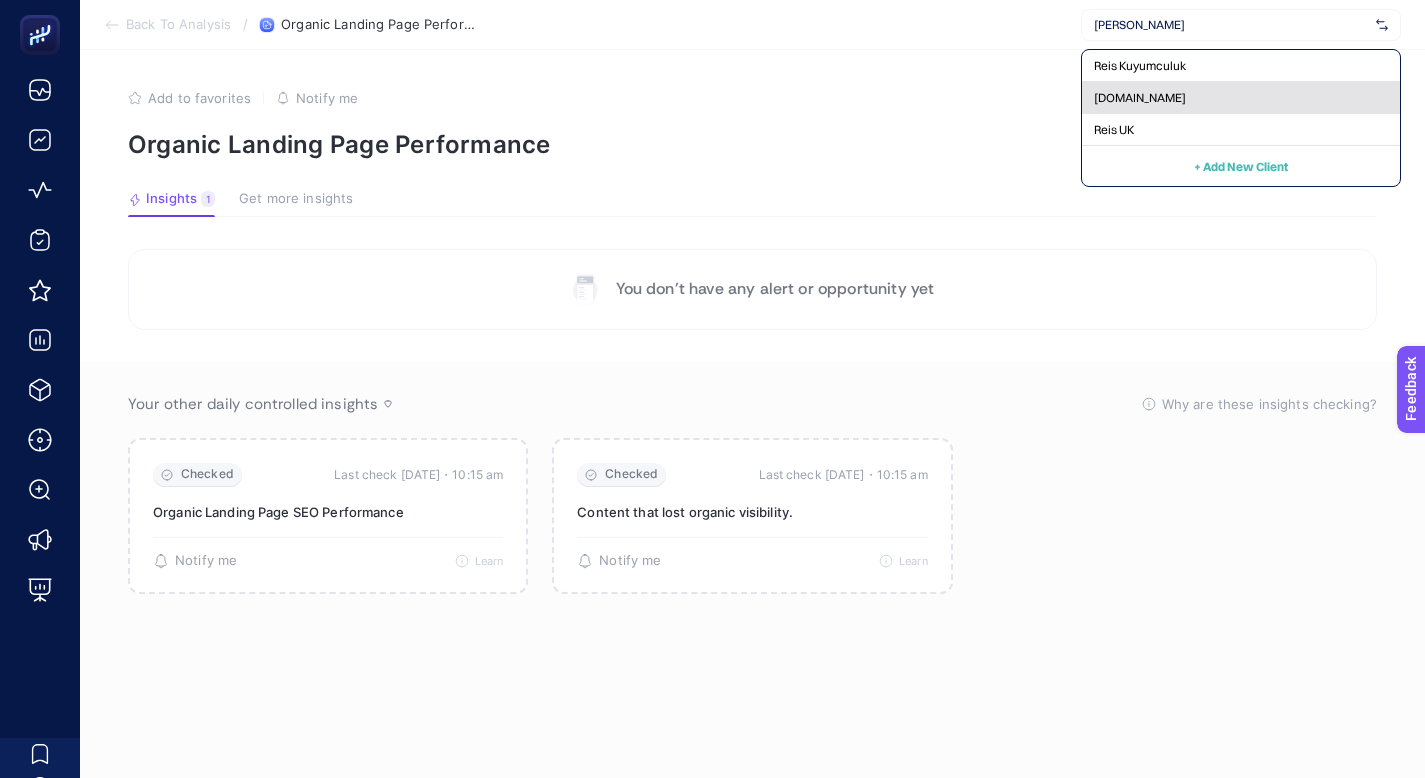 type on "[PERSON_NAME]" 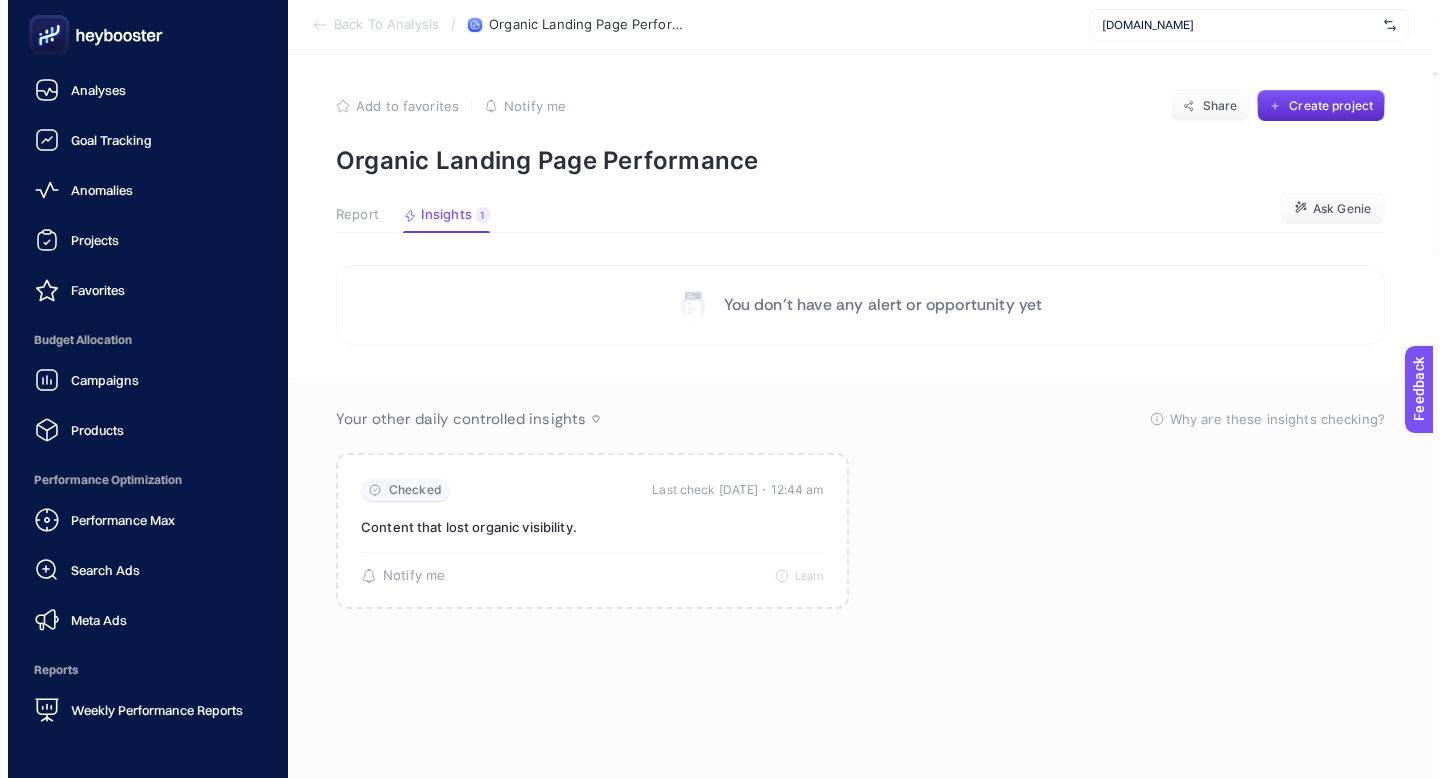 scroll, scrollTop: 192, scrollLeft: 0, axis: vertical 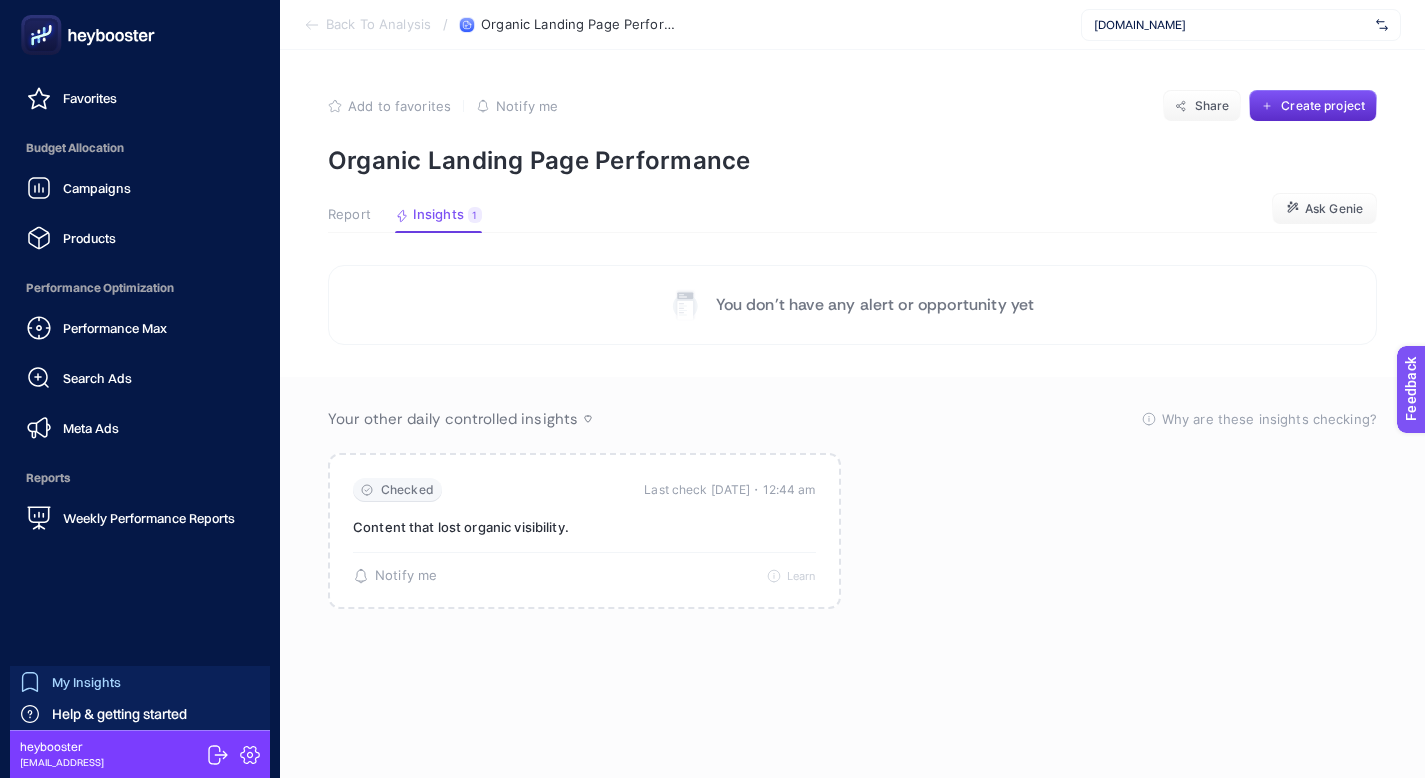 click on "My Insights" at bounding box center (86, 682) 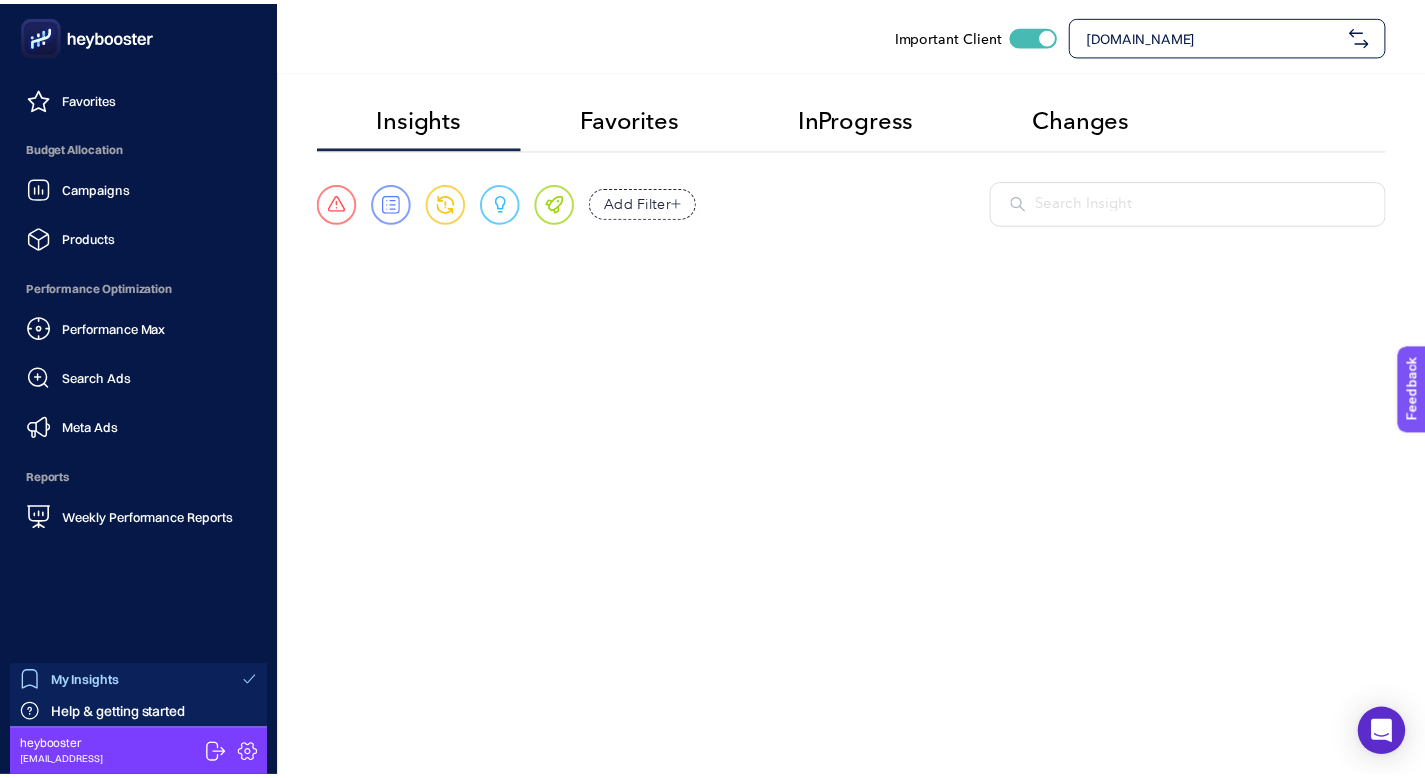 scroll, scrollTop: 72, scrollLeft: 0, axis: vertical 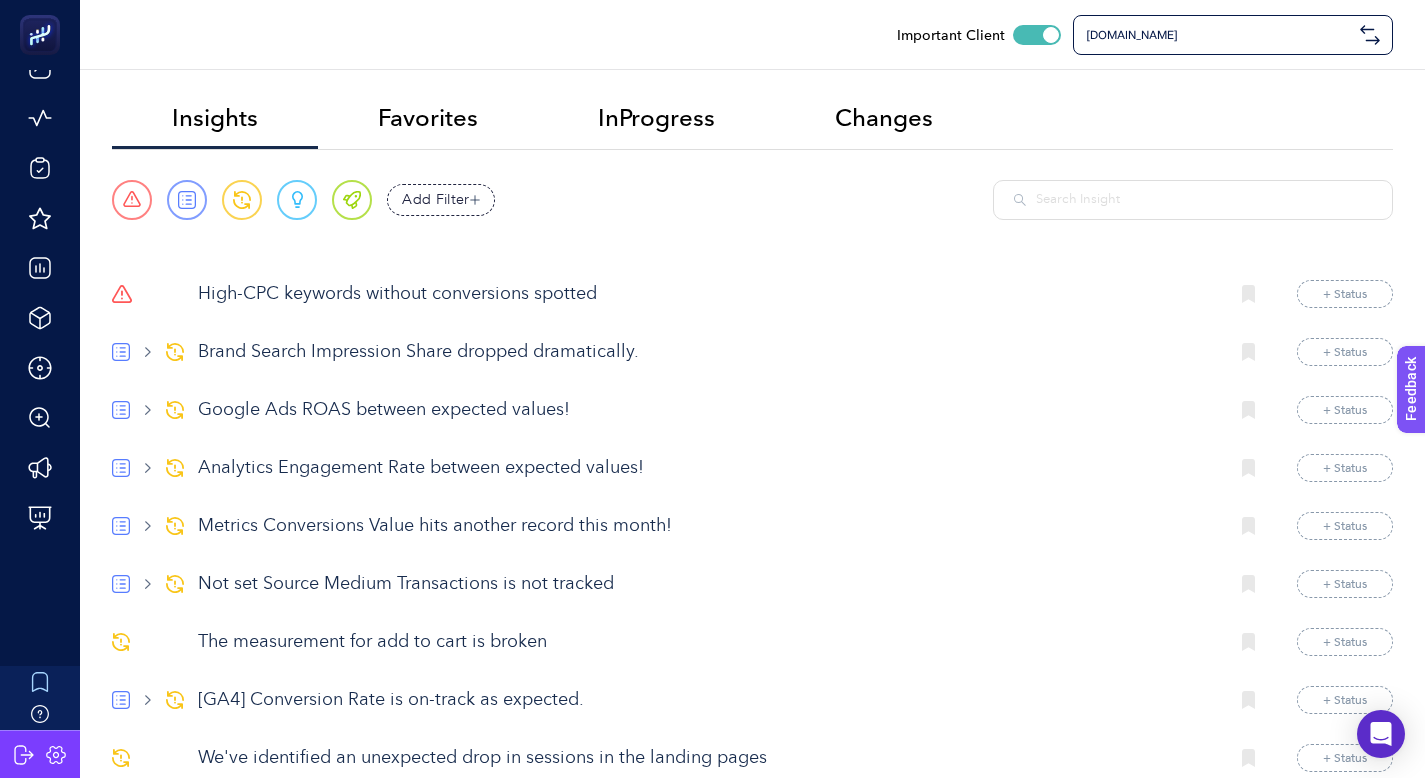 click on "High-CPC keywords without conversions spotted" at bounding box center (705, 294) 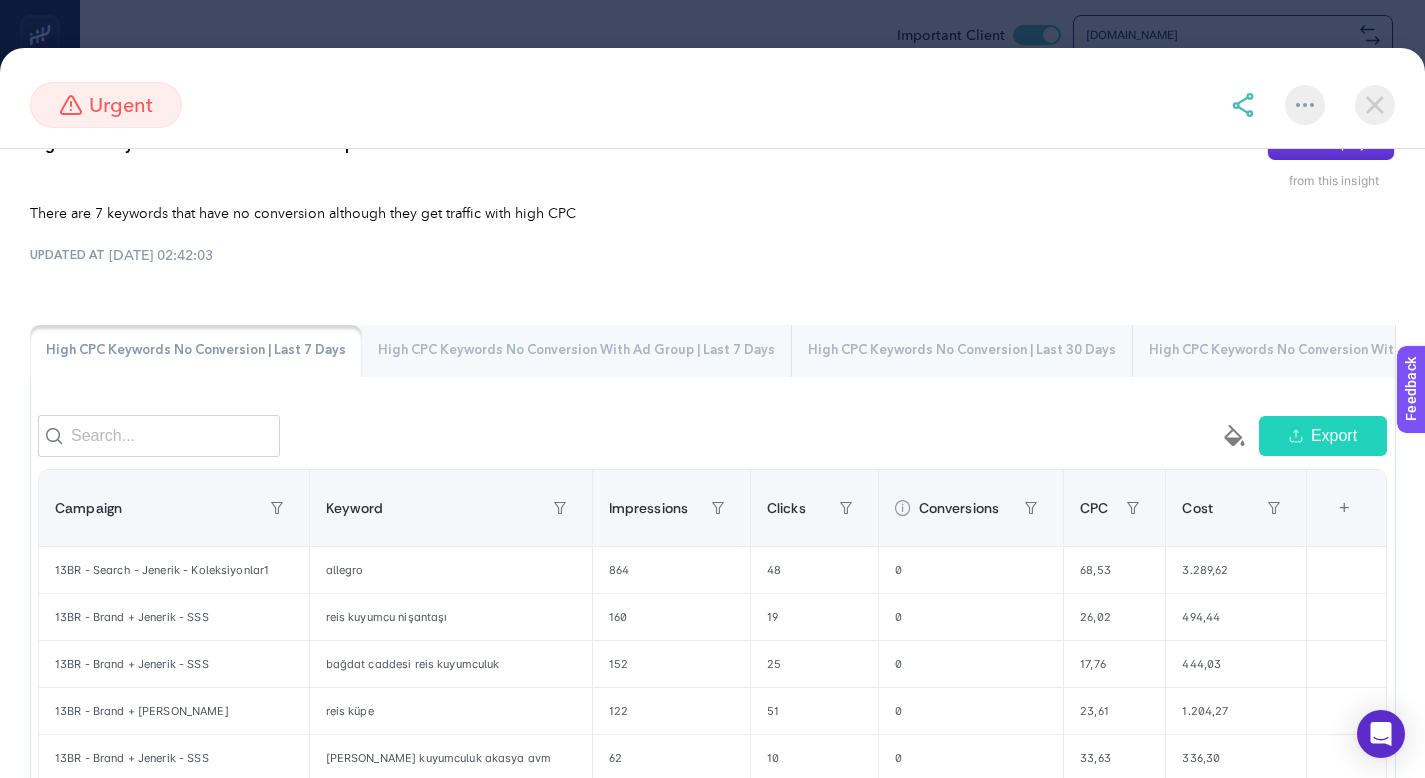 scroll, scrollTop: 0, scrollLeft: 0, axis: both 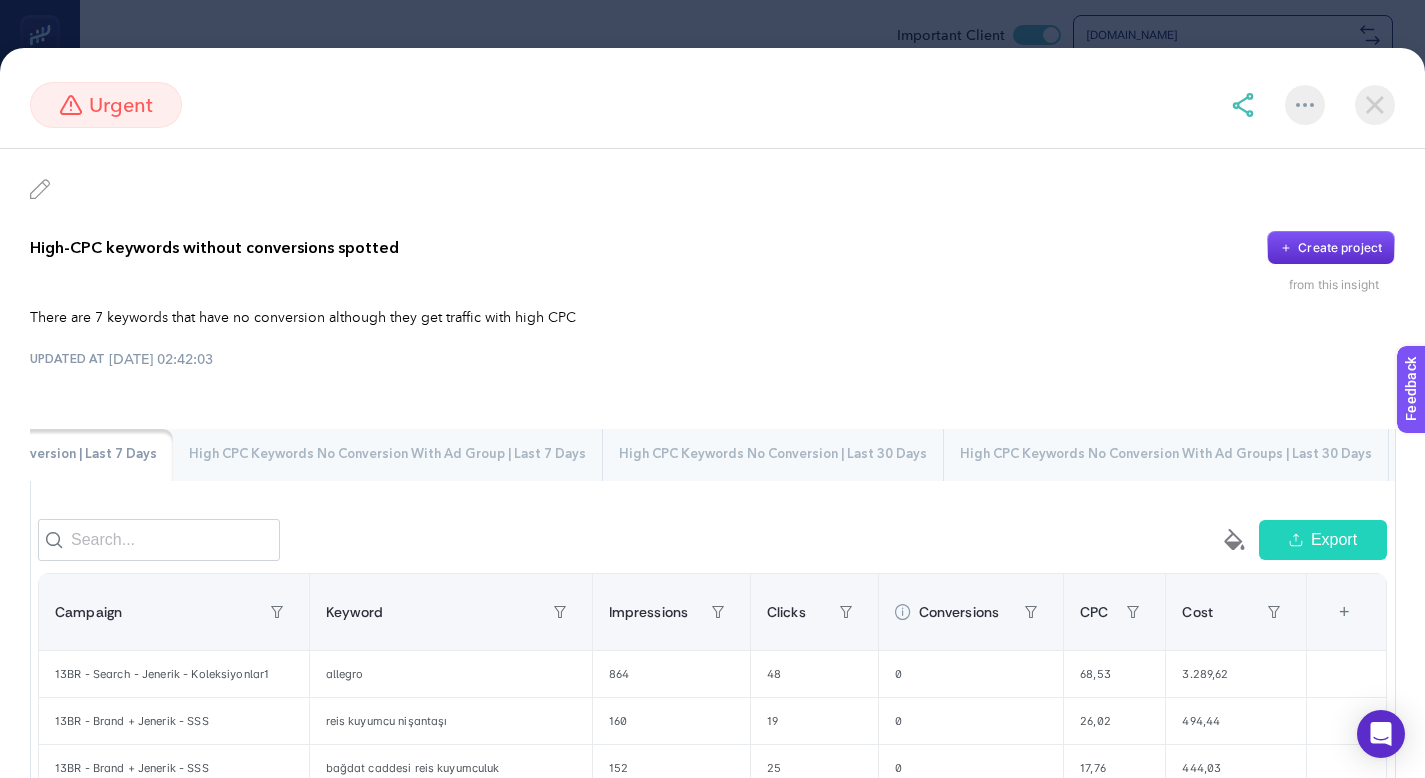 click on "High CPC Keywords No Conversion | Last 30 Days" at bounding box center (773, 455) 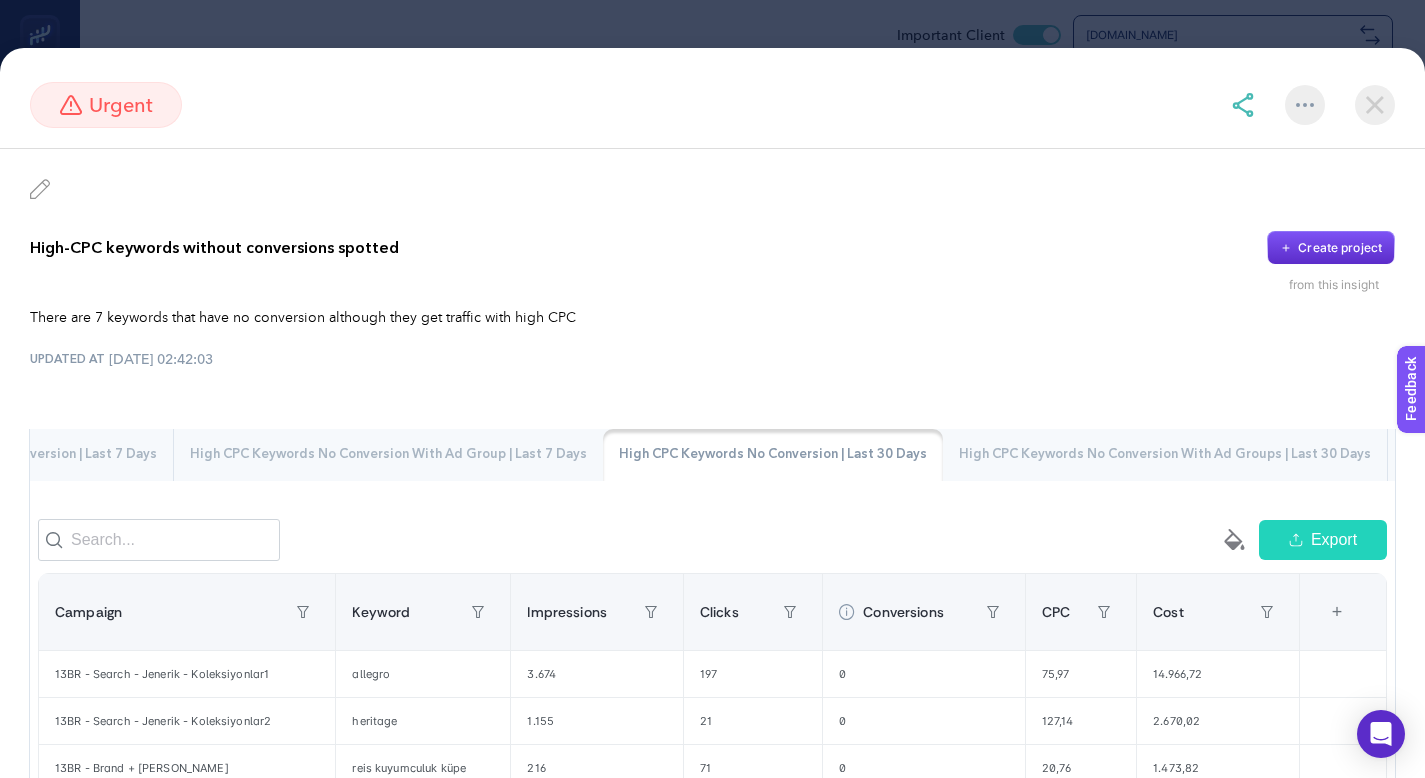 scroll, scrollTop: 0, scrollLeft: 188, axis: horizontal 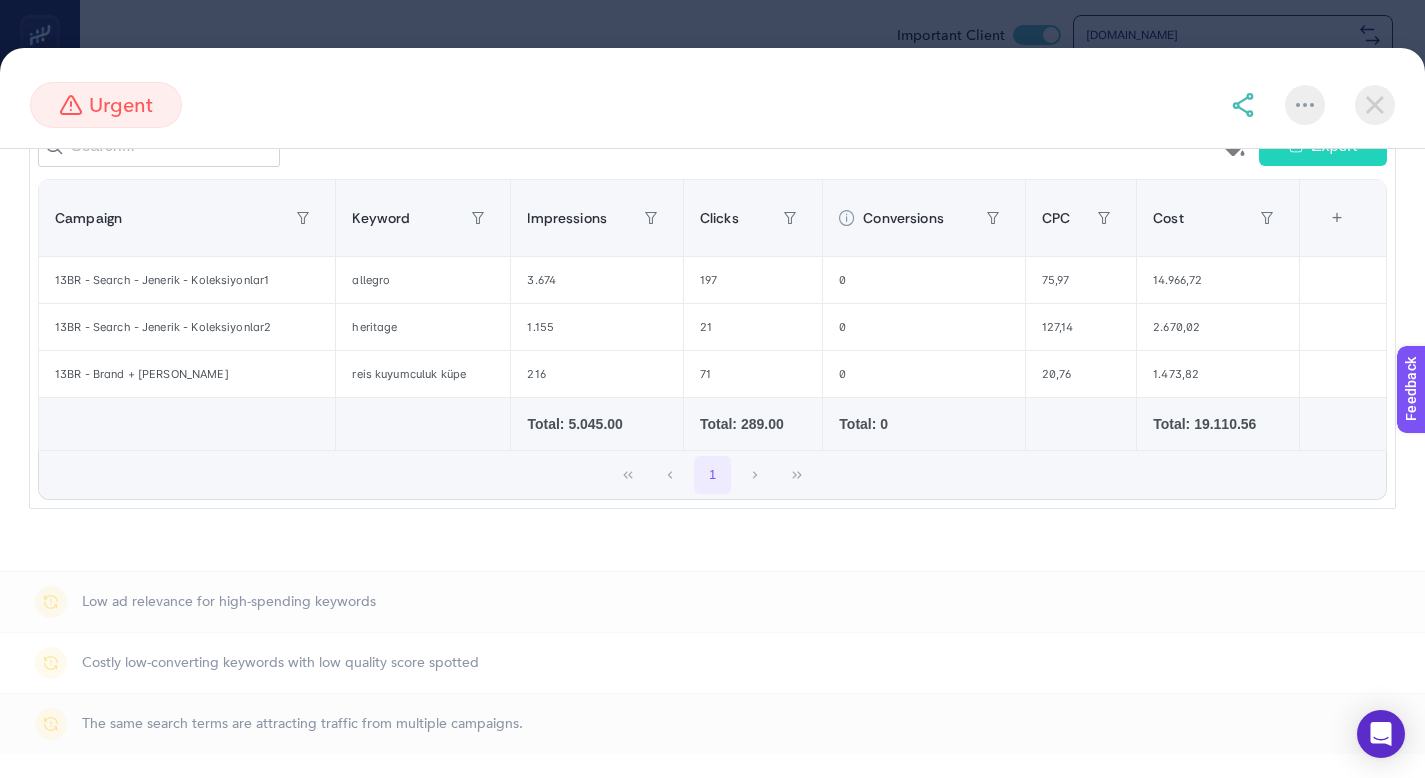 click at bounding box center (1375, 105) 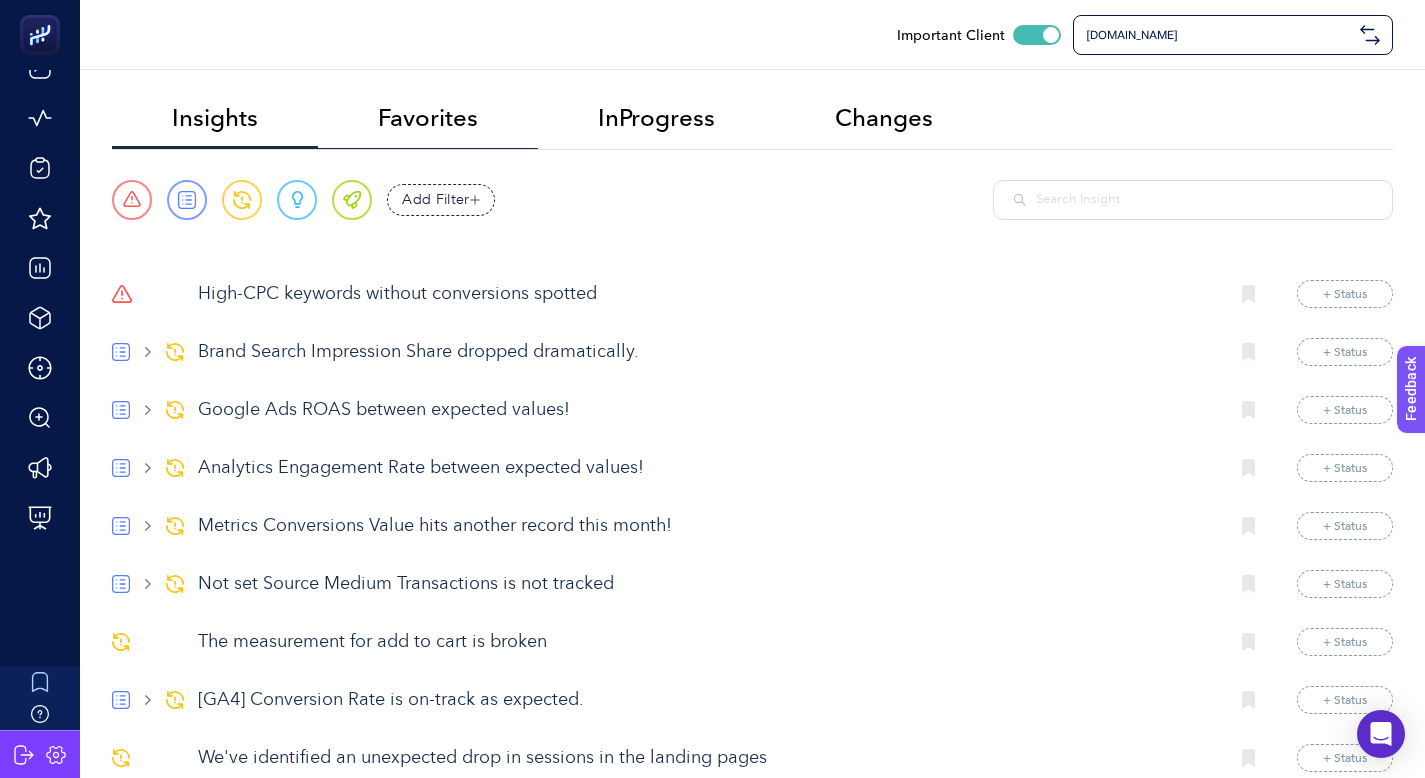 click on "Favorites" 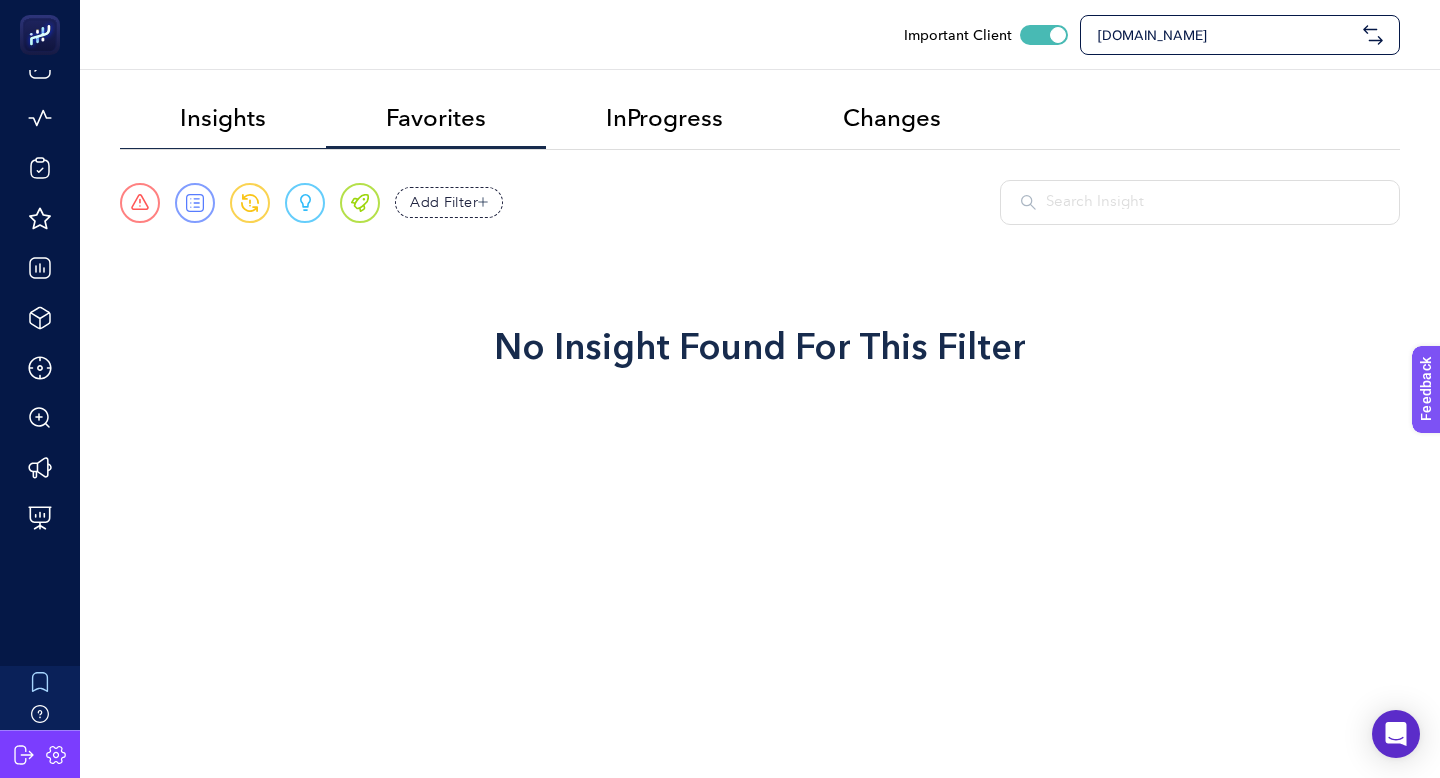 click on "Insights" at bounding box center [223, 118] 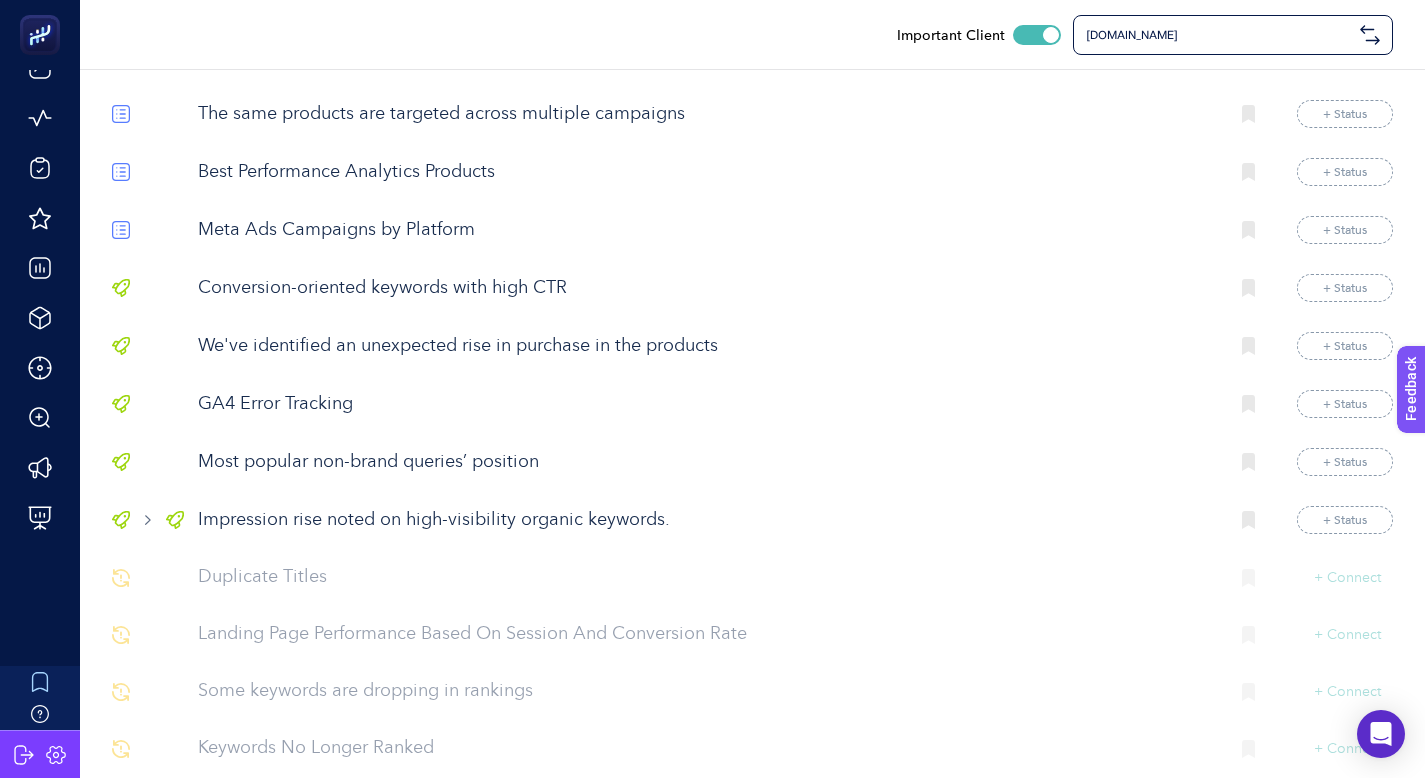 scroll, scrollTop: 12071, scrollLeft: 0, axis: vertical 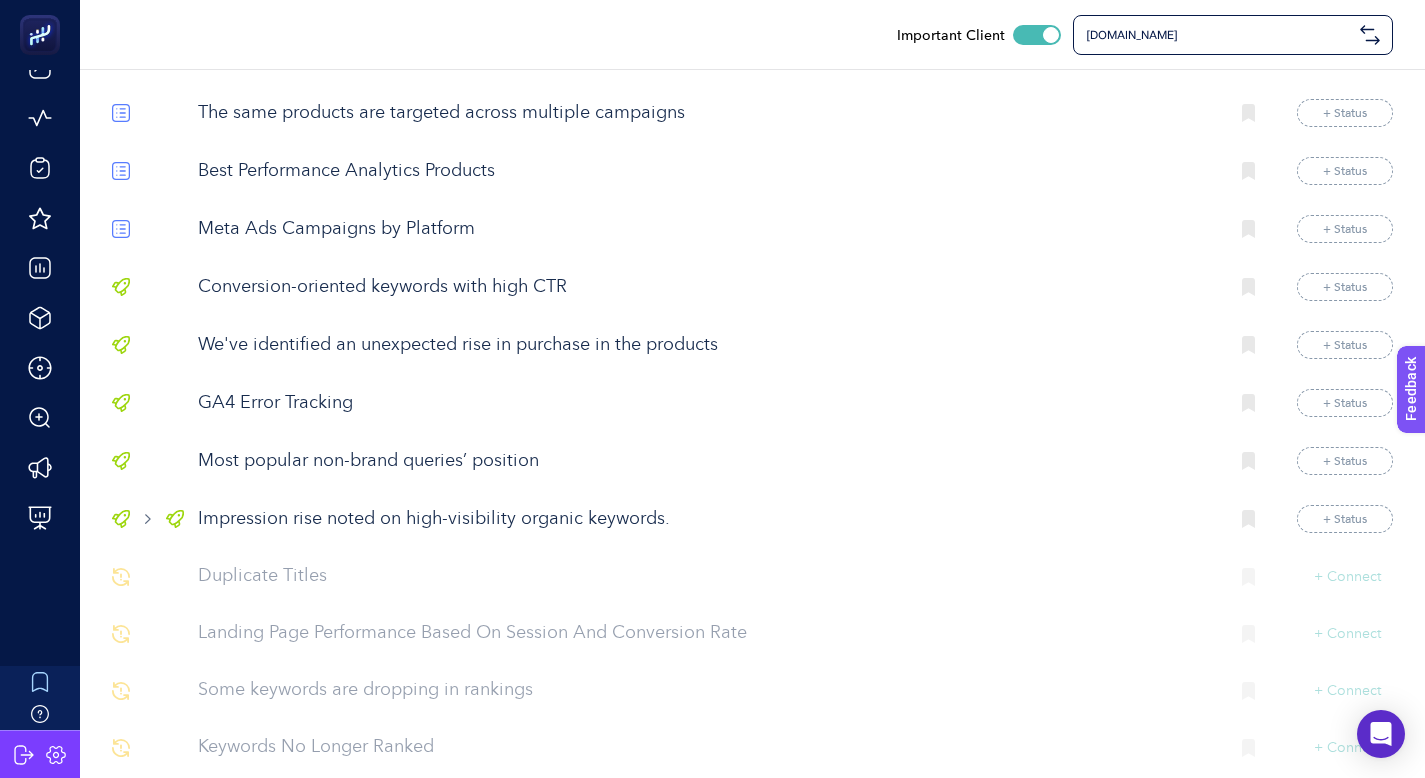 click on "Meta Ads Campaigns by Platform" at bounding box center (705, 229) 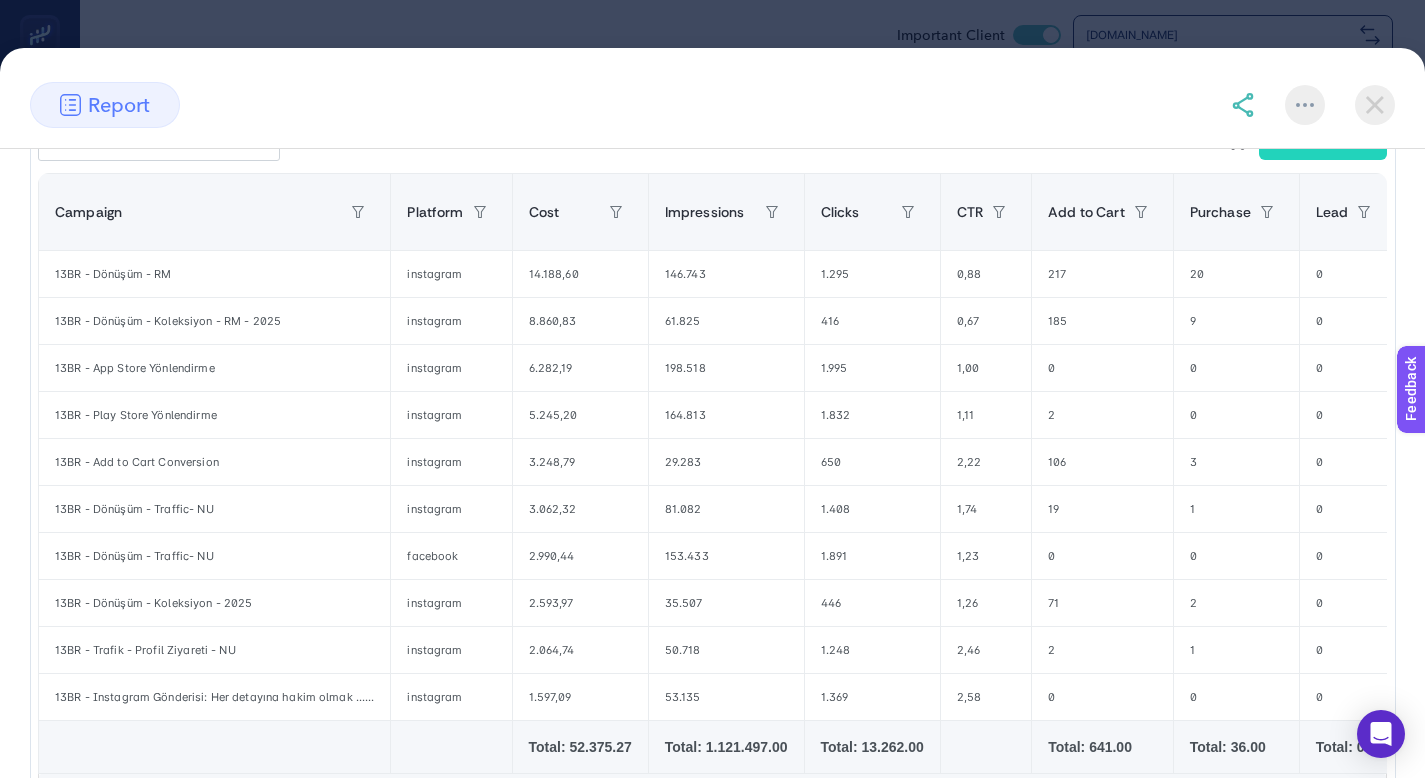 scroll, scrollTop: 346, scrollLeft: 0, axis: vertical 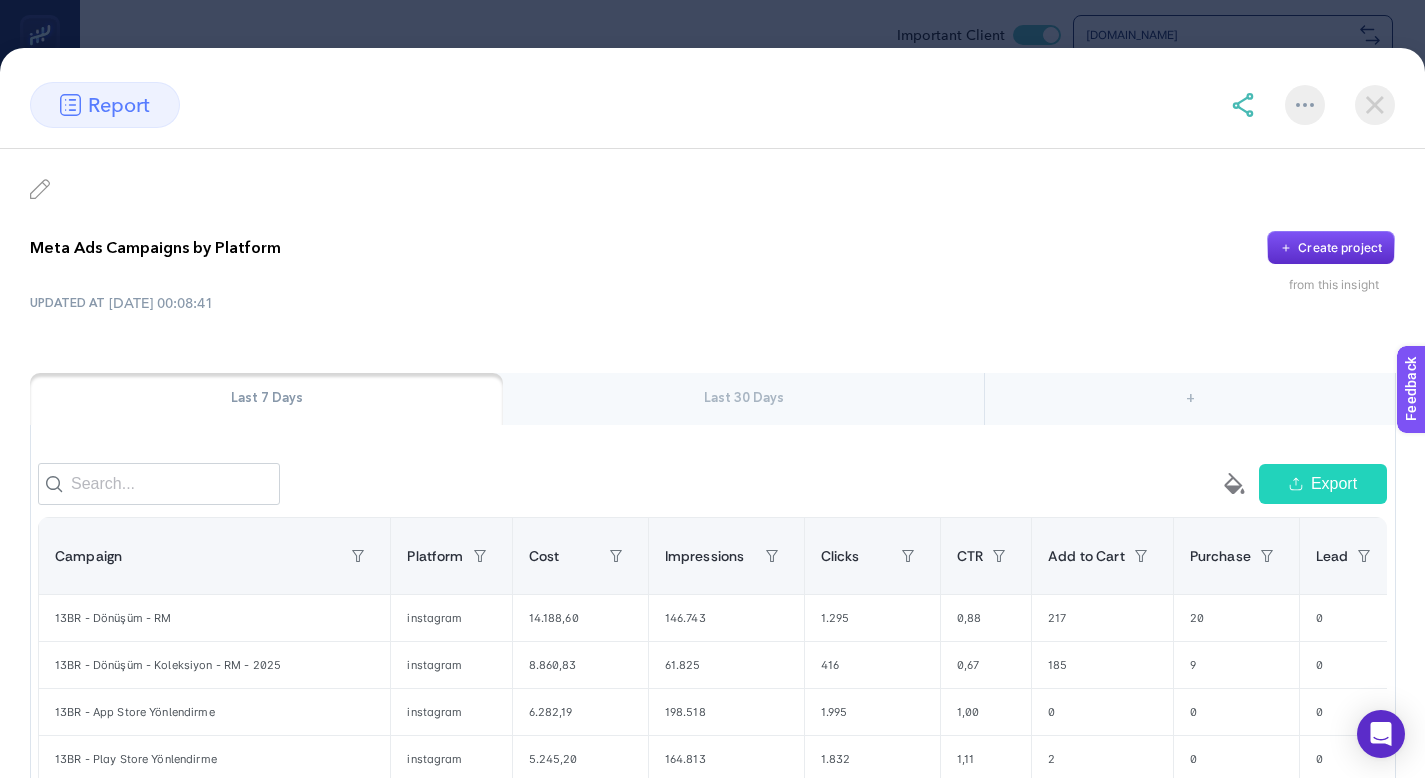 click on "Last 30 Days" at bounding box center [743, 399] 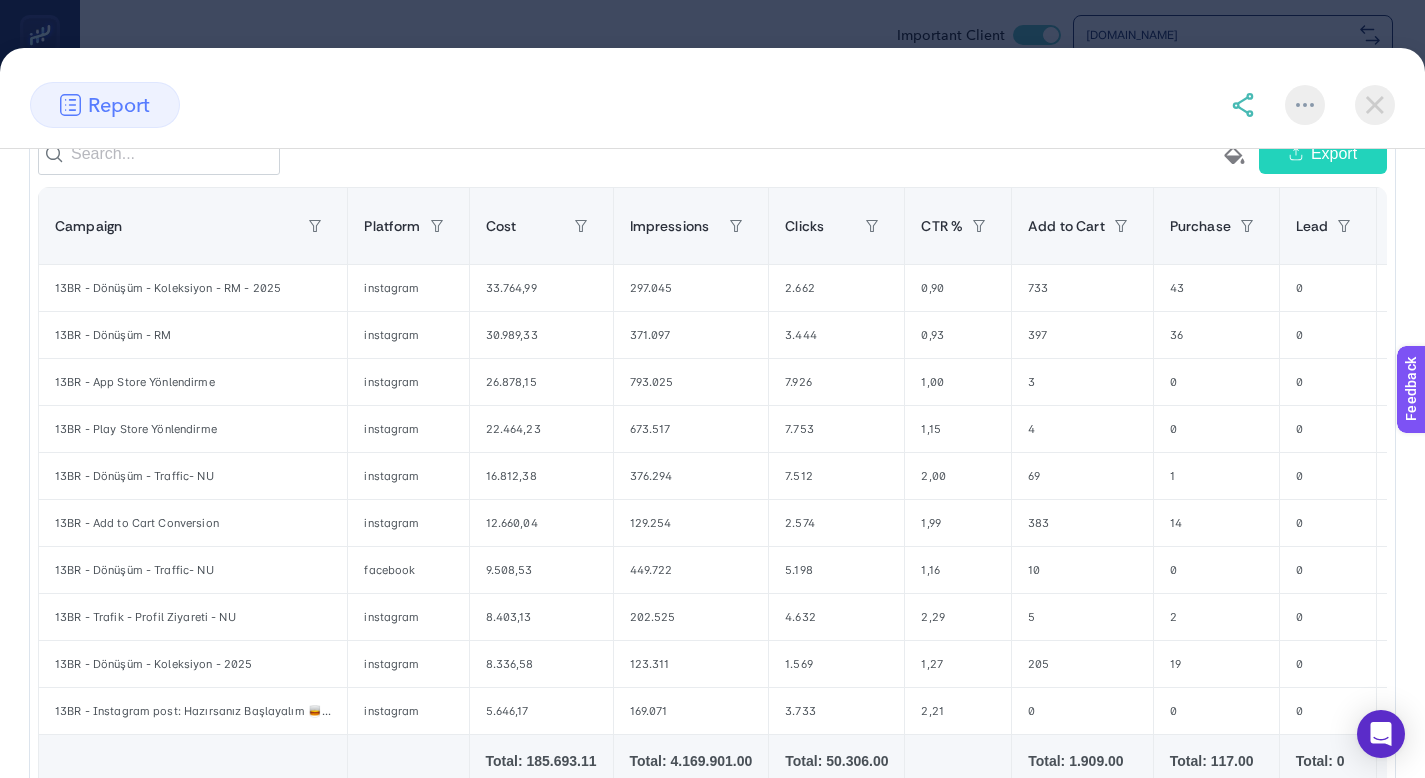 scroll, scrollTop: 514, scrollLeft: 0, axis: vertical 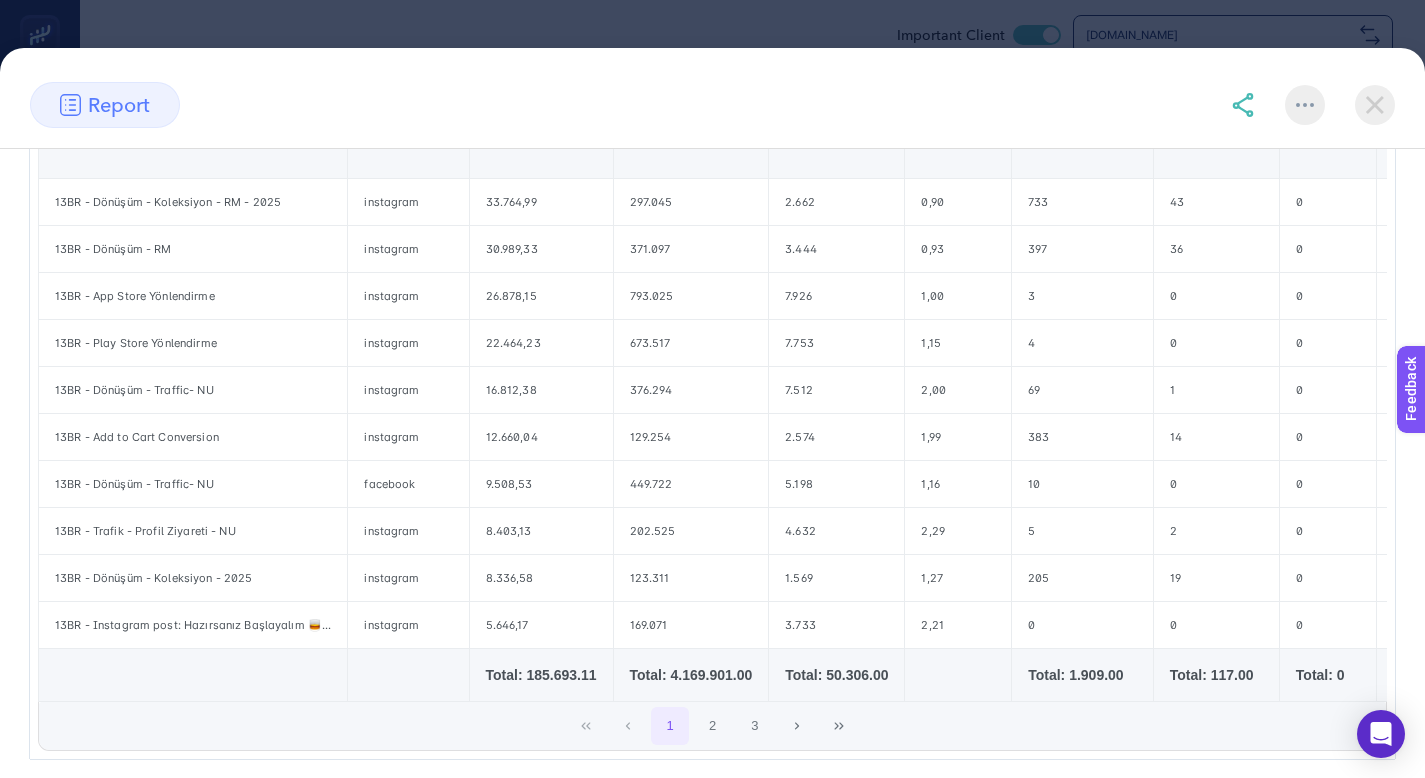 click at bounding box center [1375, 105] 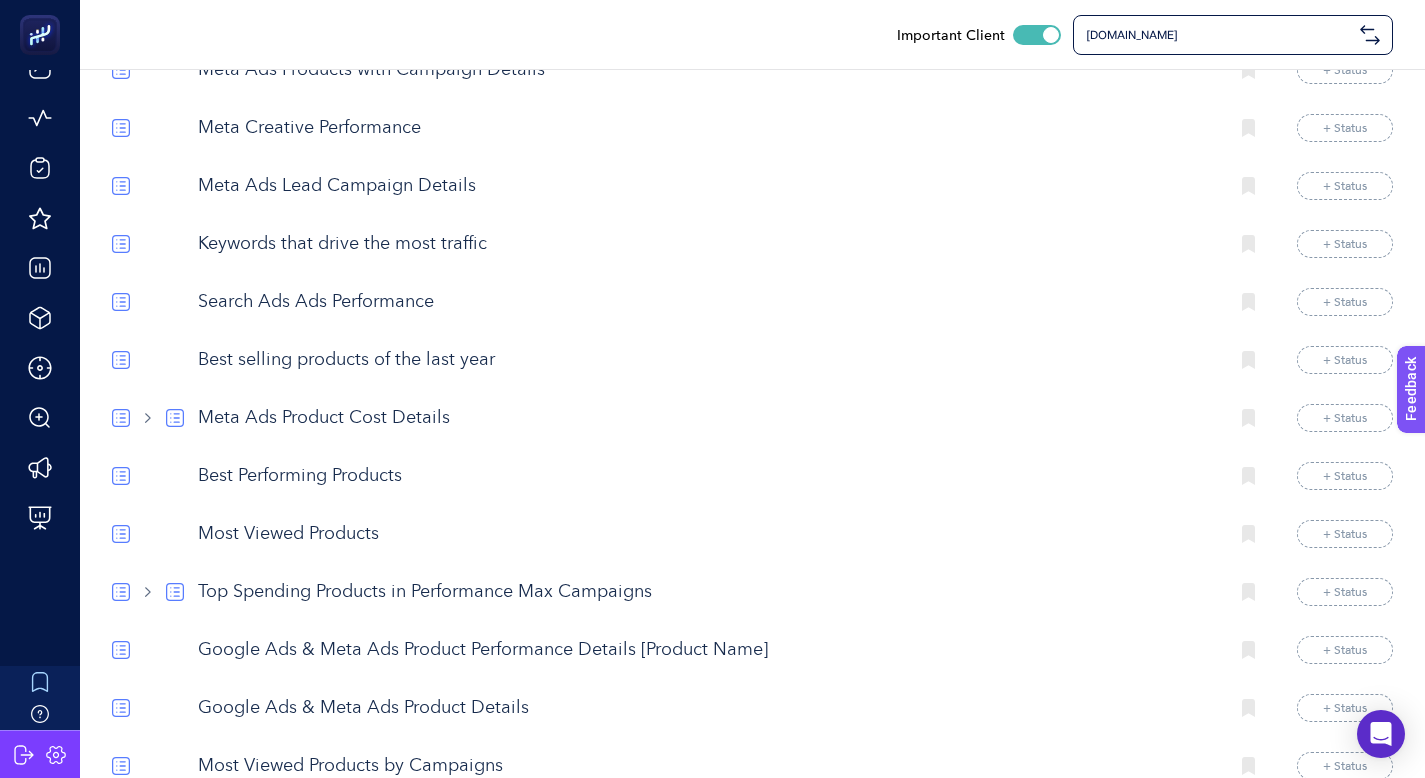 scroll, scrollTop: 10999, scrollLeft: 0, axis: vertical 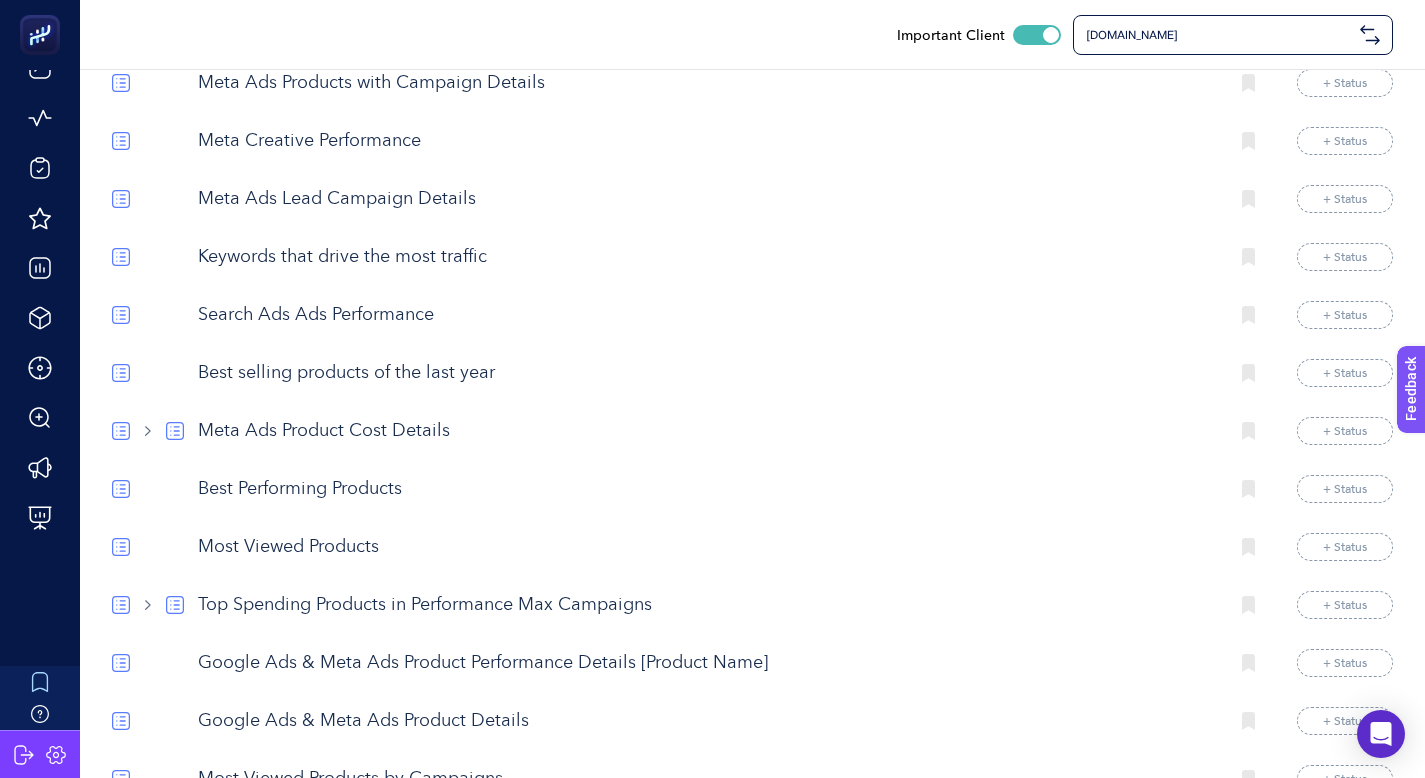 click on "Best selling products of the last year" at bounding box center [705, 373] 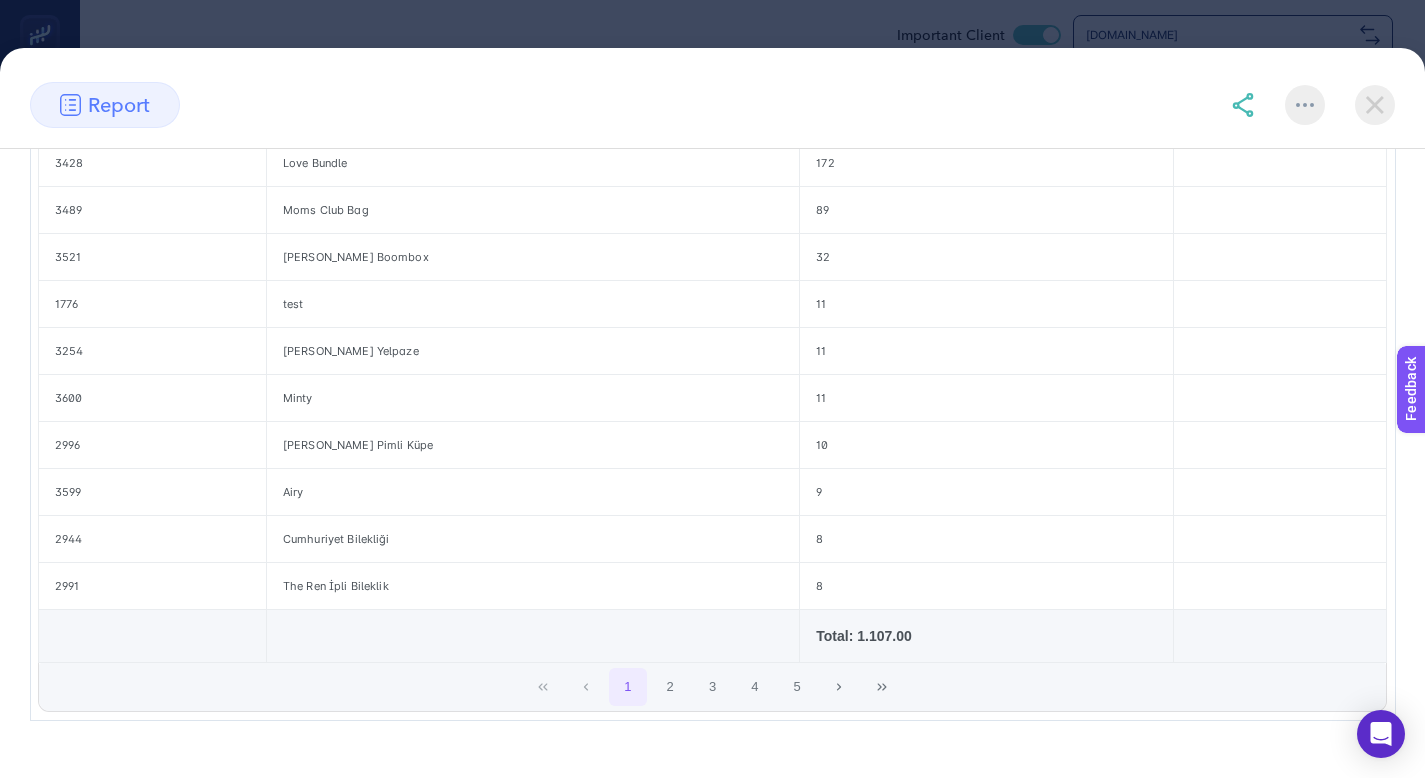 scroll, scrollTop: 452, scrollLeft: 0, axis: vertical 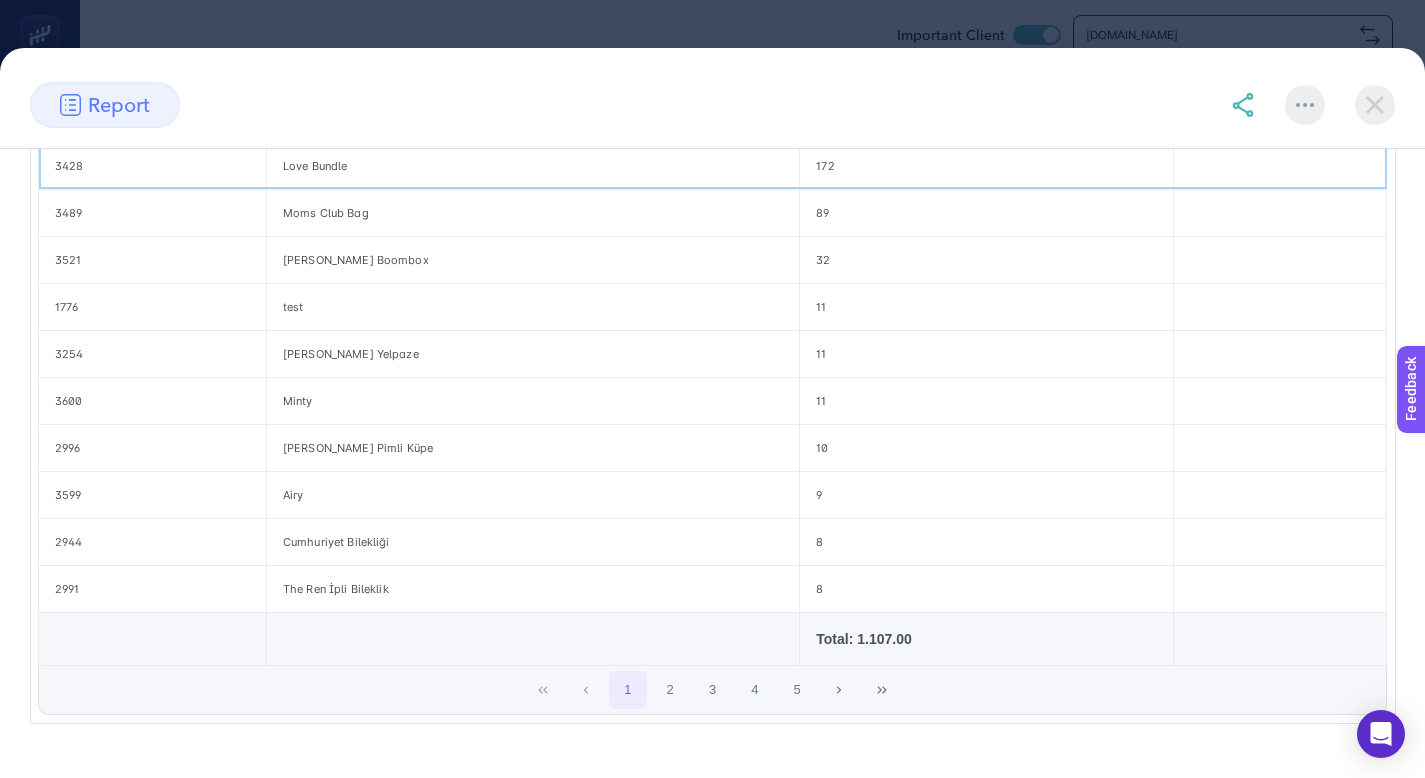 click on "Love Bundle" 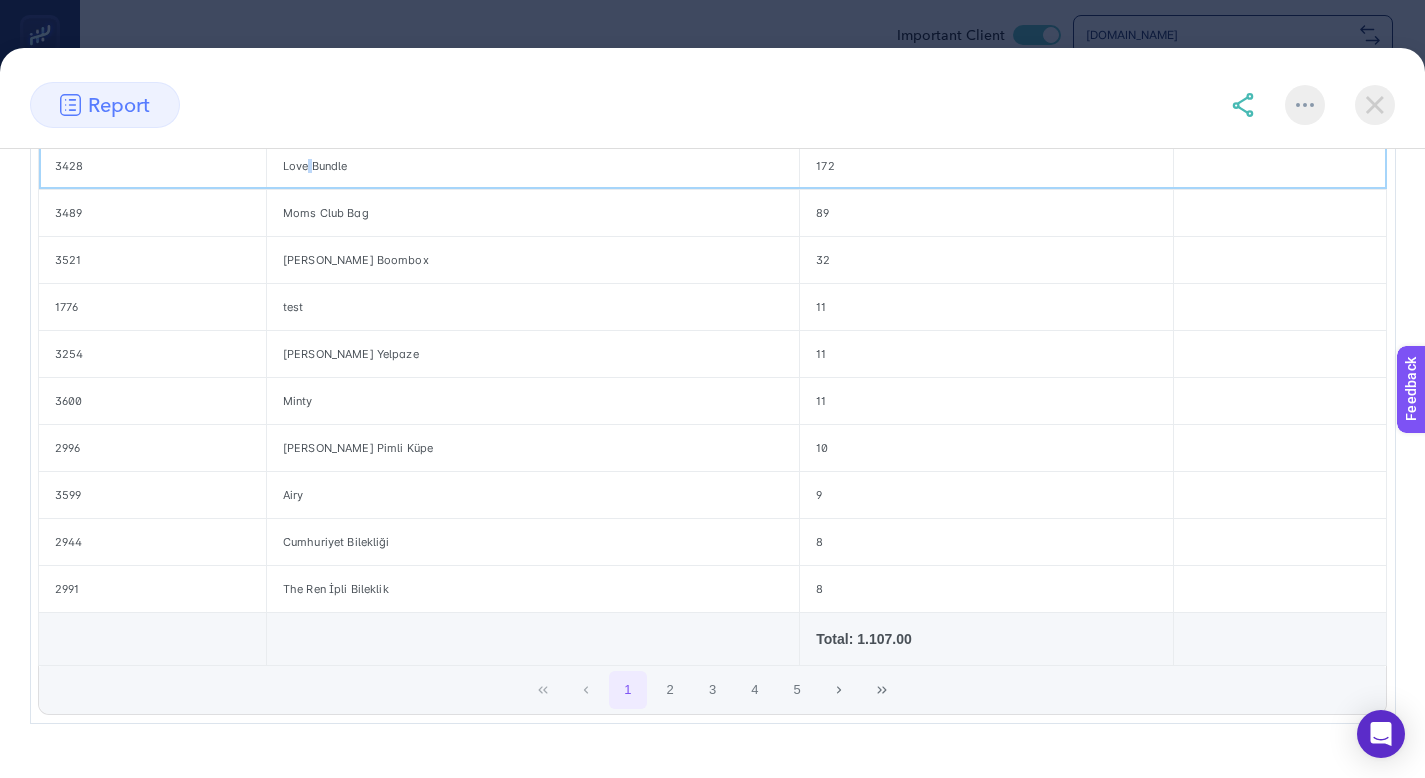 click on "Love Bundle" 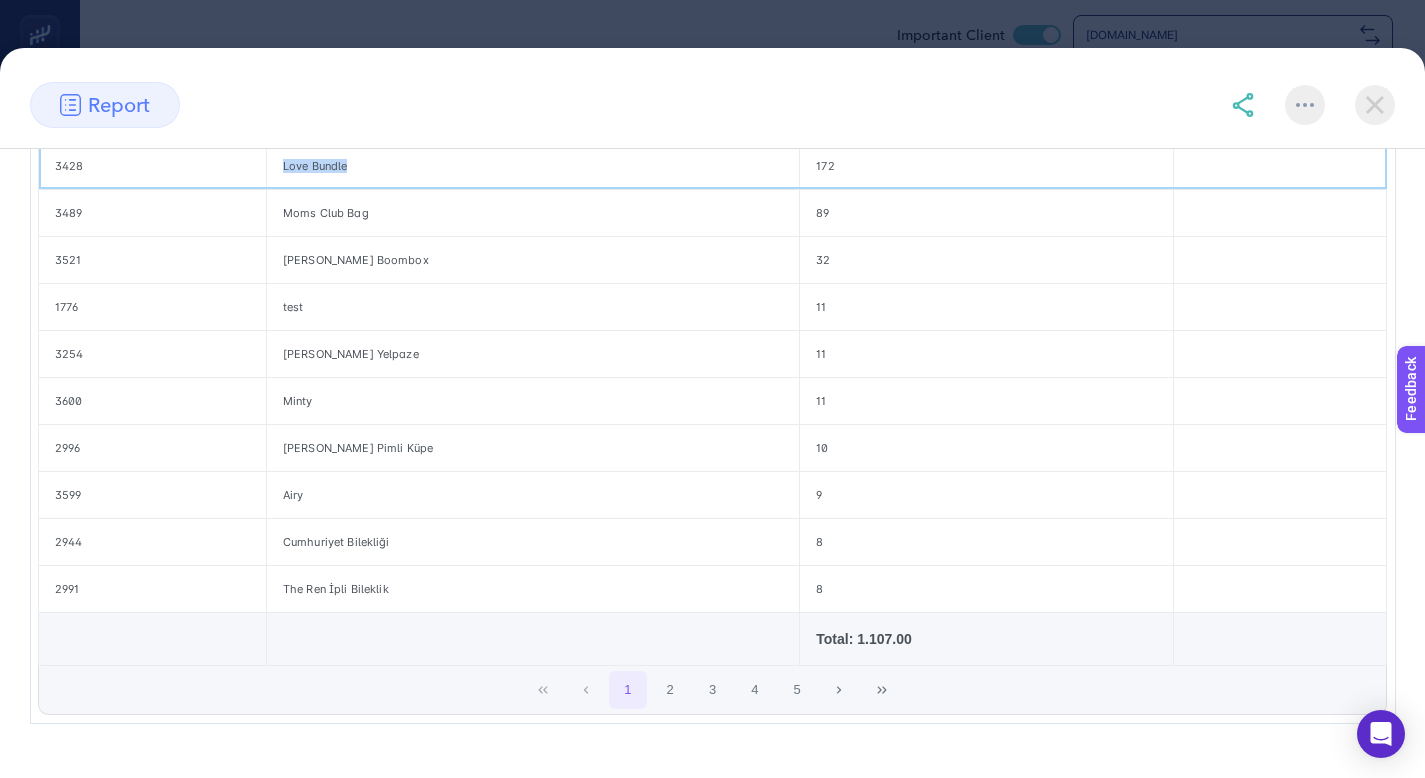 click on "Love Bundle" 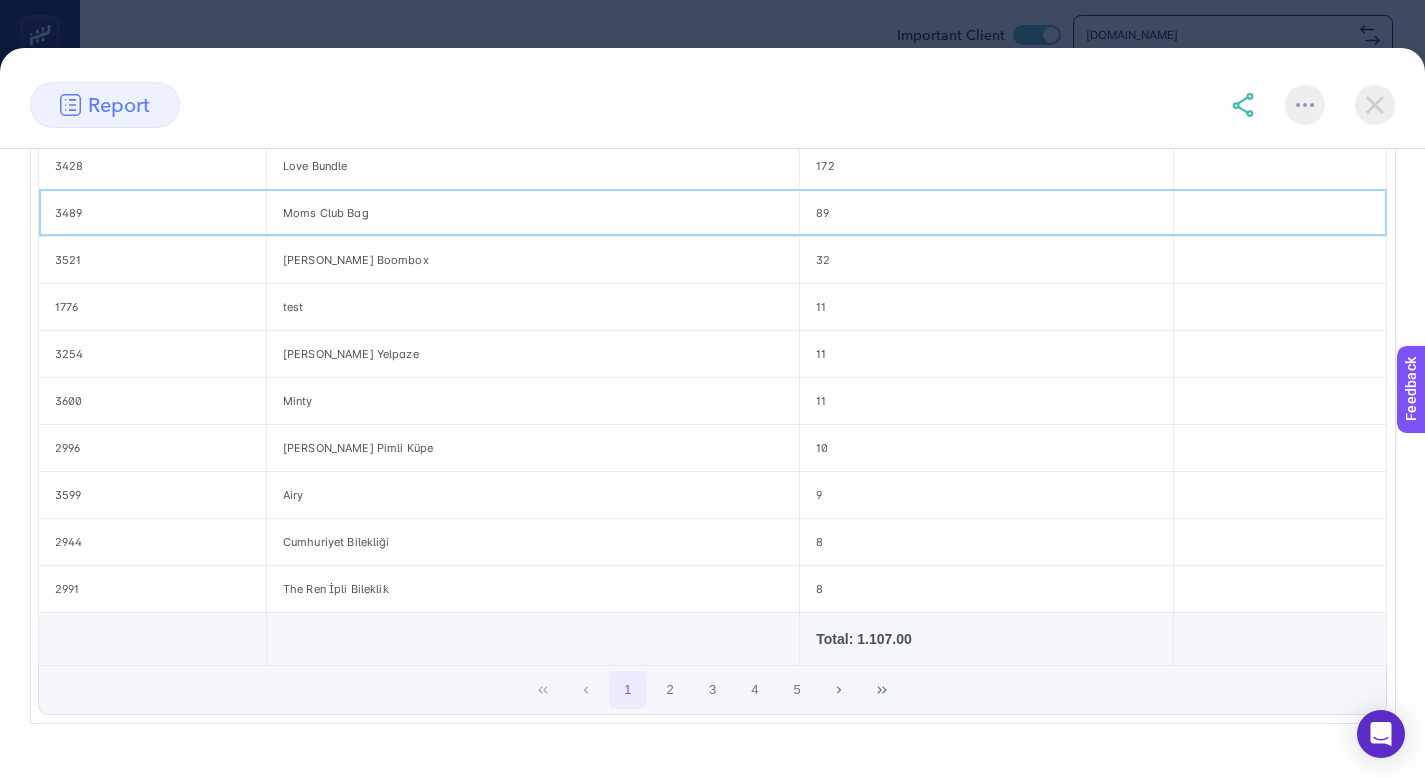 click on "Moms Club Bag" 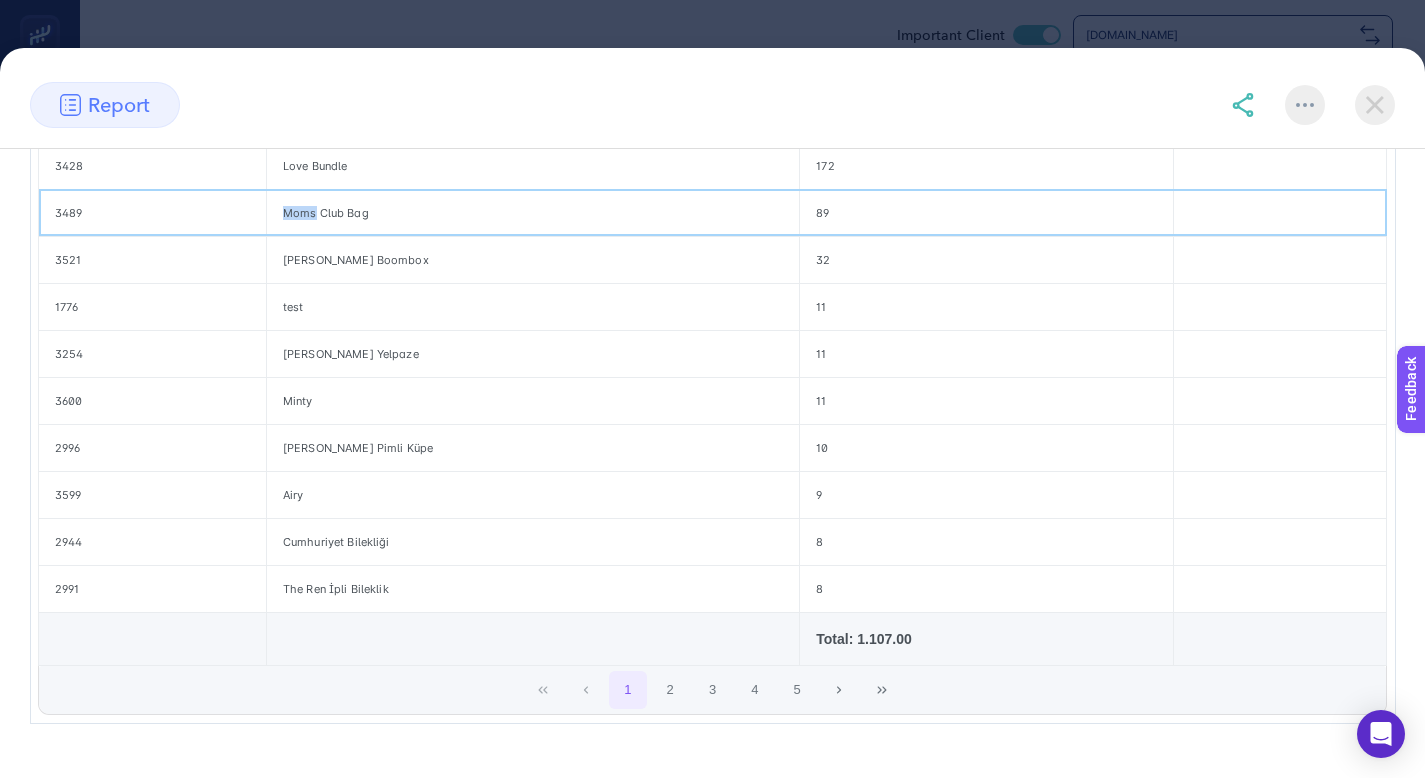 click on "Moms Club Bag" 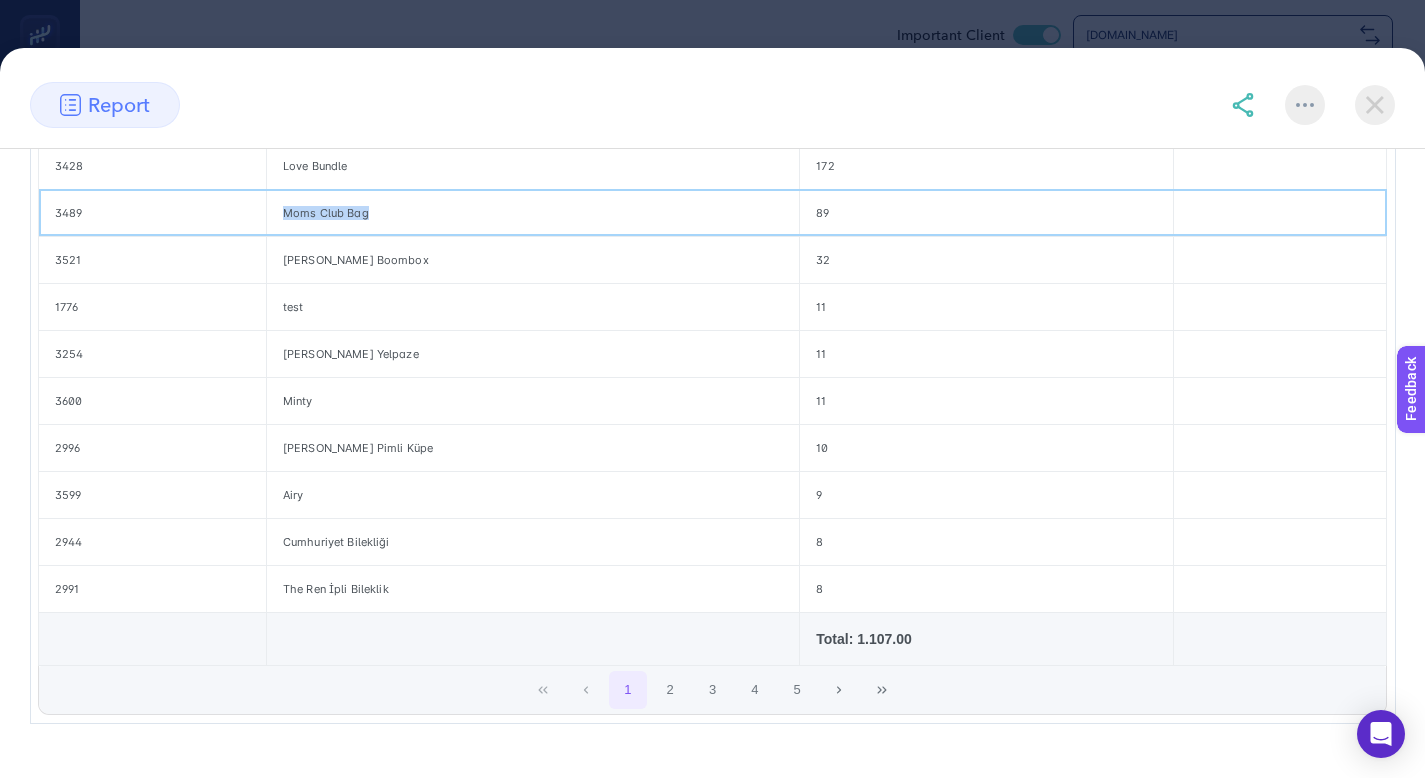 click on "Moms Club Bag" 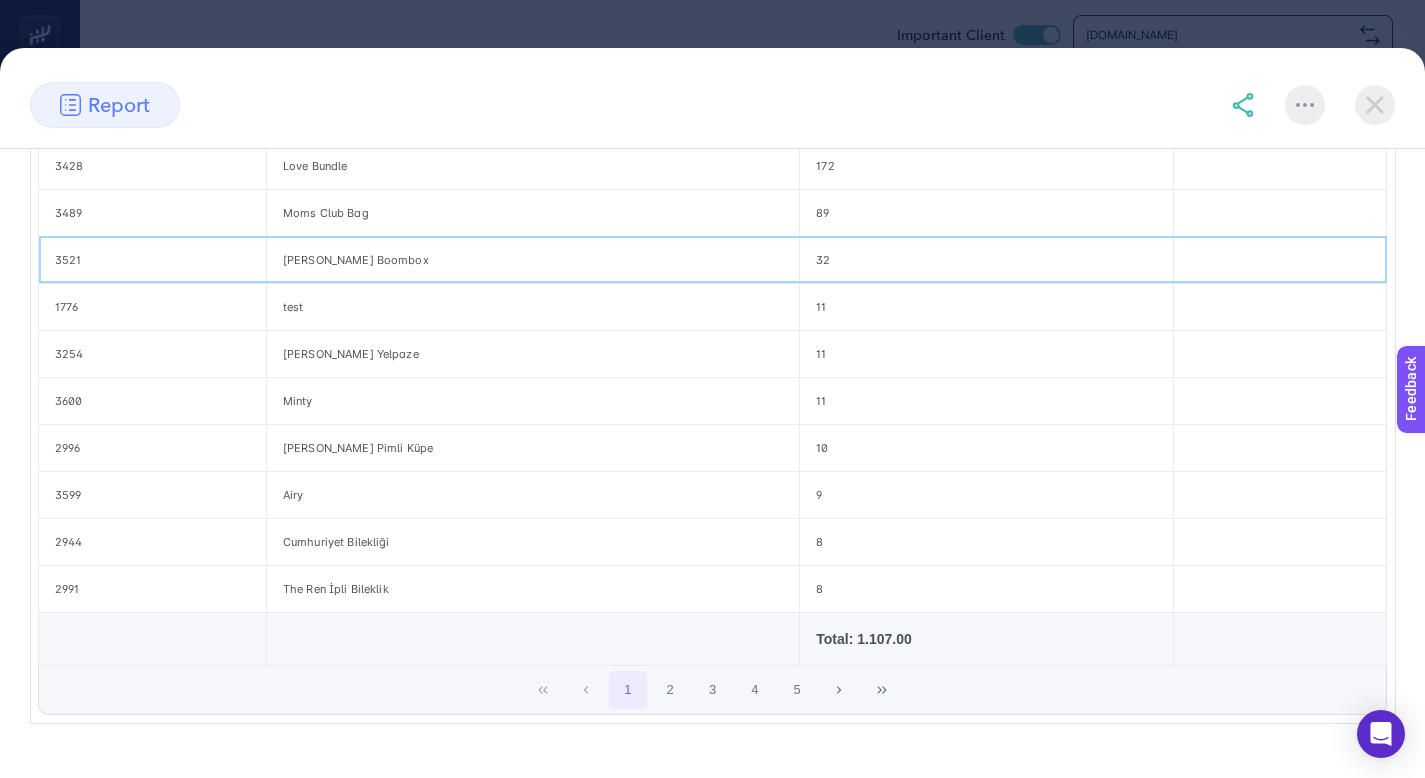 click on "[PERSON_NAME] Boombox" 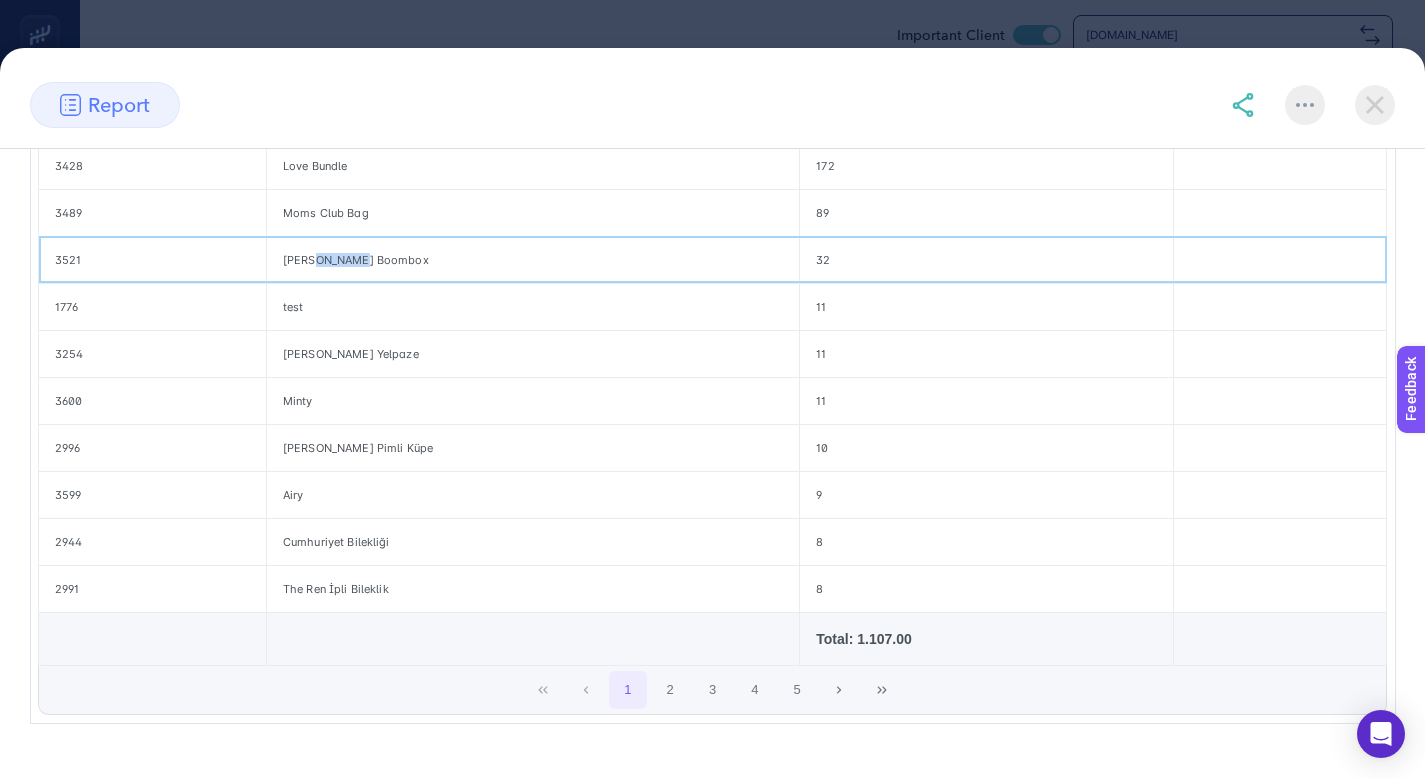 click on "[PERSON_NAME] Boombox" 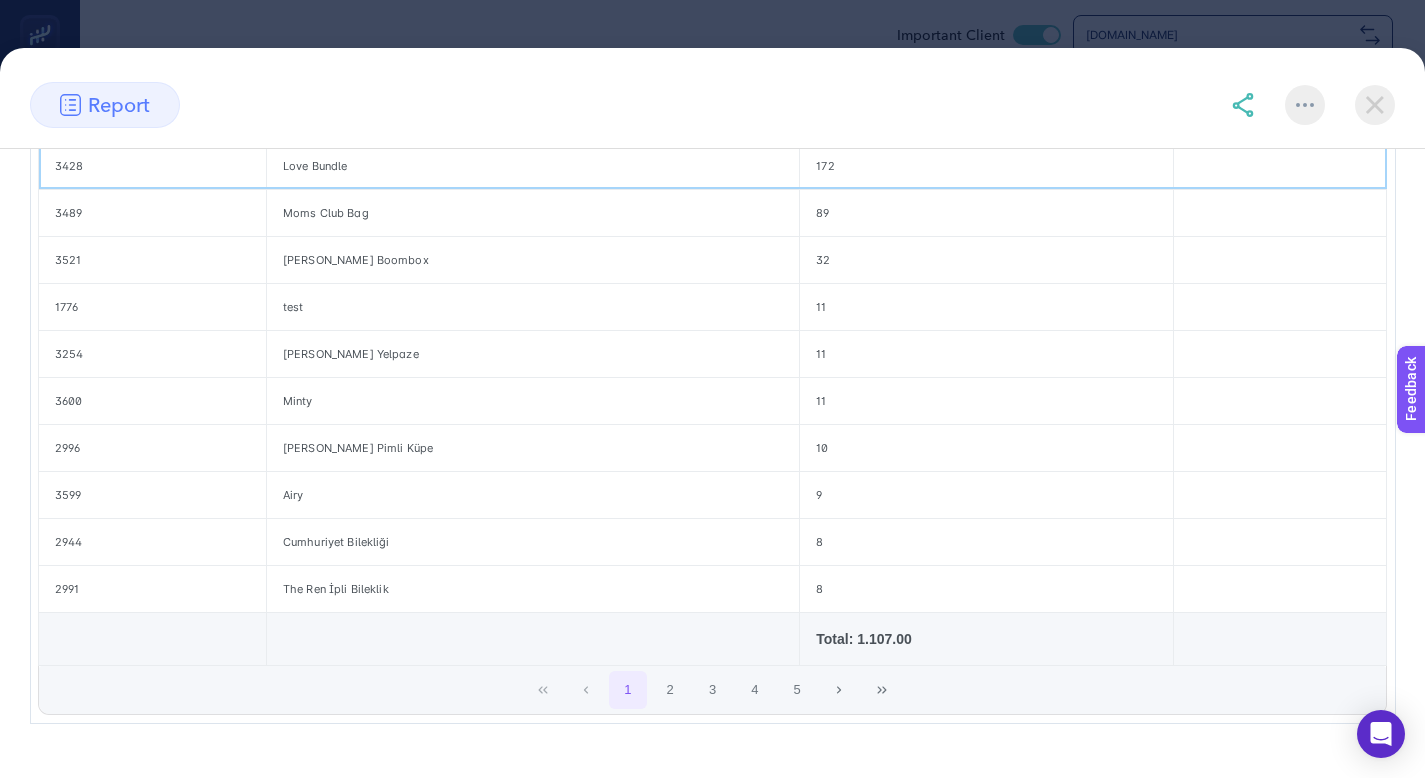 click on "Love Bundle" 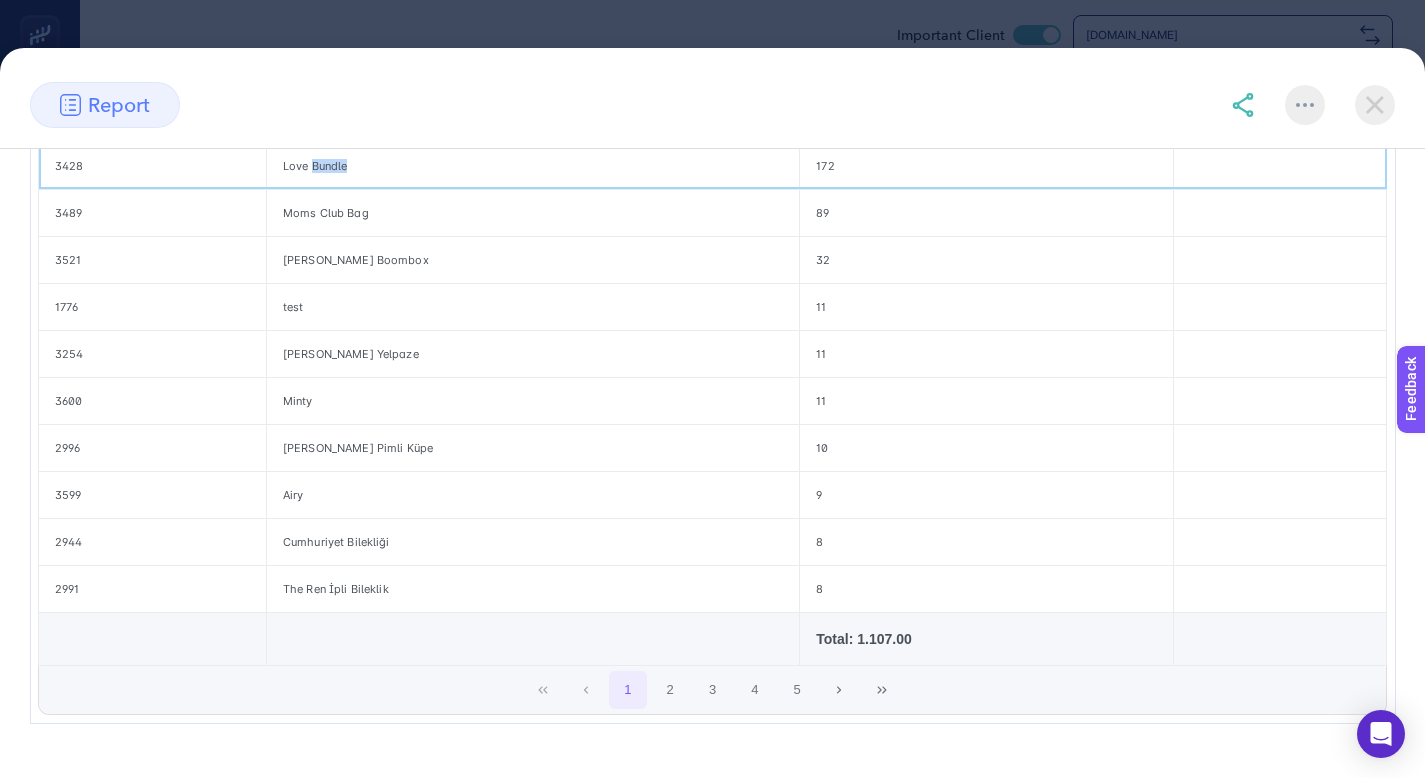 click on "Love Bundle" 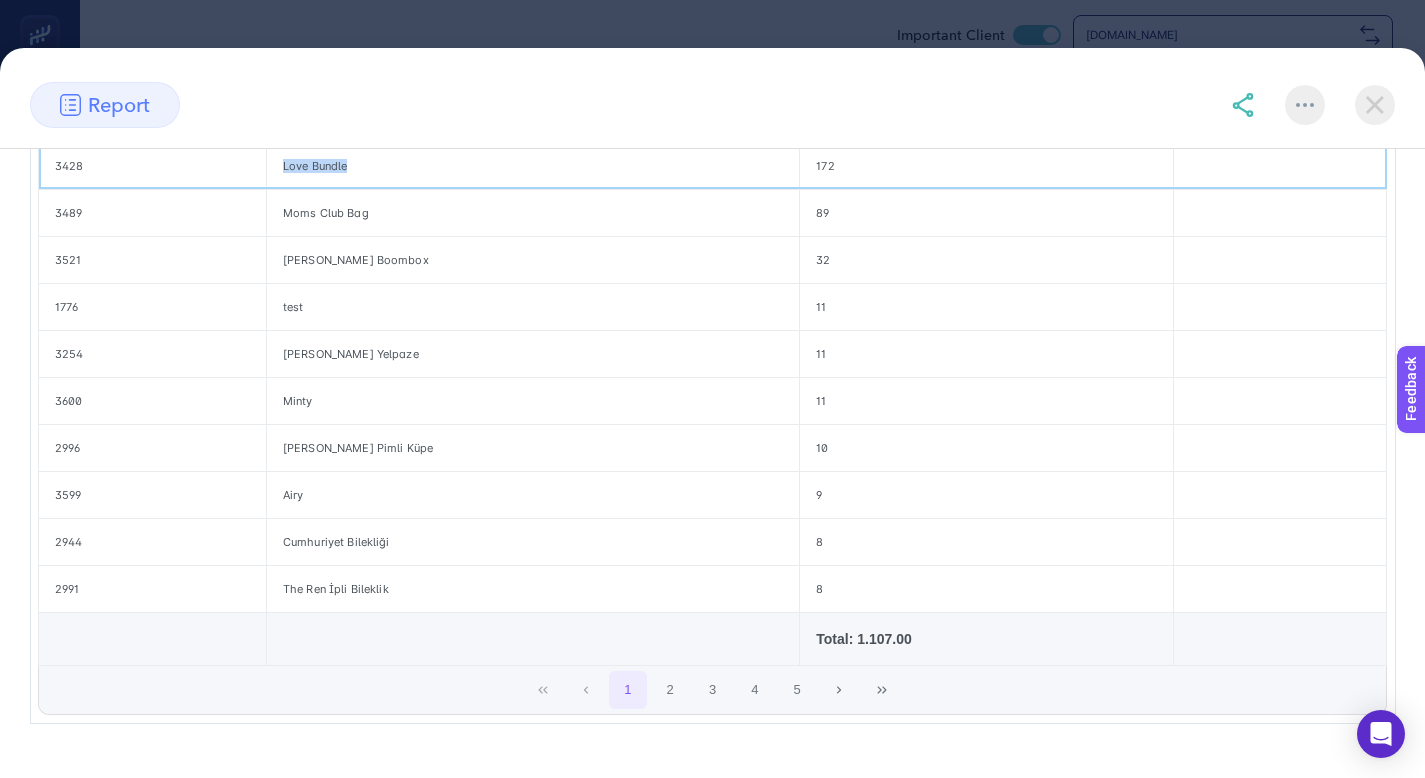 click on "Love Bundle" 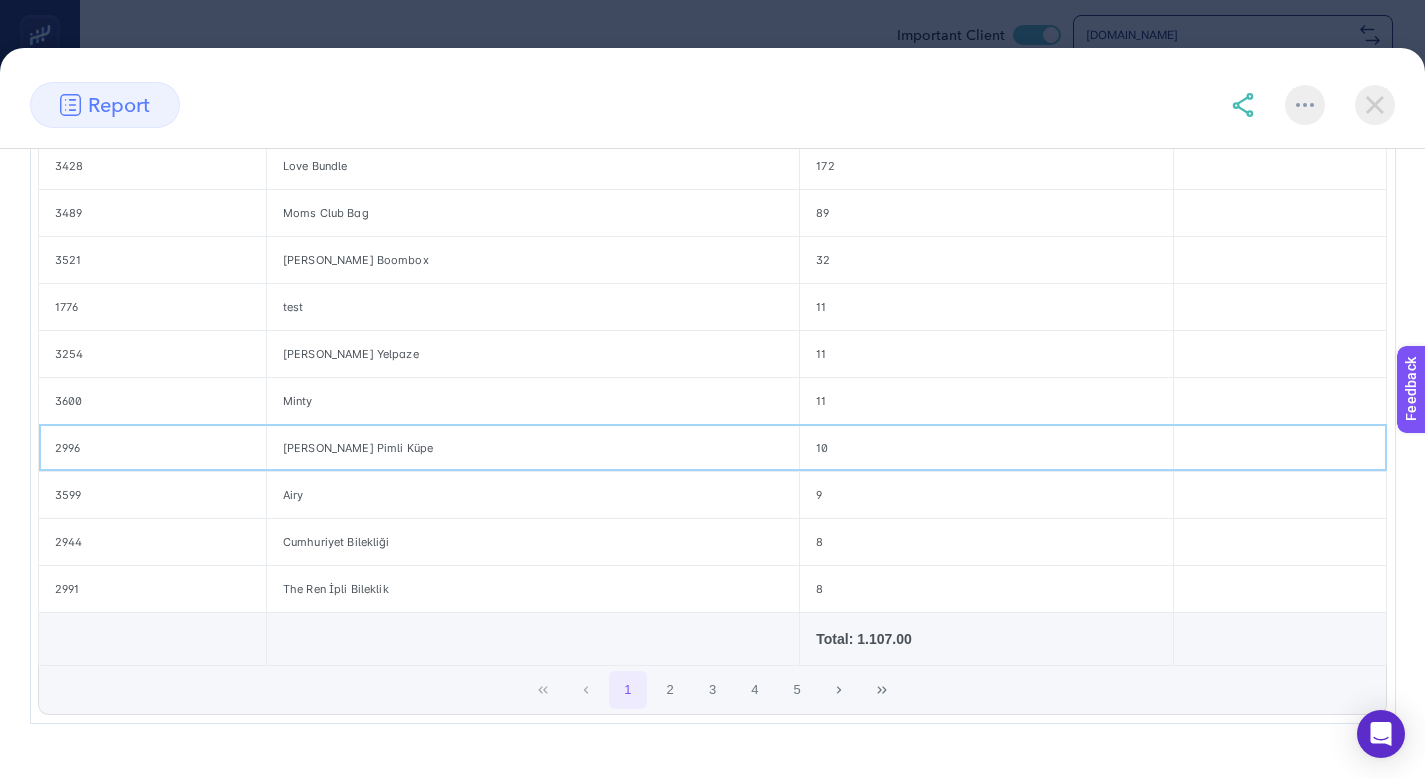 click on "10" 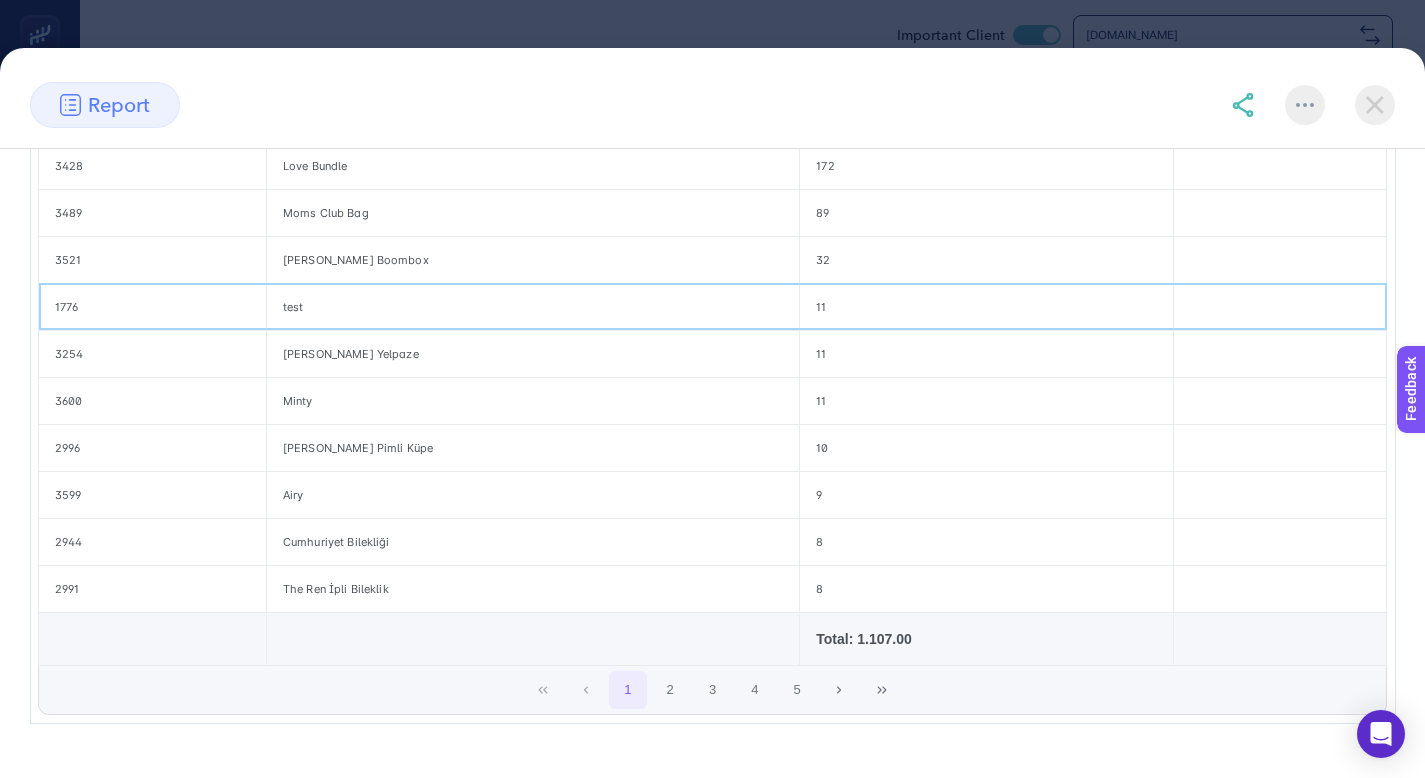 click on "test" 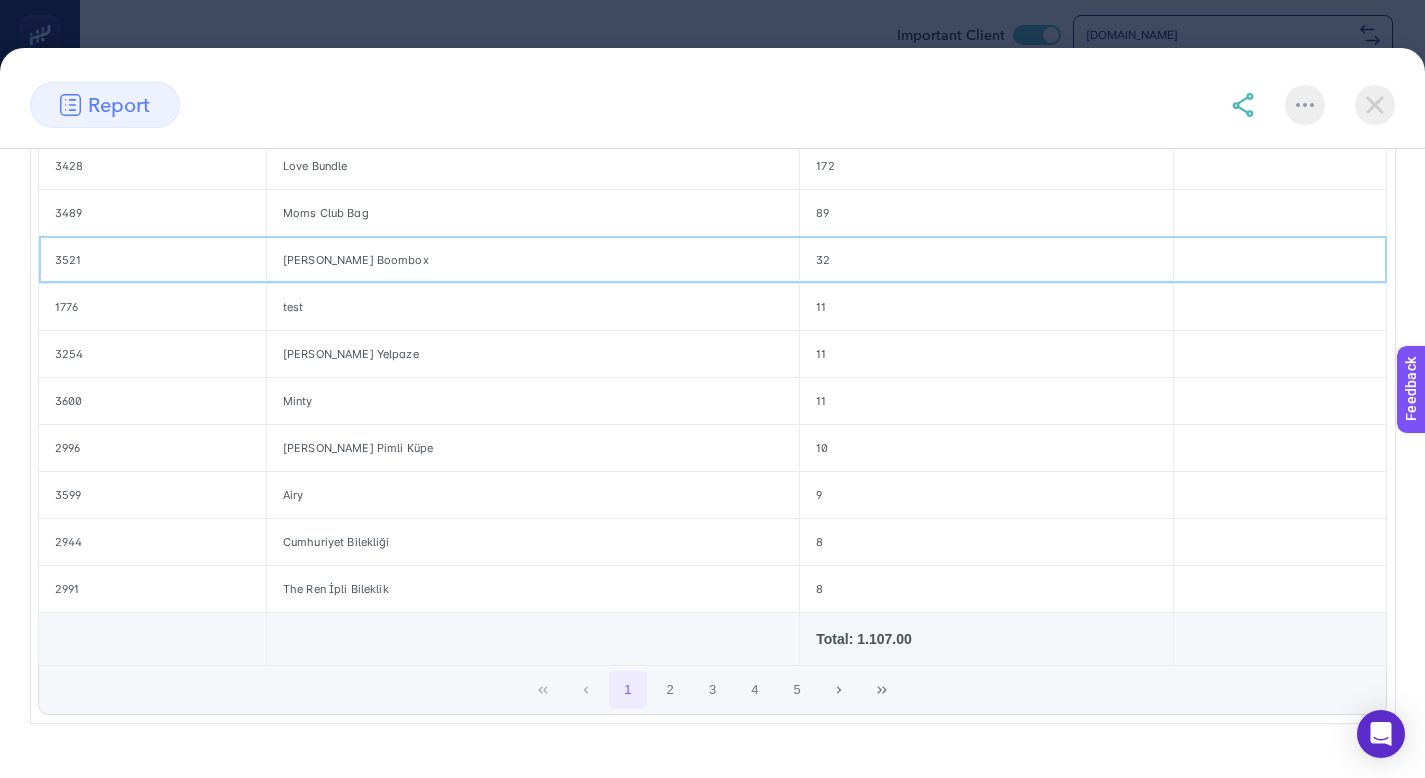 click on "[PERSON_NAME] Boombox" 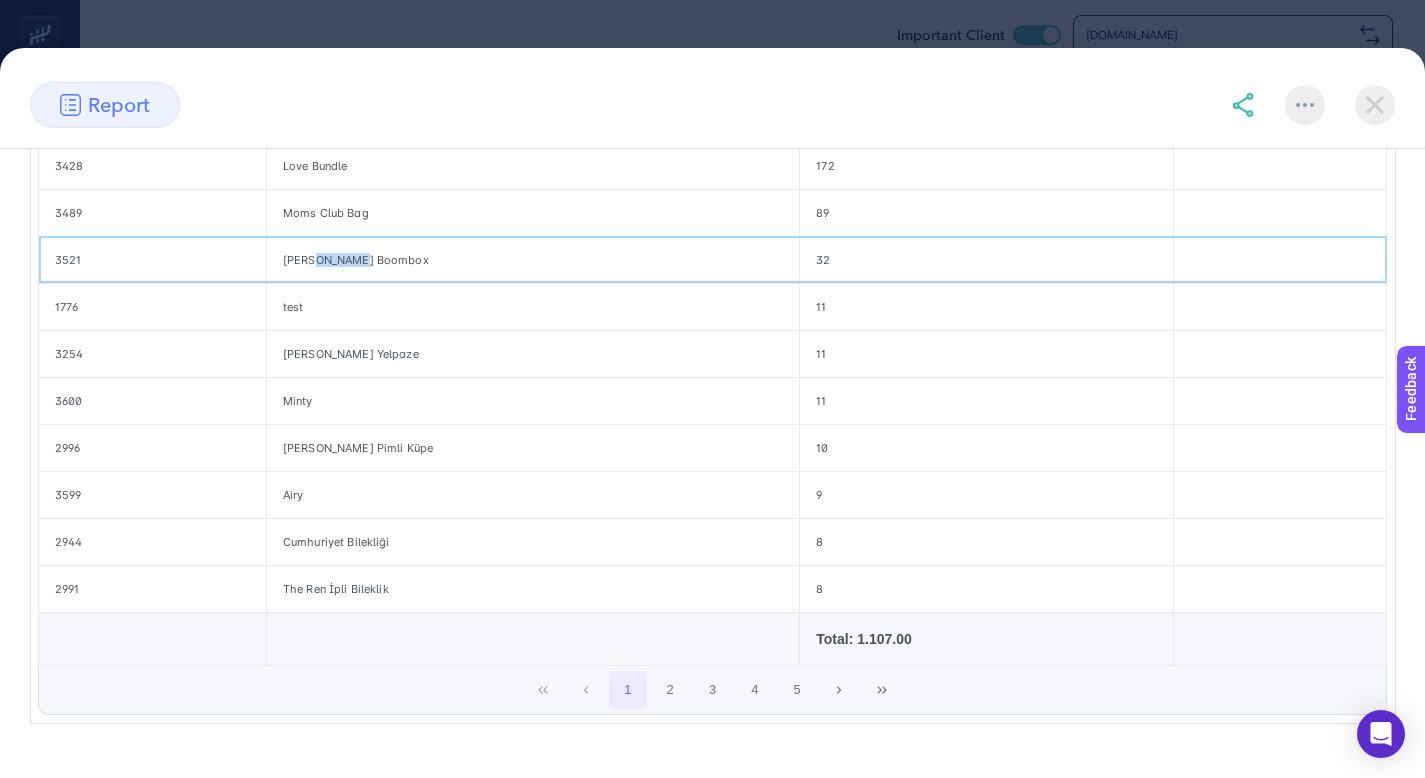 click on "[PERSON_NAME] Boombox" 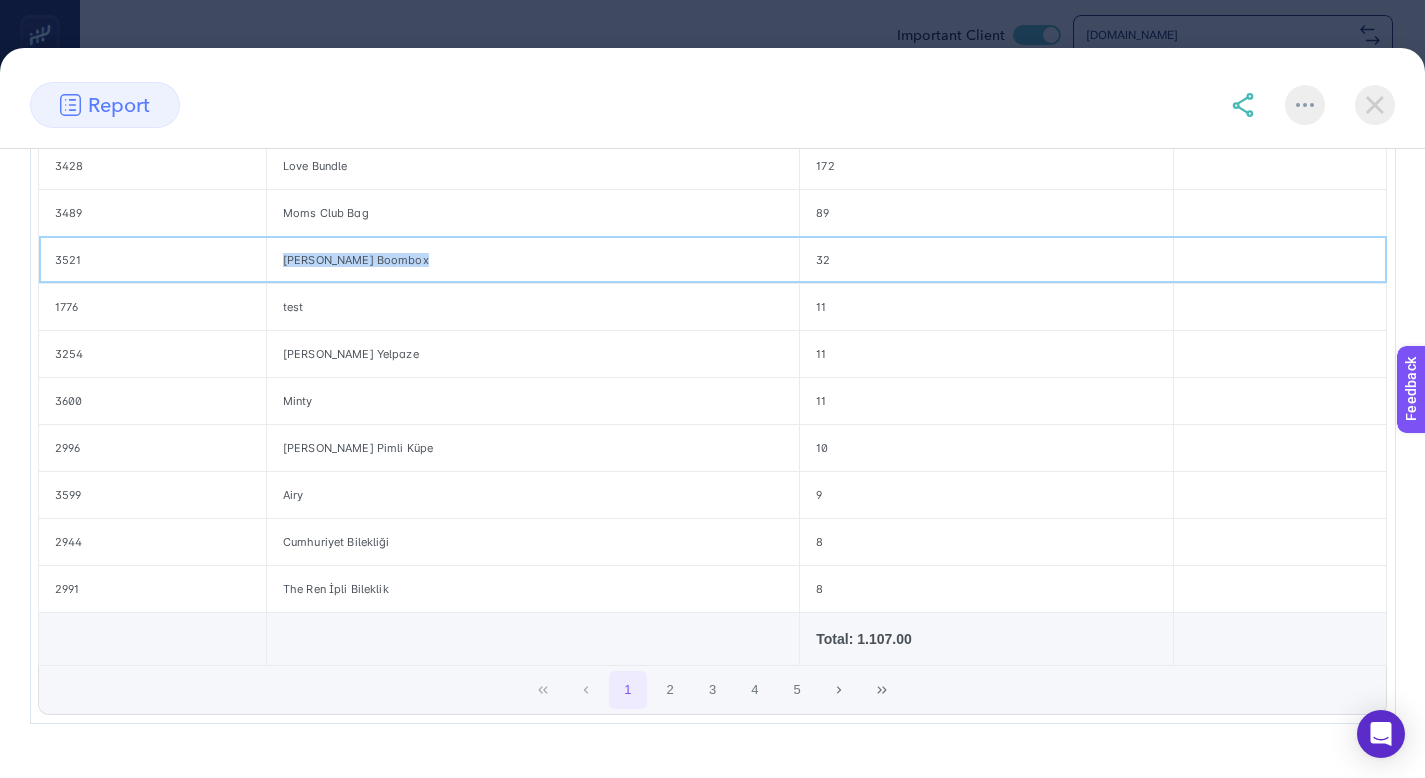 click on "[PERSON_NAME] Boombox" 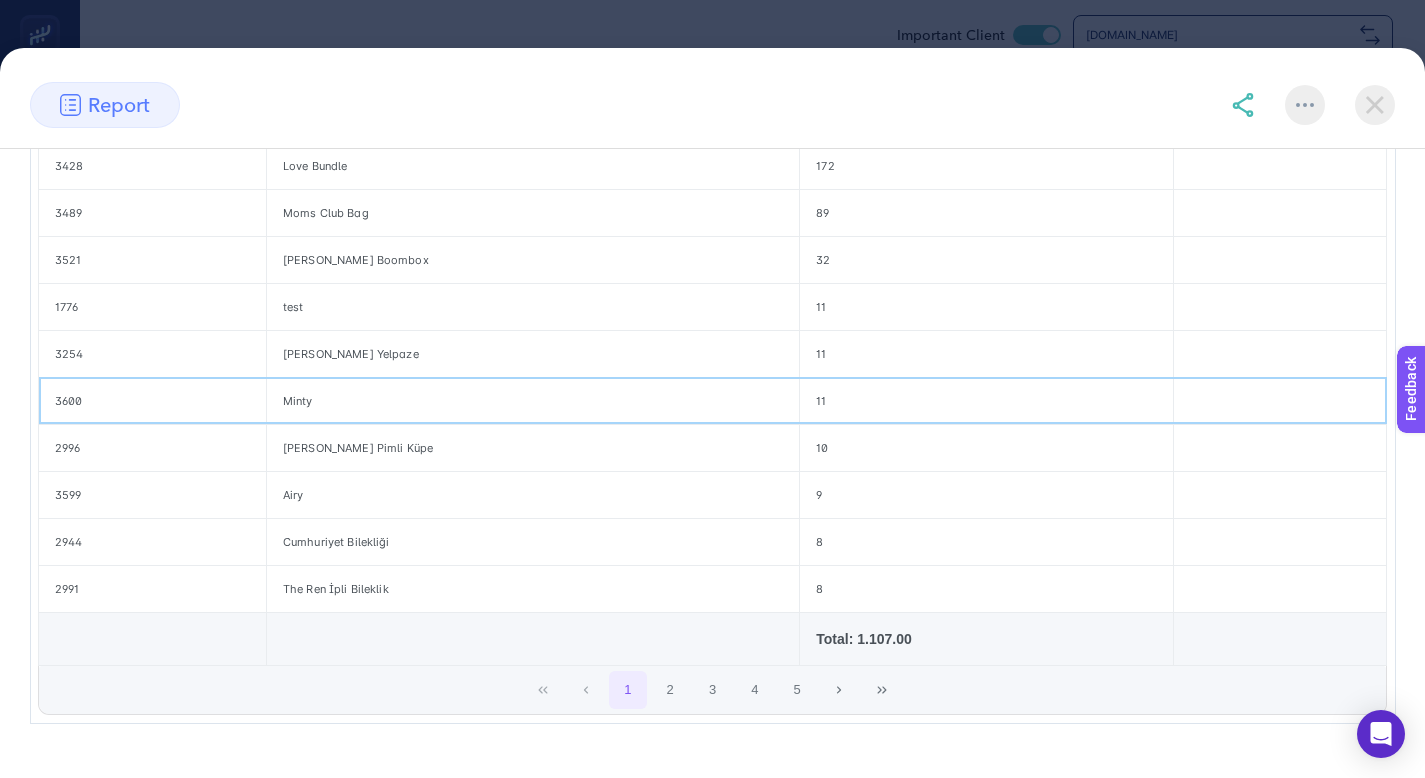 click on "Minty" 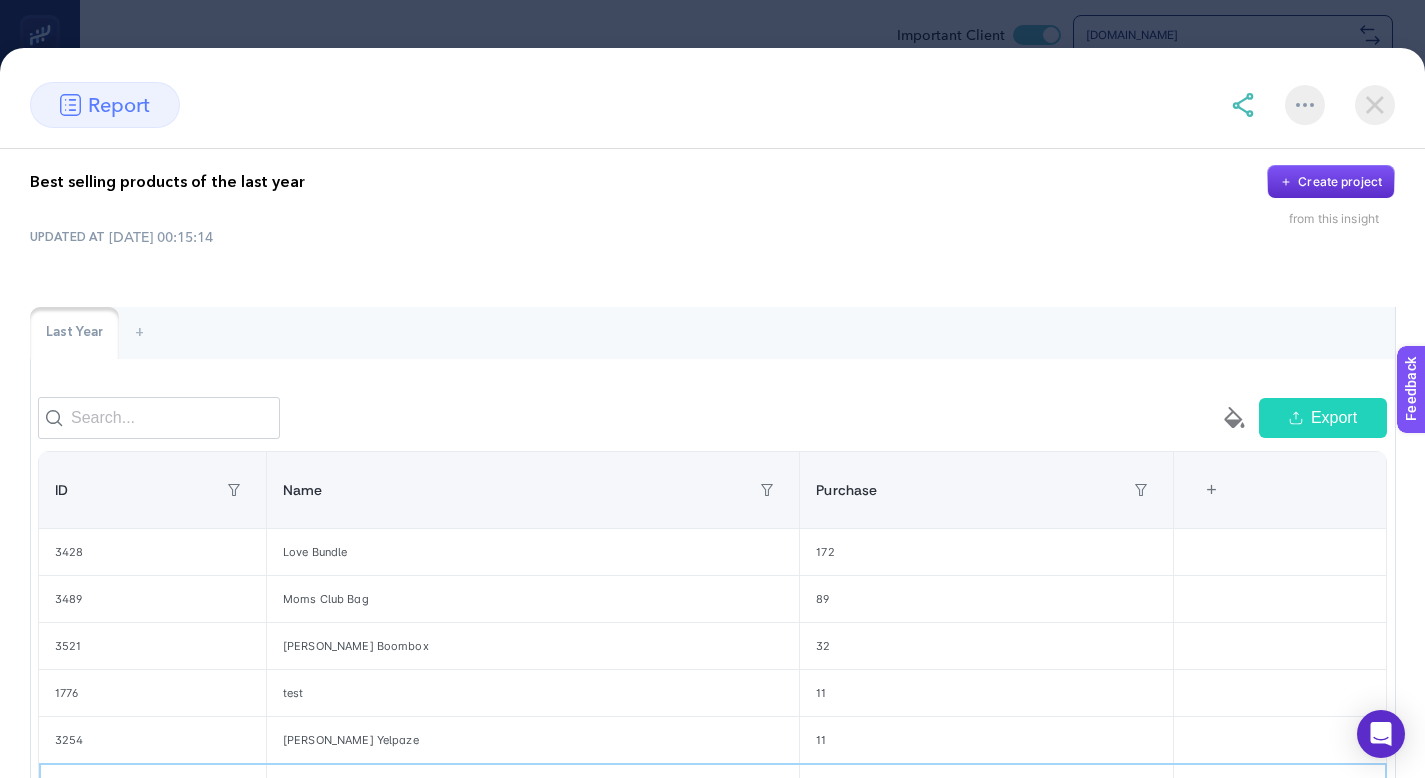 scroll, scrollTop: 0, scrollLeft: 0, axis: both 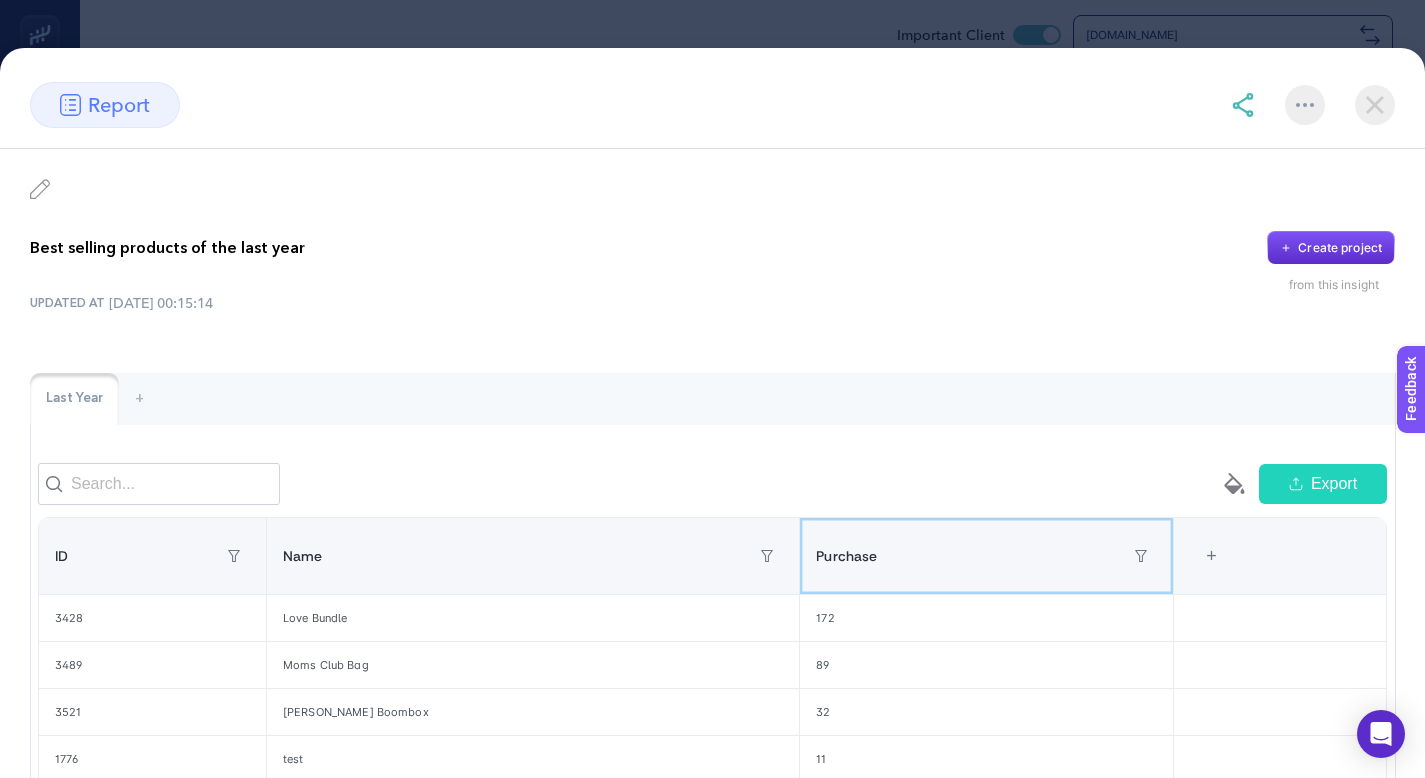 click on "Purchase" at bounding box center [986, 556] 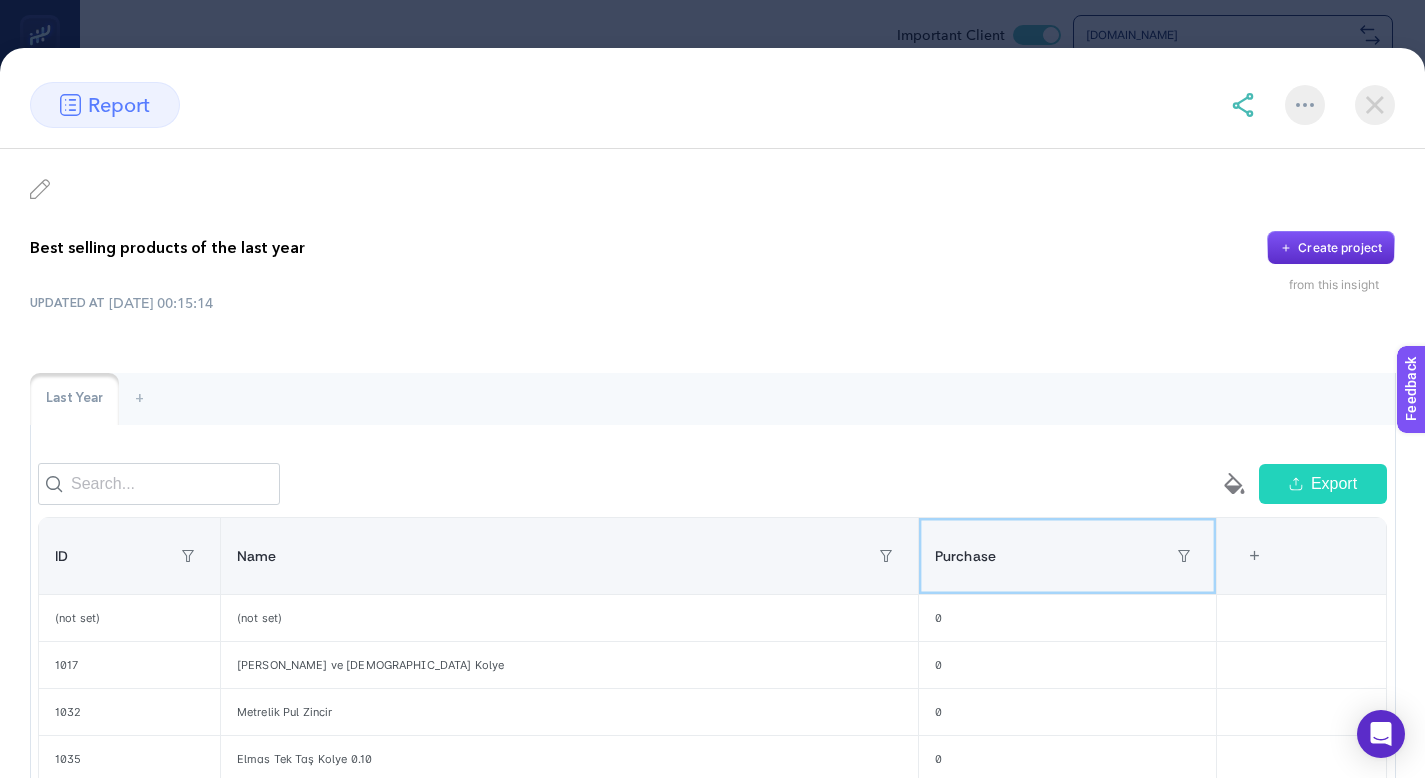 scroll, scrollTop: 57, scrollLeft: 0, axis: vertical 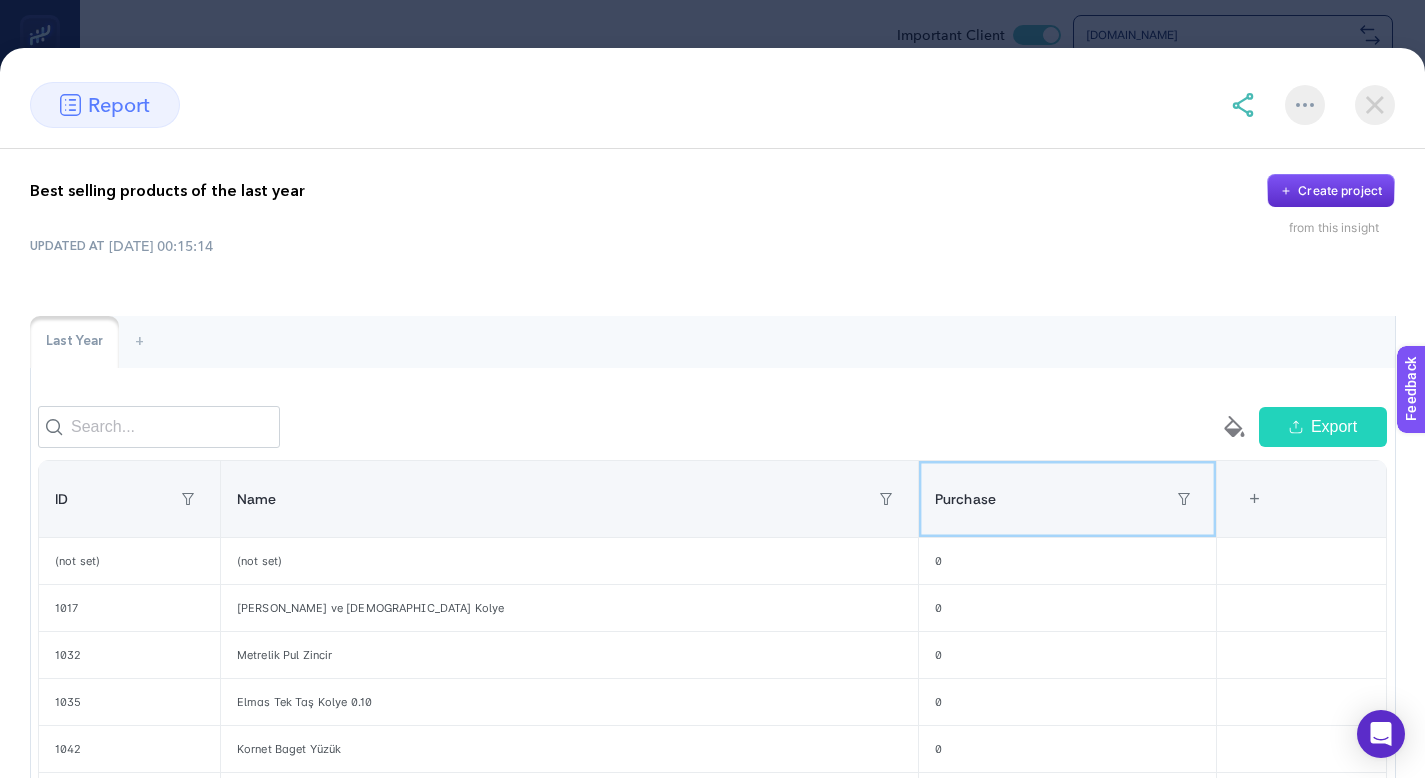 click on "Purchase" 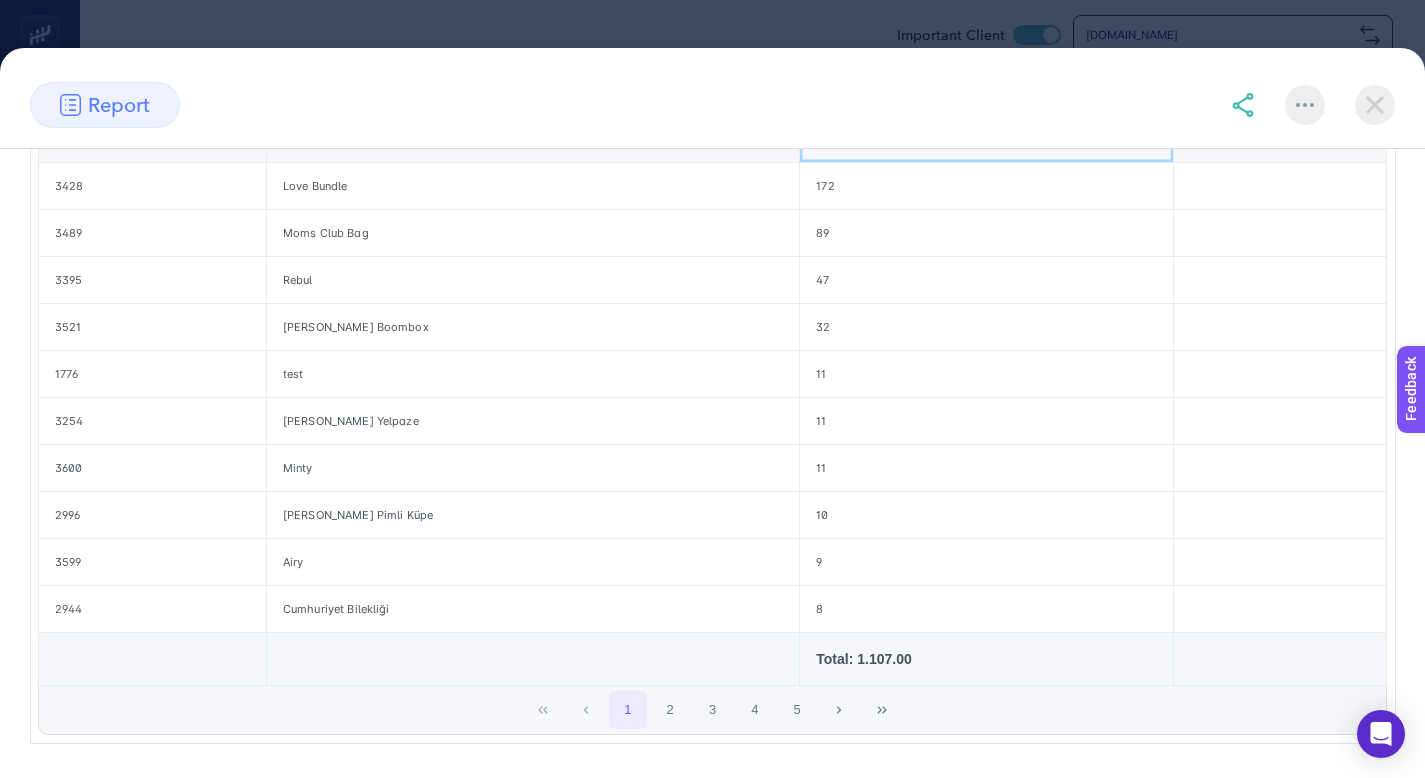 scroll, scrollTop: 497, scrollLeft: 0, axis: vertical 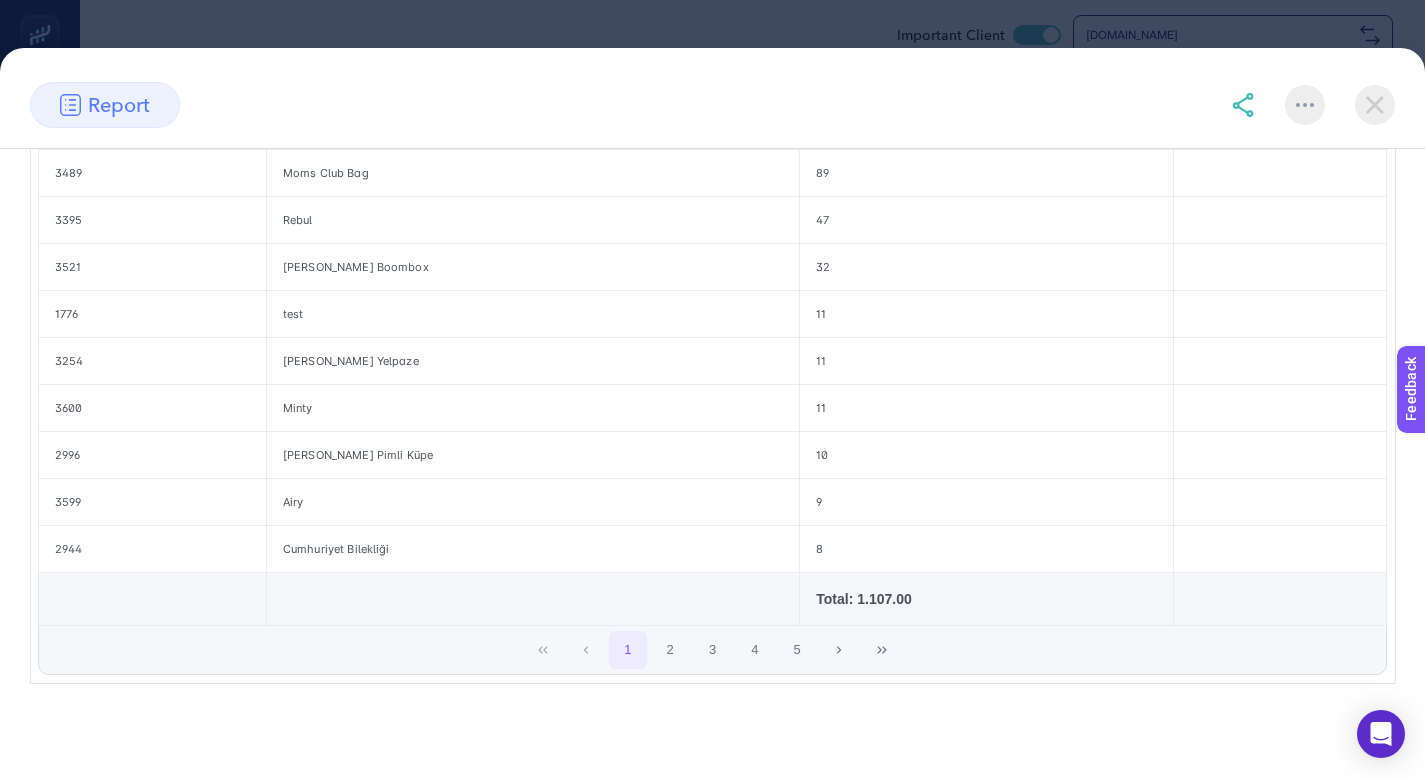 click at bounding box center [1375, 105] 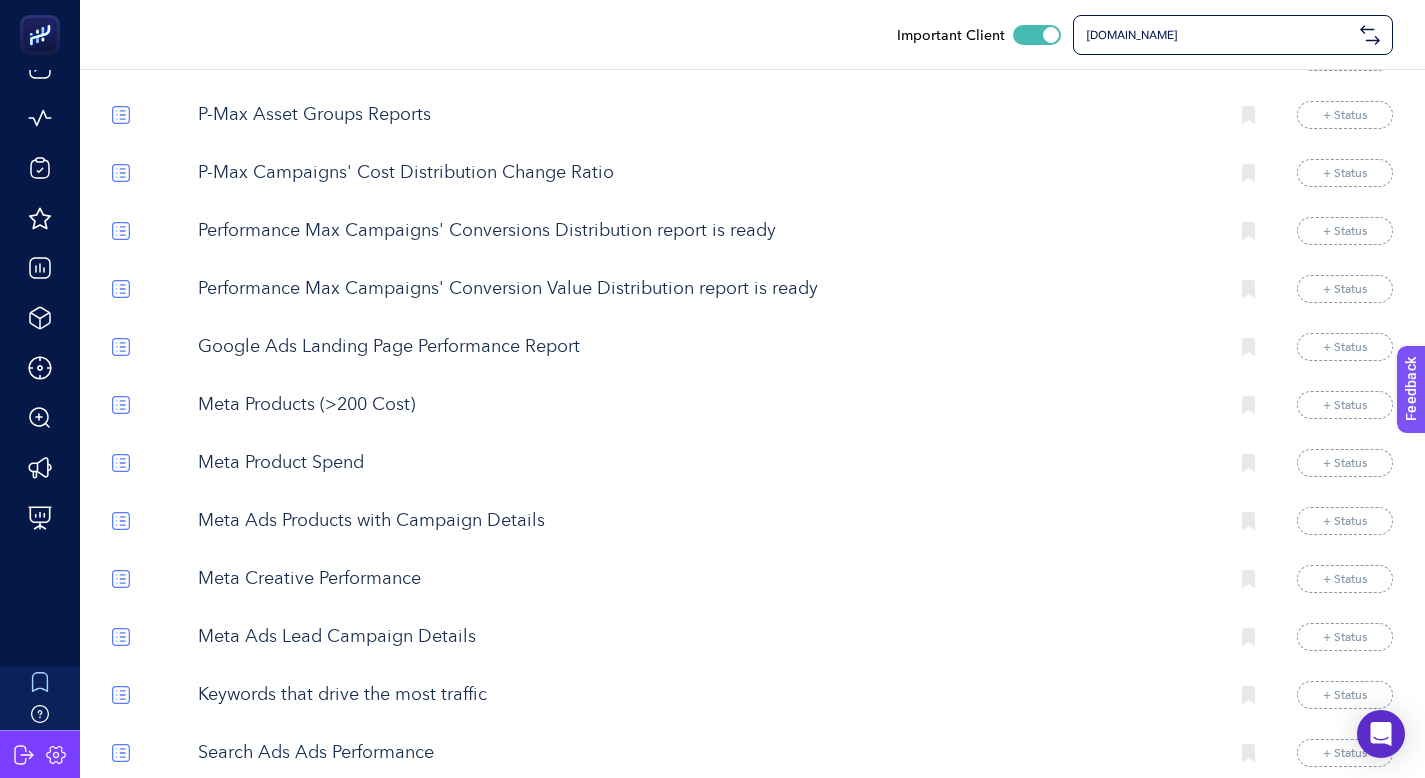 scroll, scrollTop: 10560, scrollLeft: 0, axis: vertical 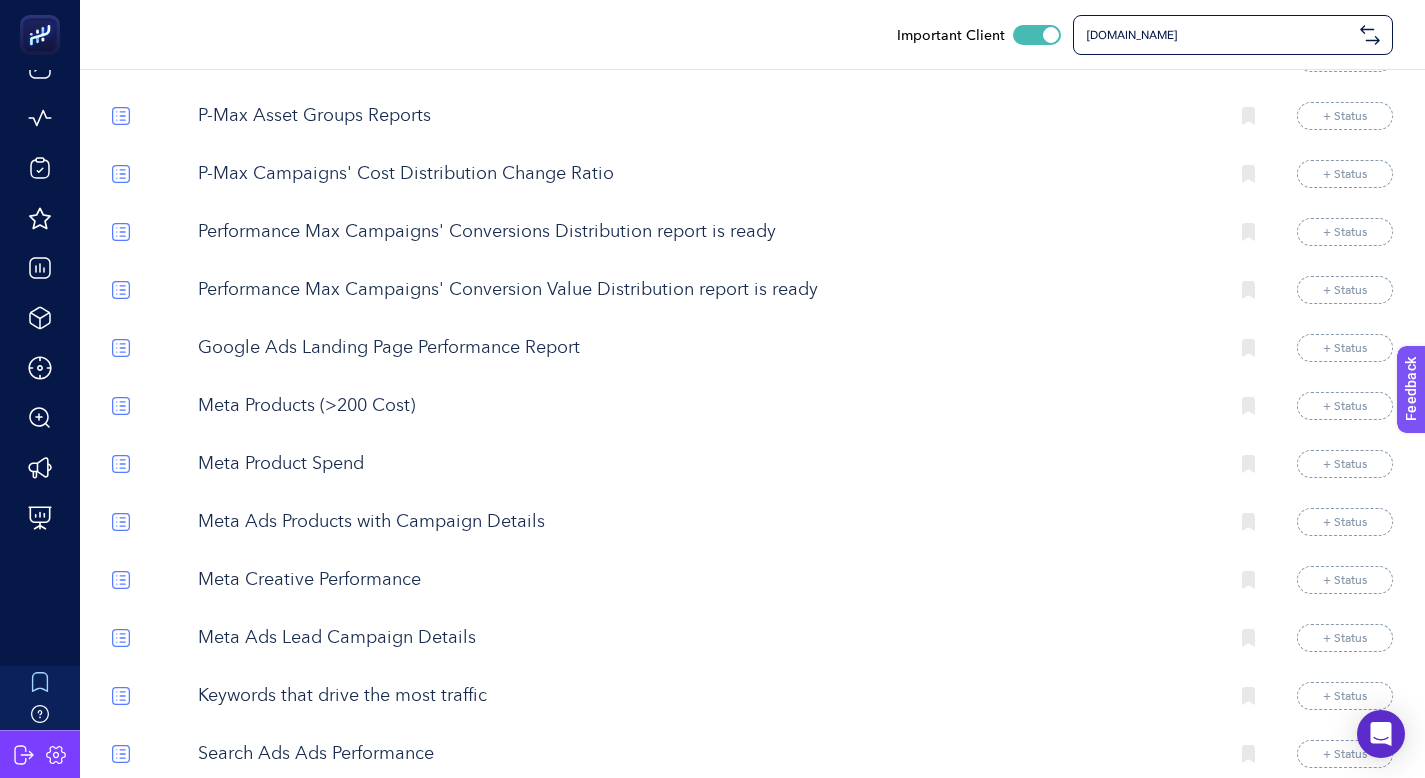 click on "Google Ads Landing Page Performance Report" at bounding box center [705, 348] 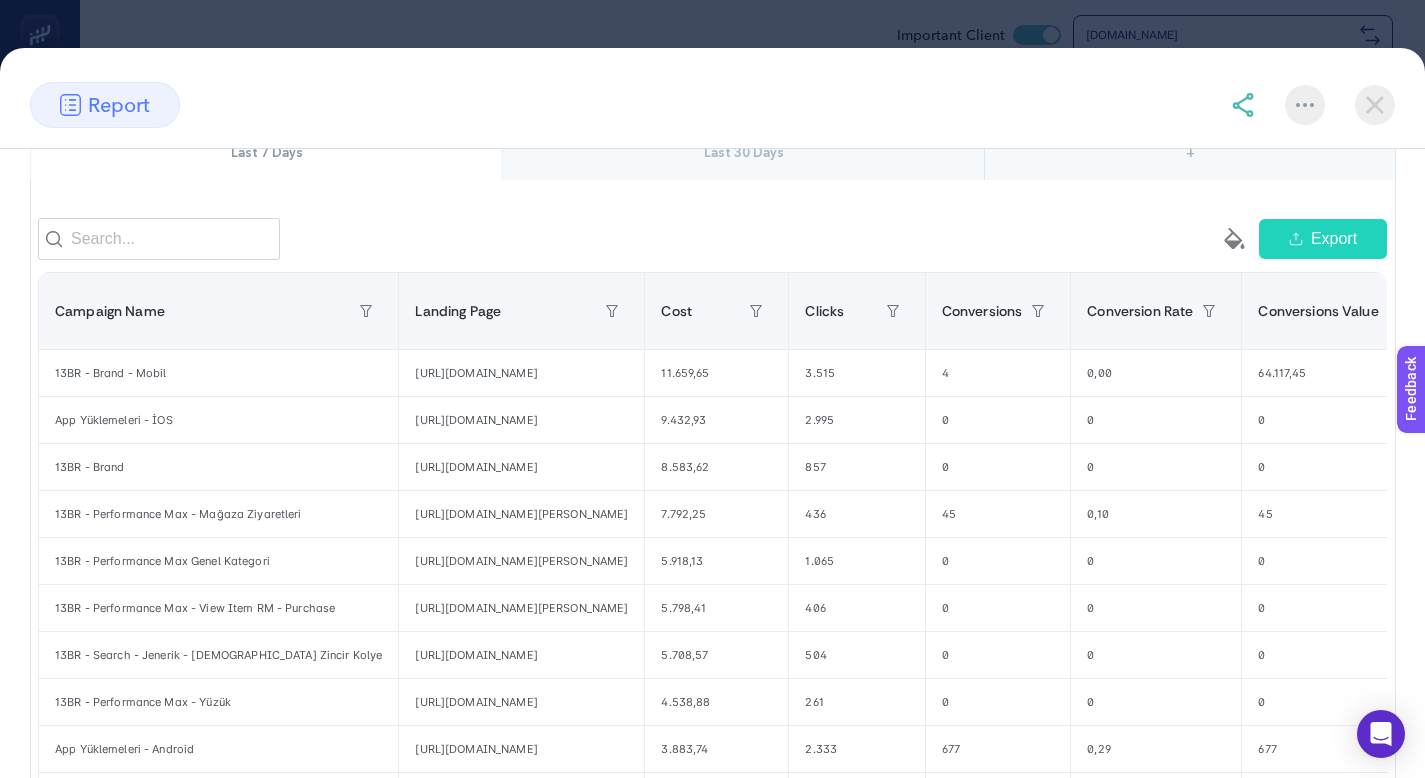 scroll, scrollTop: 246, scrollLeft: 0, axis: vertical 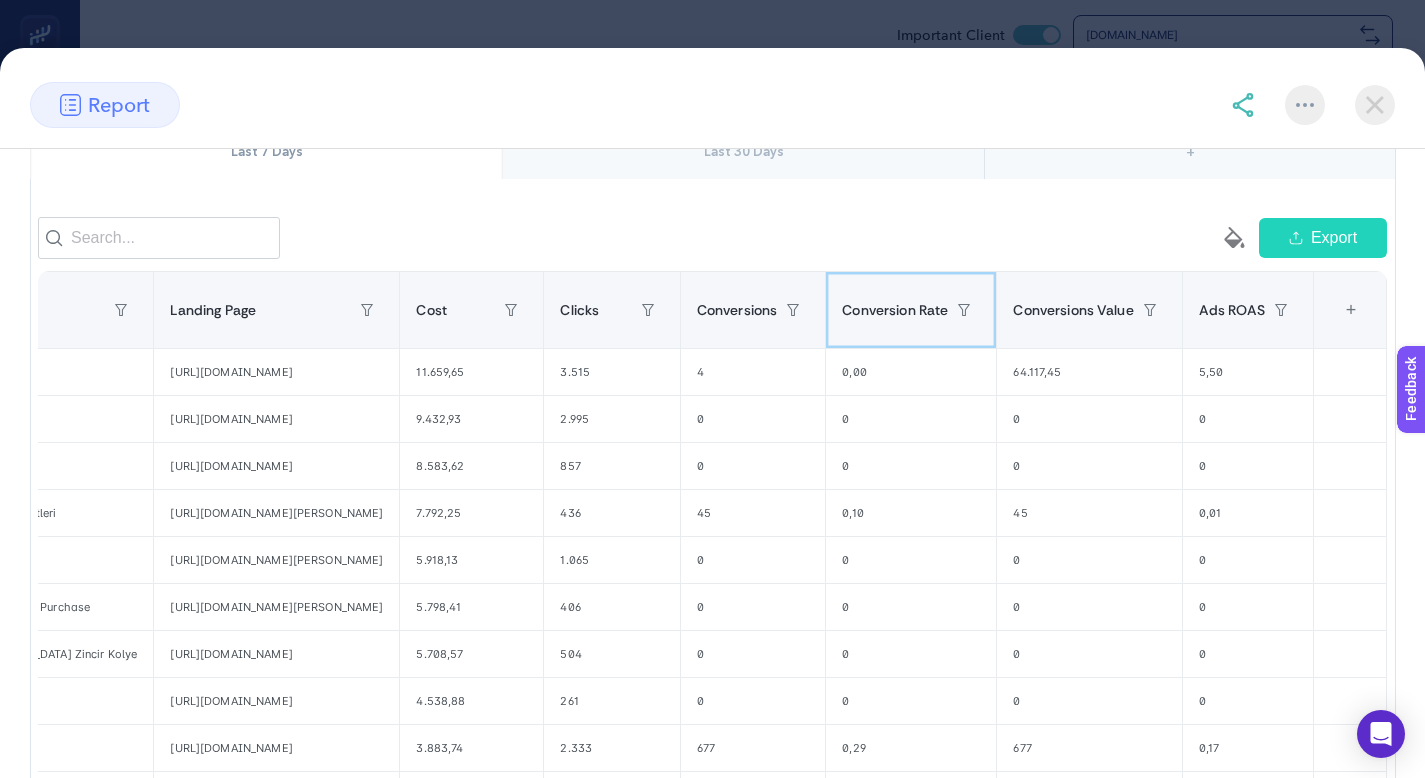 click on "Conversion Rate" 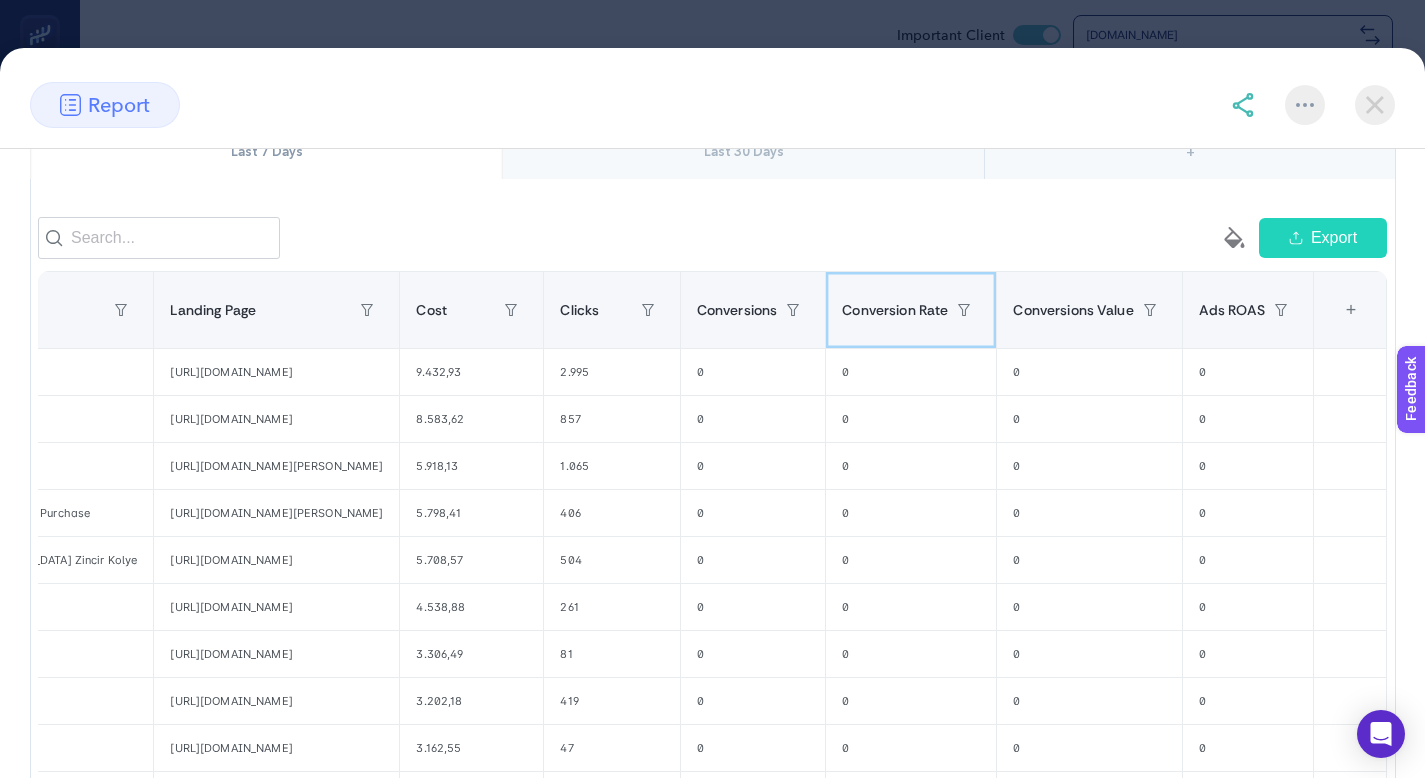 click on "Conversion Rate" 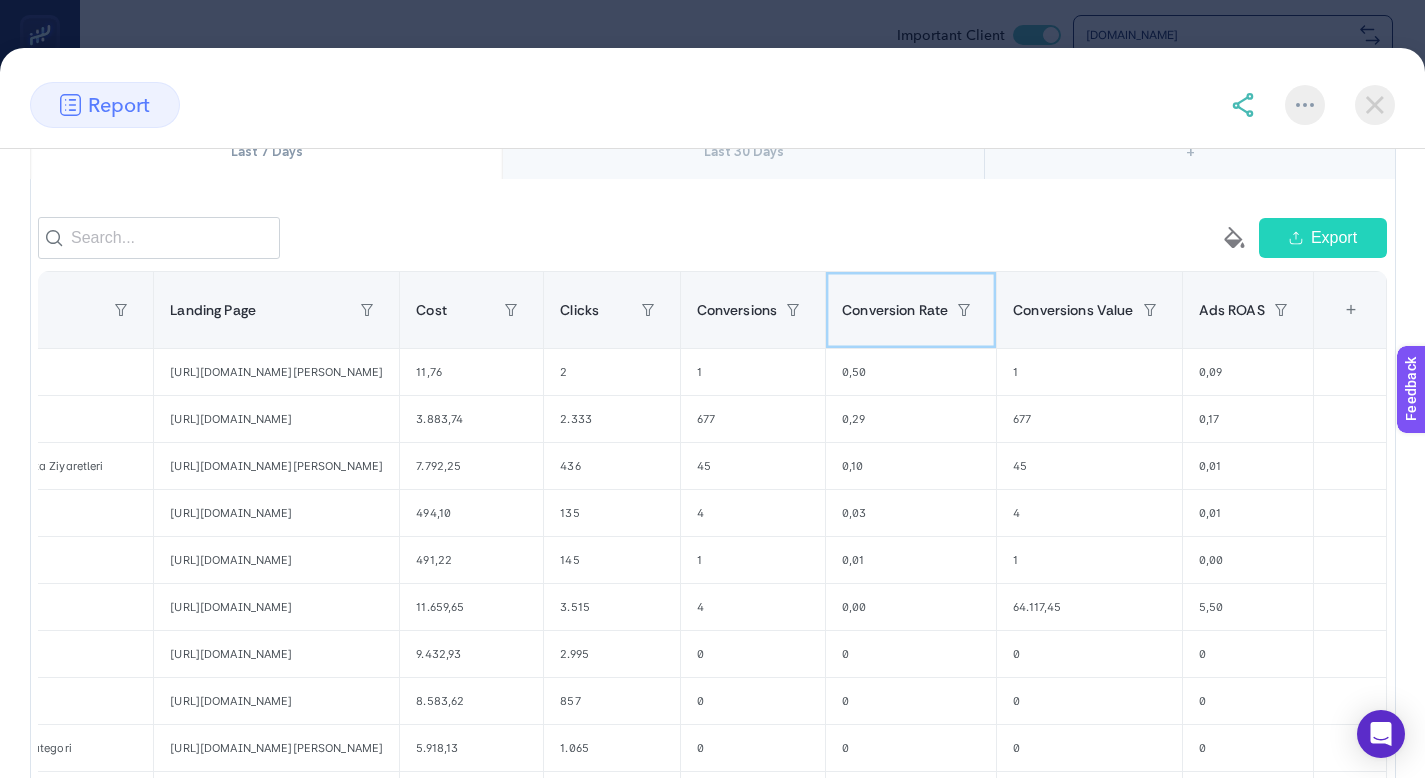 scroll, scrollTop: 0, scrollLeft: 0, axis: both 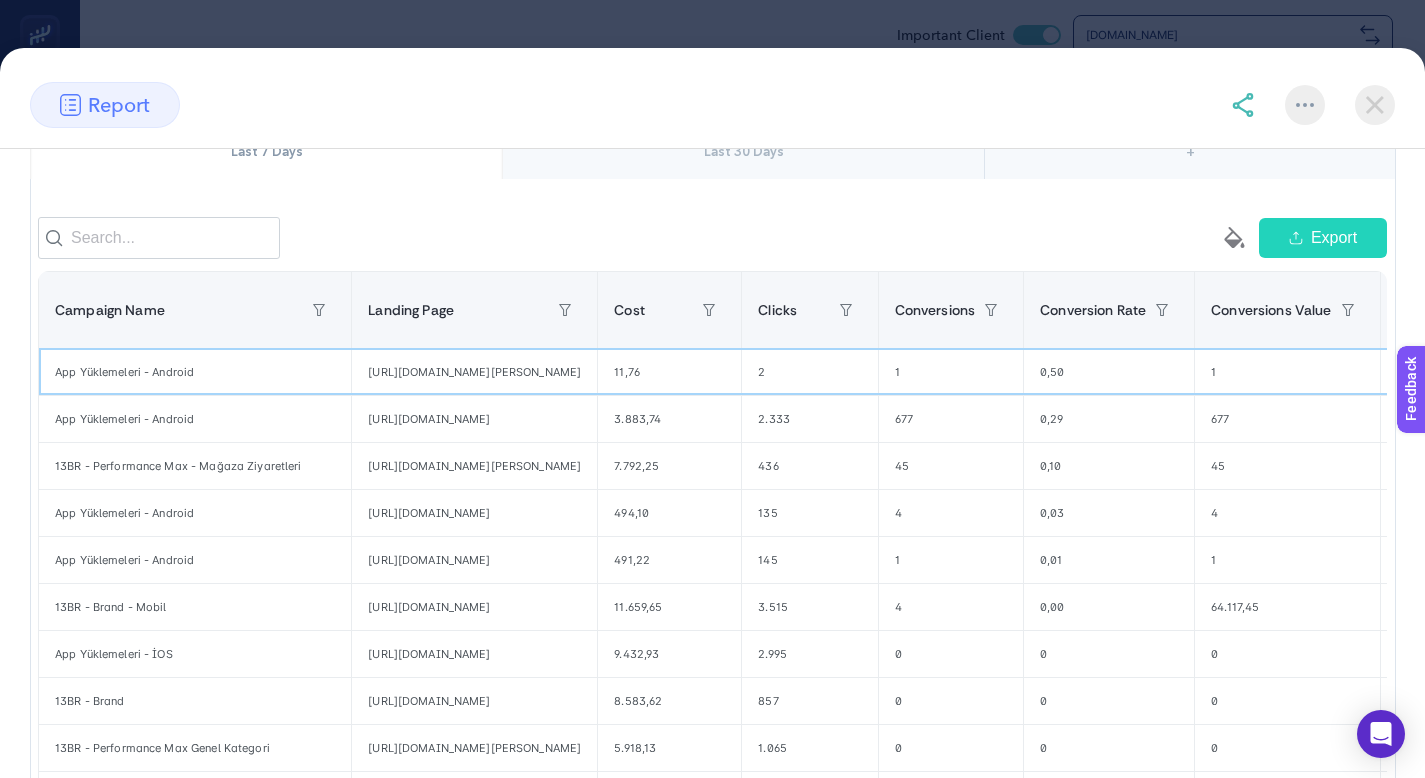 click on "[URL][DOMAIN_NAME][PERSON_NAME]" 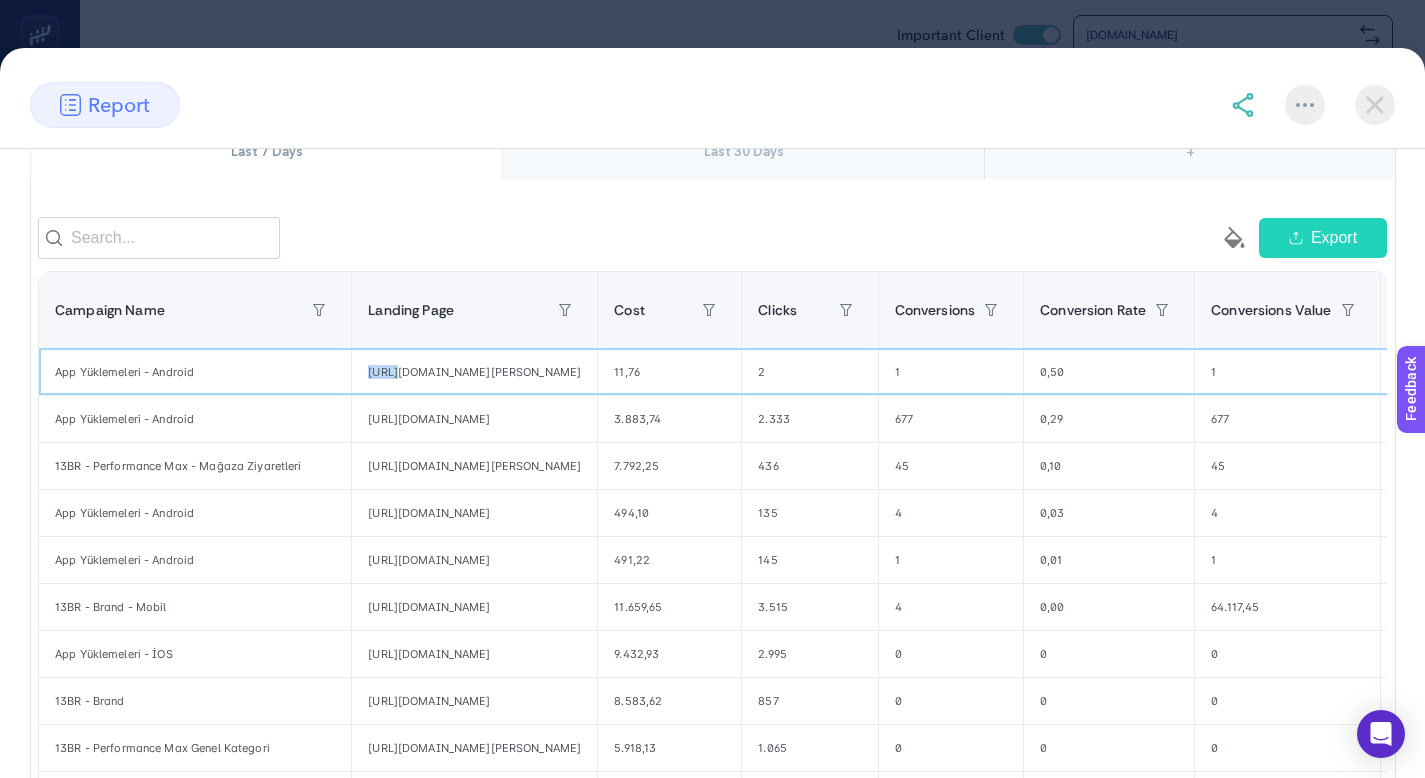 click on "[URL][DOMAIN_NAME][PERSON_NAME]" 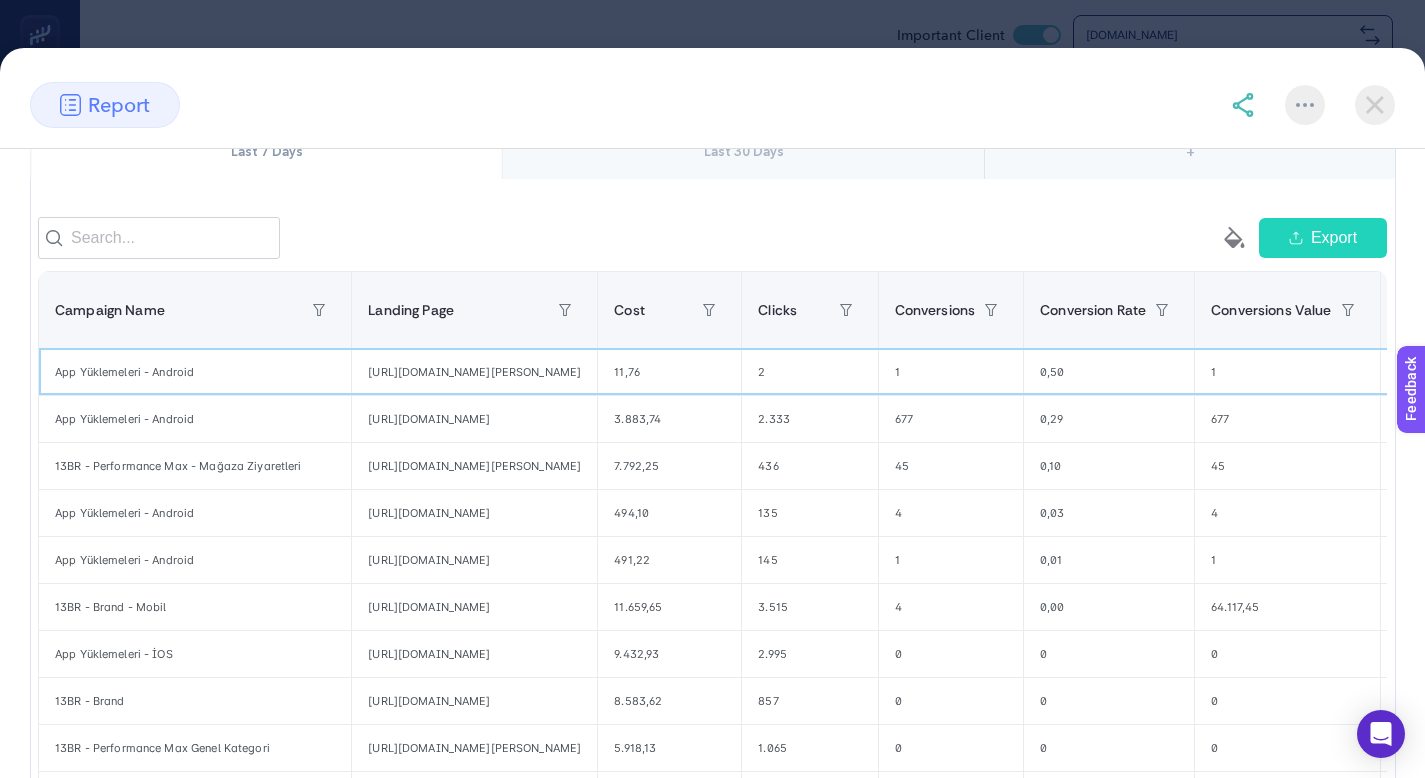 click on "[URL][DOMAIN_NAME][PERSON_NAME]" 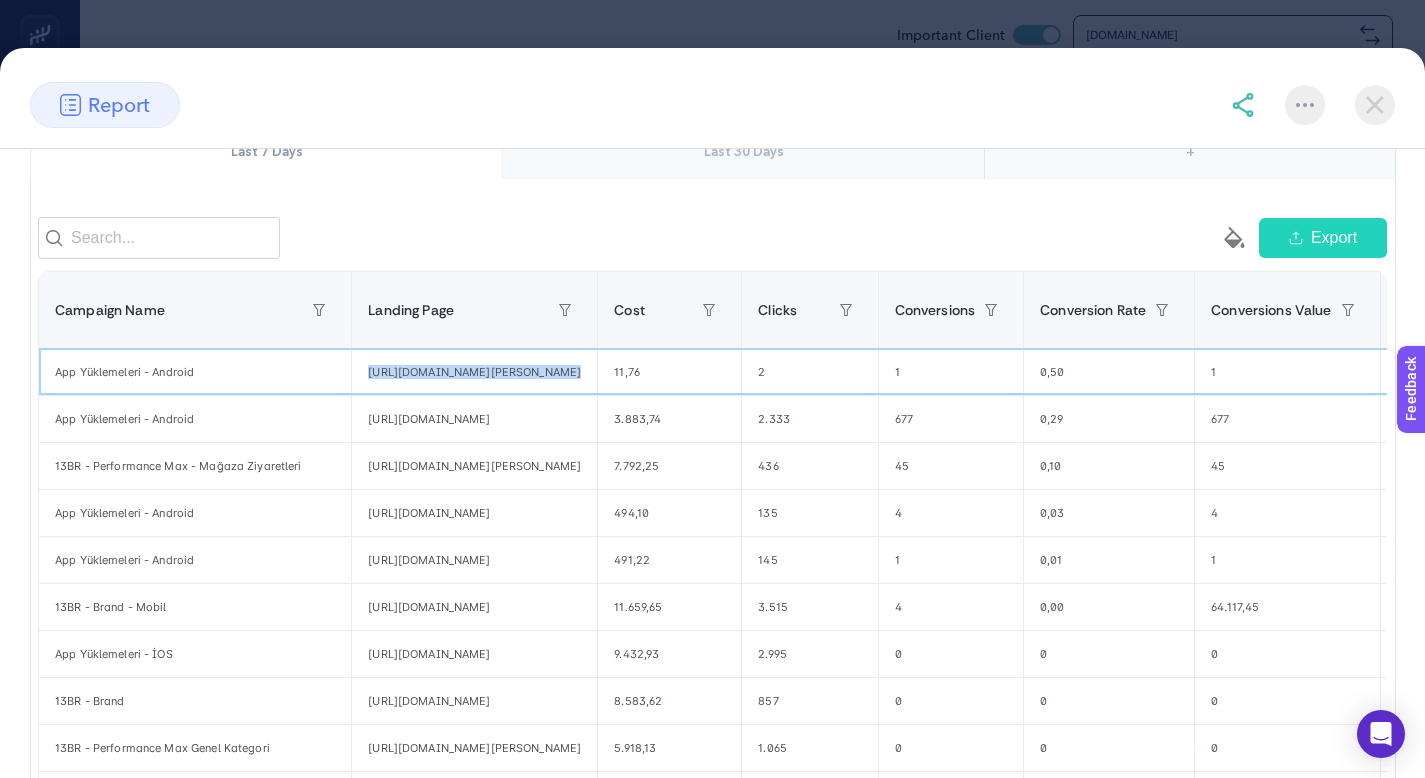 click on "[URL][DOMAIN_NAME][PERSON_NAME]" 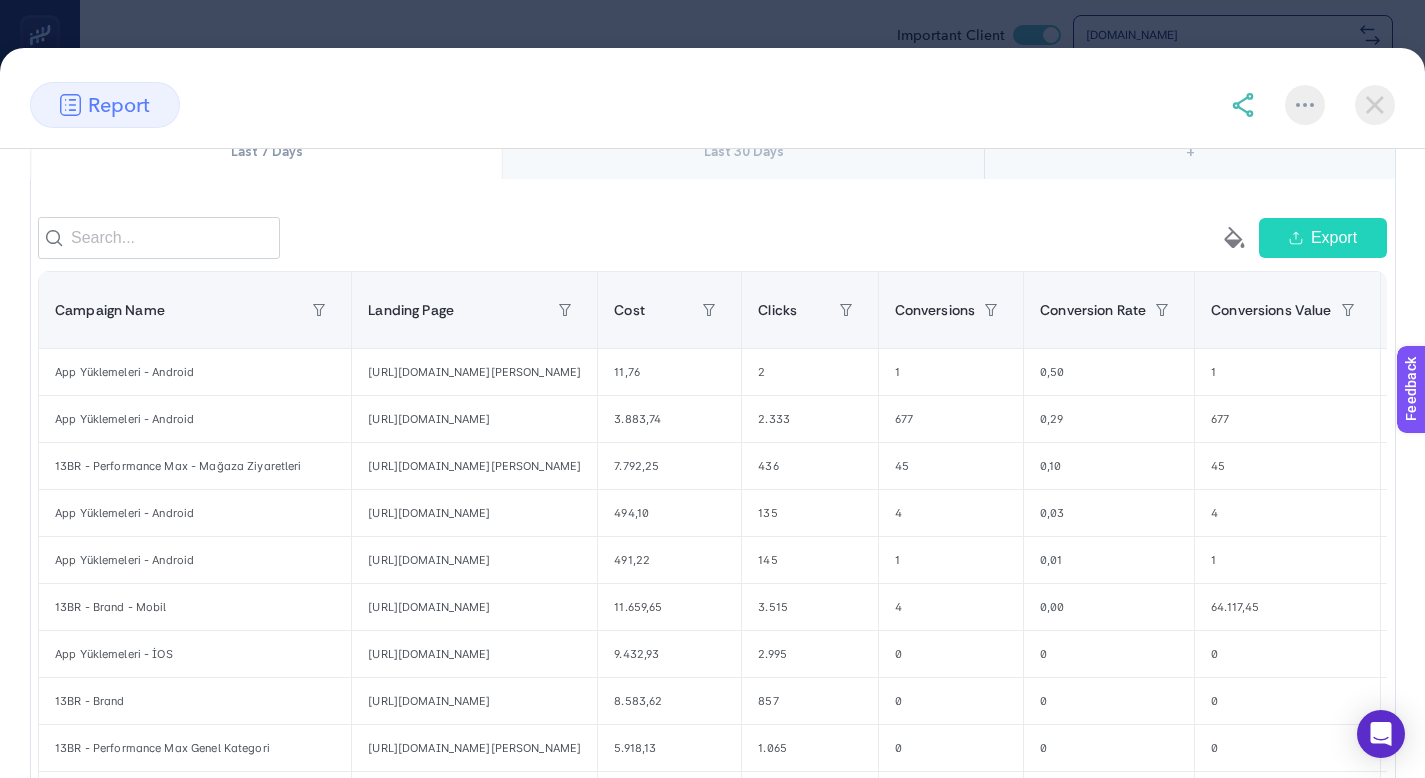 click on "Last 30 Days" at bounding box center [743, 153] 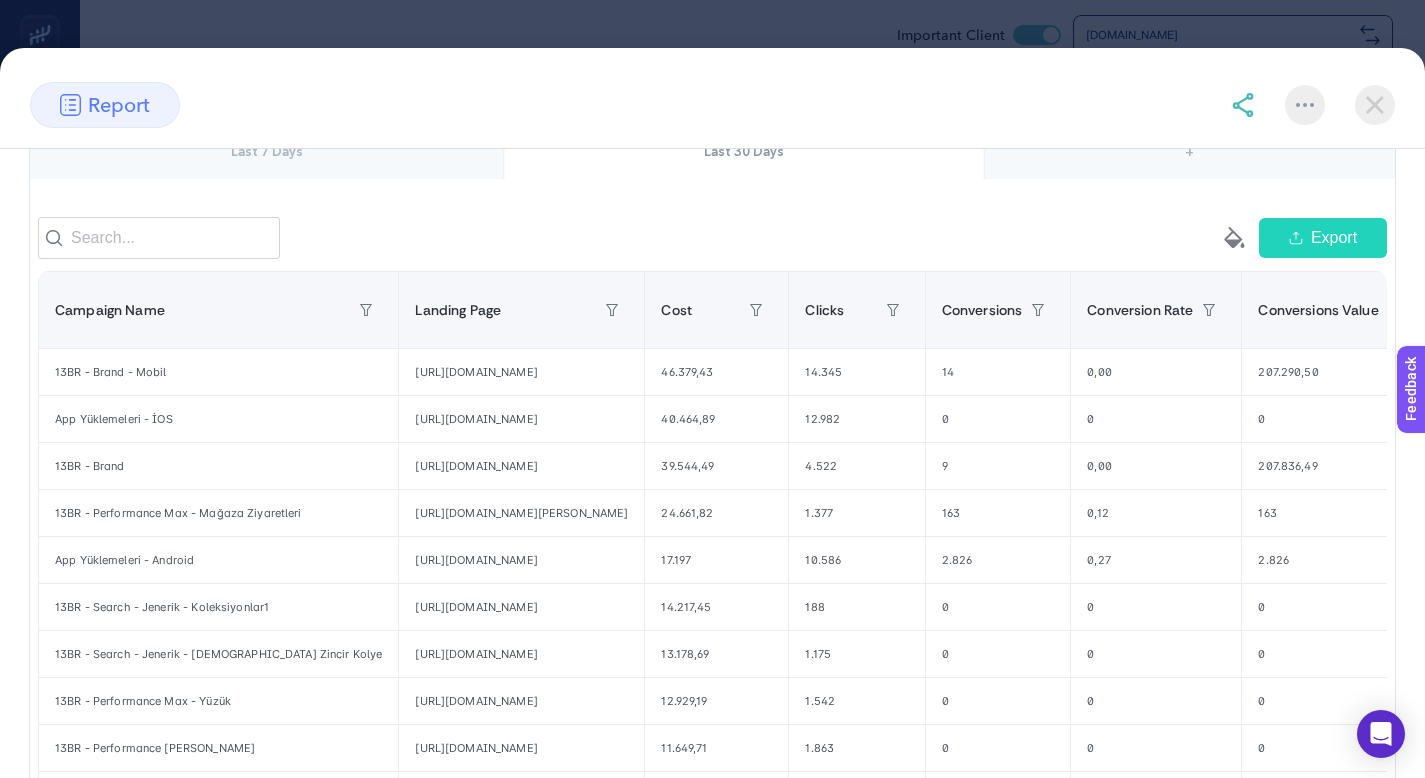 click on "Last 30 Days" at bounding box center [743, 153] 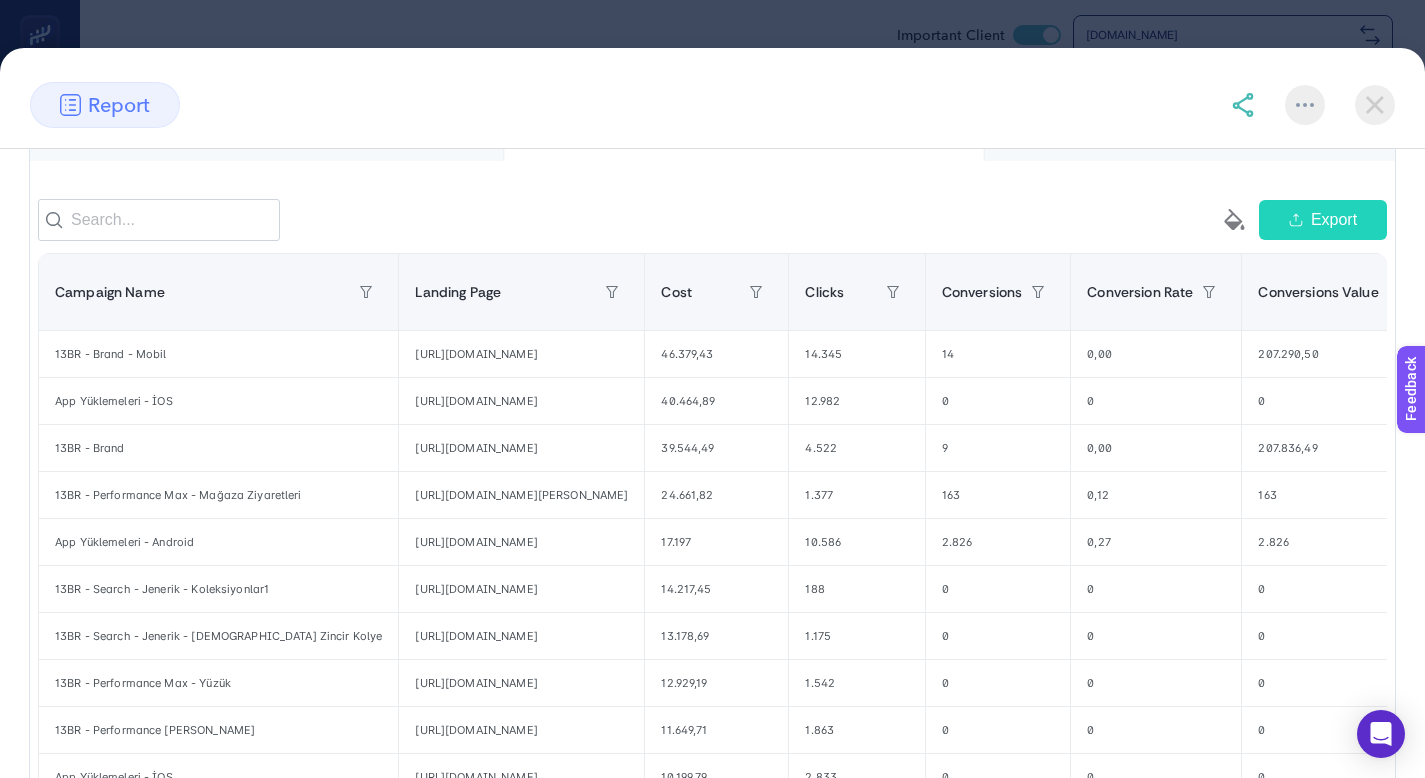scroll, scrollTop: 262, scrollLeft: 0, axis: vertical 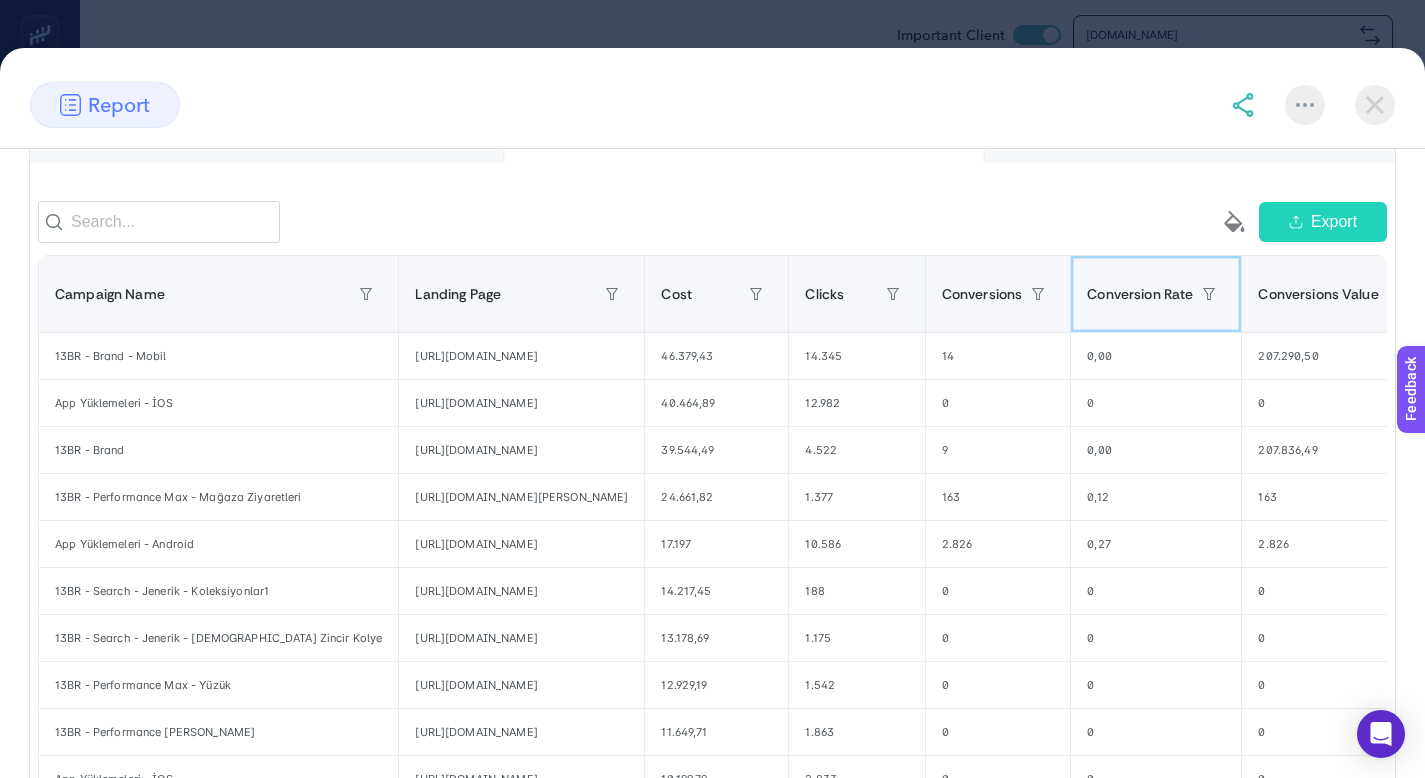 click on "Conversion Rate" at bounding box center (1156, 294) 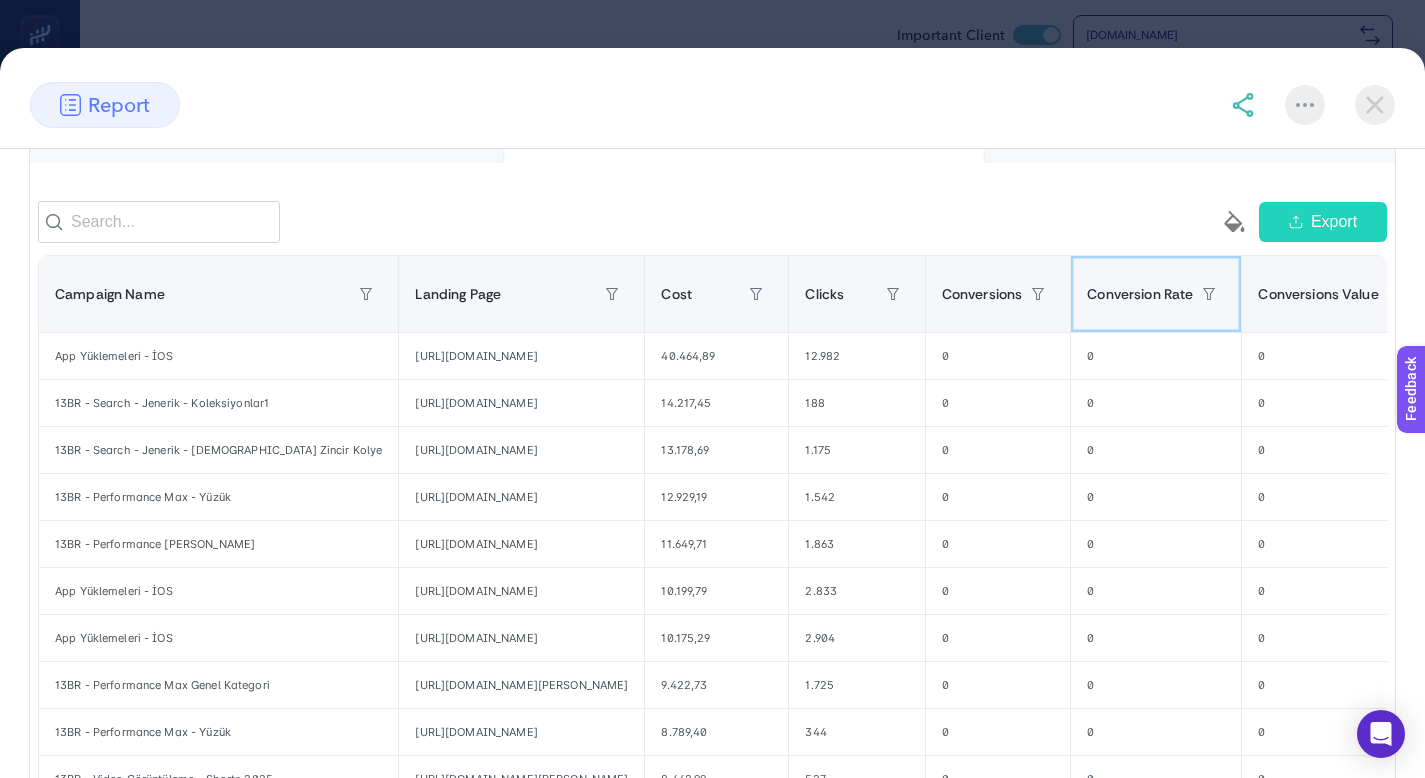 click on "Conversion Rate" at bounding box center [1156, 294] 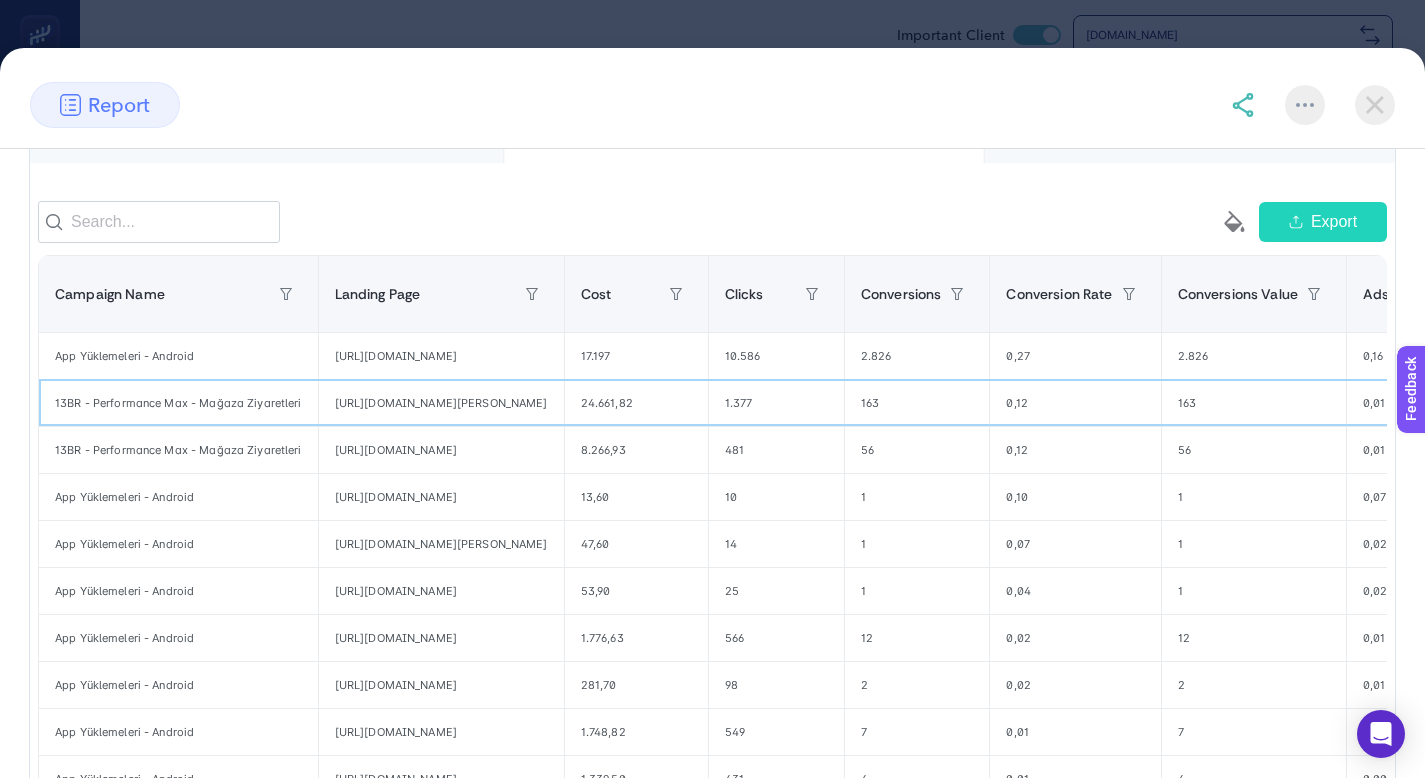click on "[URL][DOMAIN_NAME][PERSON_NAME]" 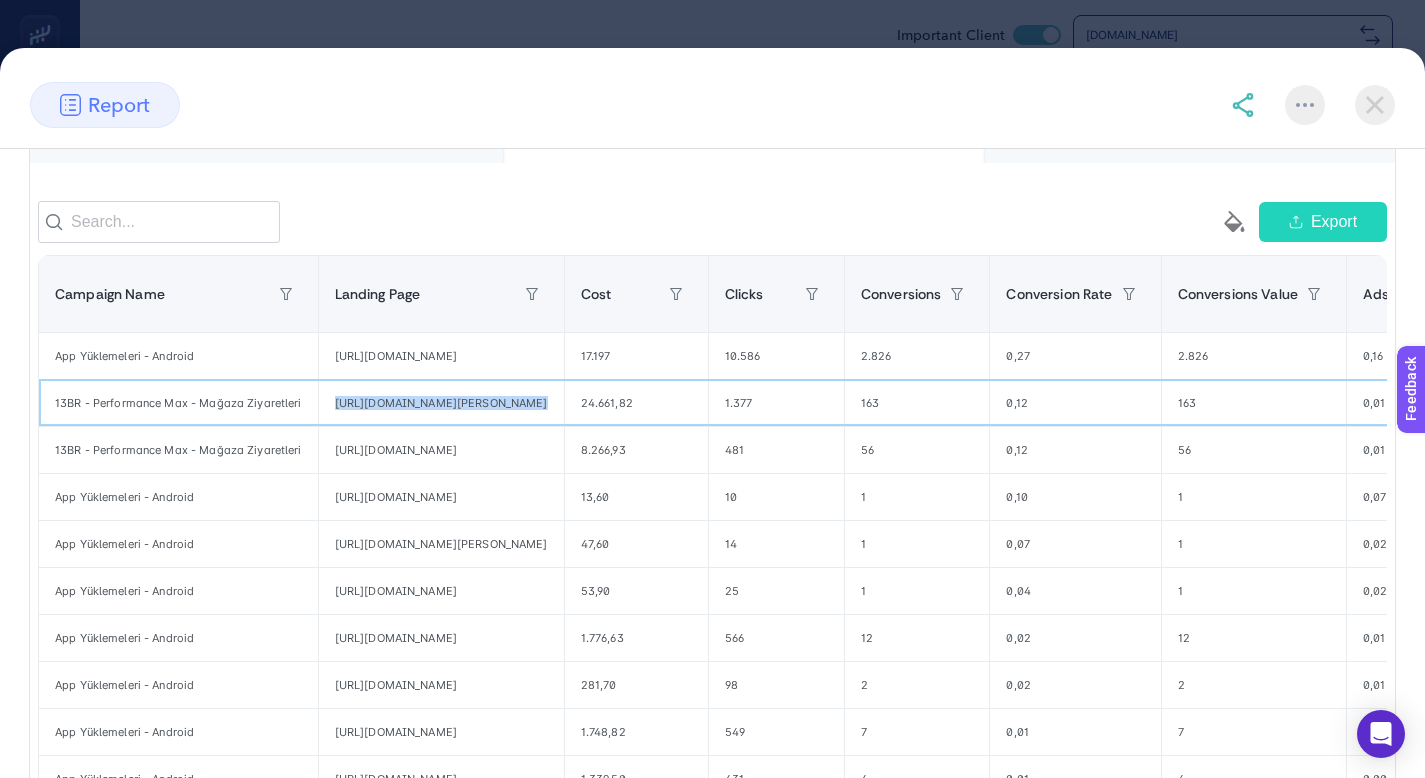 click on "[URL][DOMAIN_NAME][PERSON_NAME]" 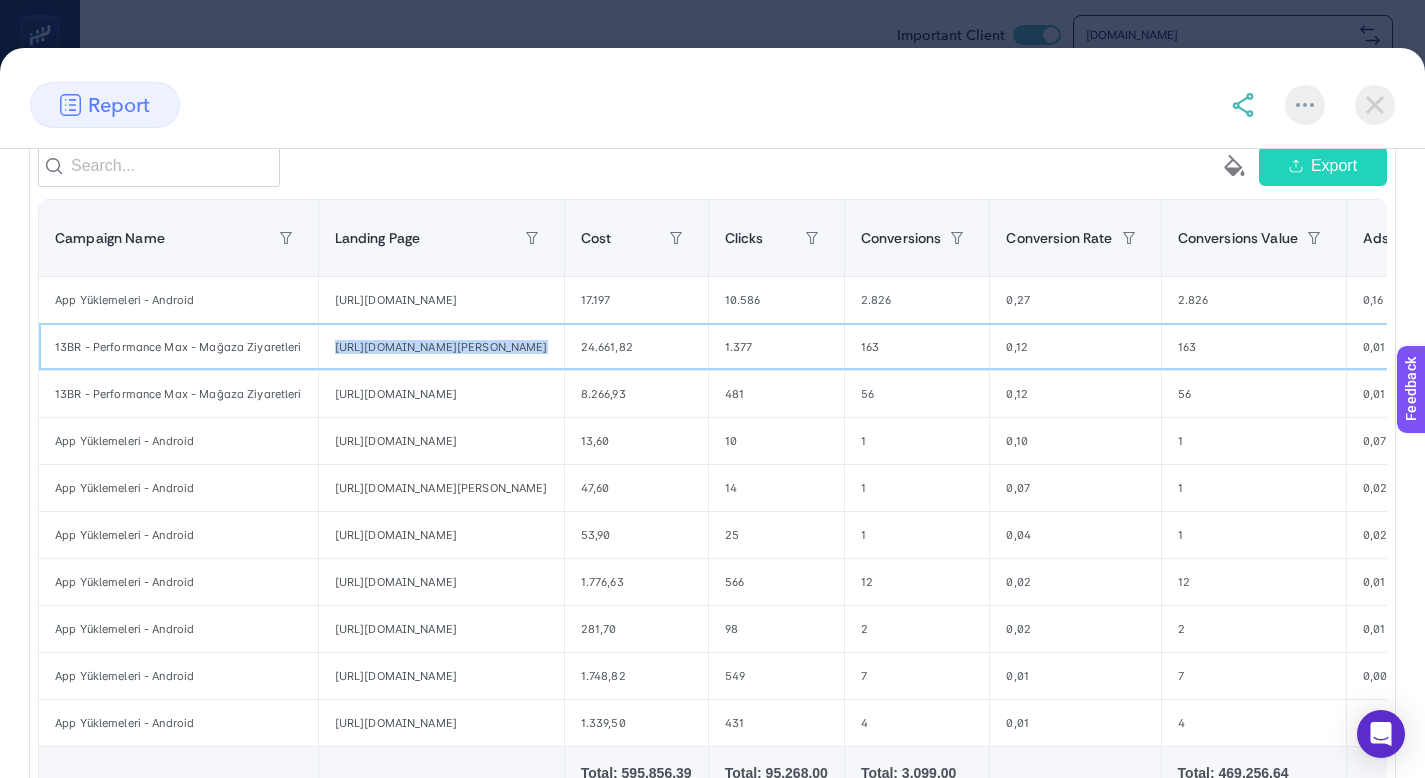 scroll, scrollTop: 330, scrollLeft: 0, axis: vertical 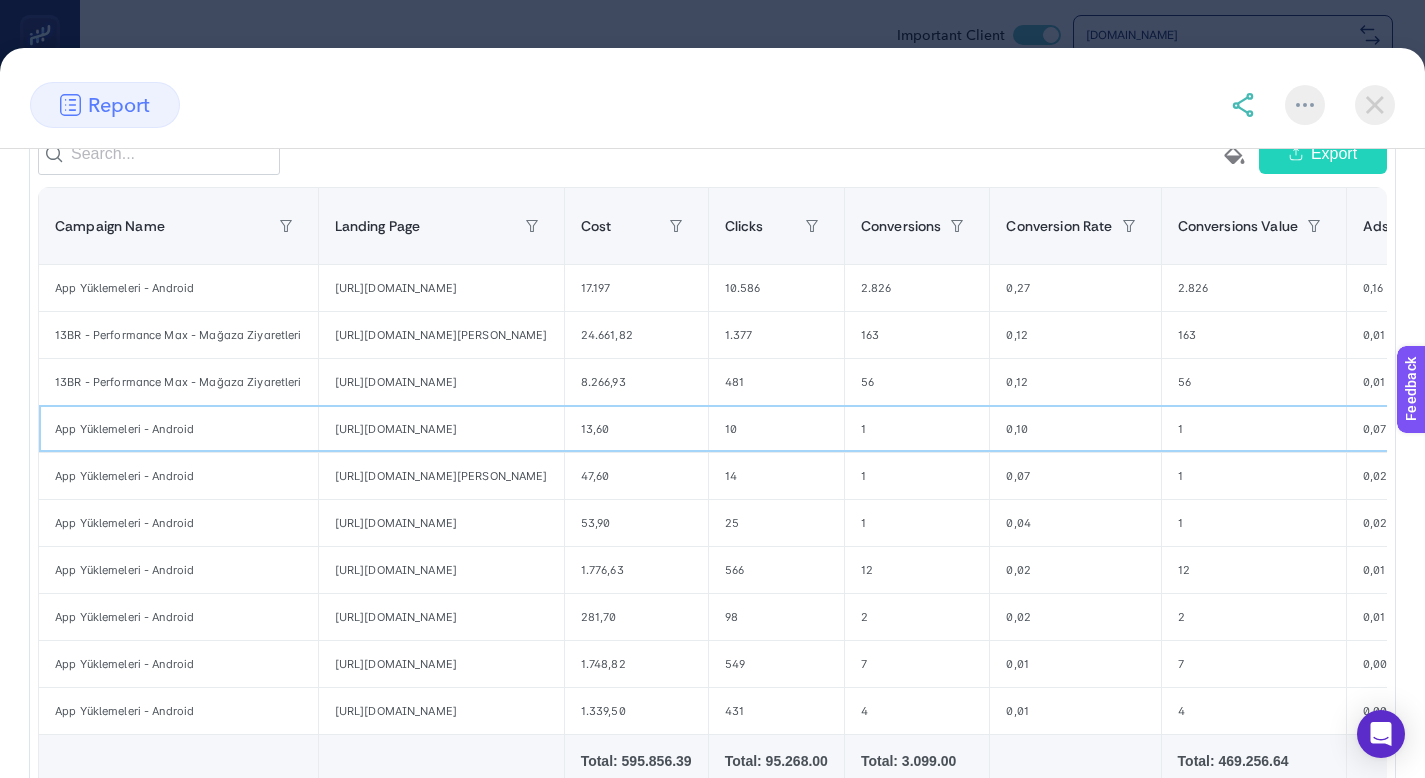 click on "[URL][DOMAIN_NAME]" 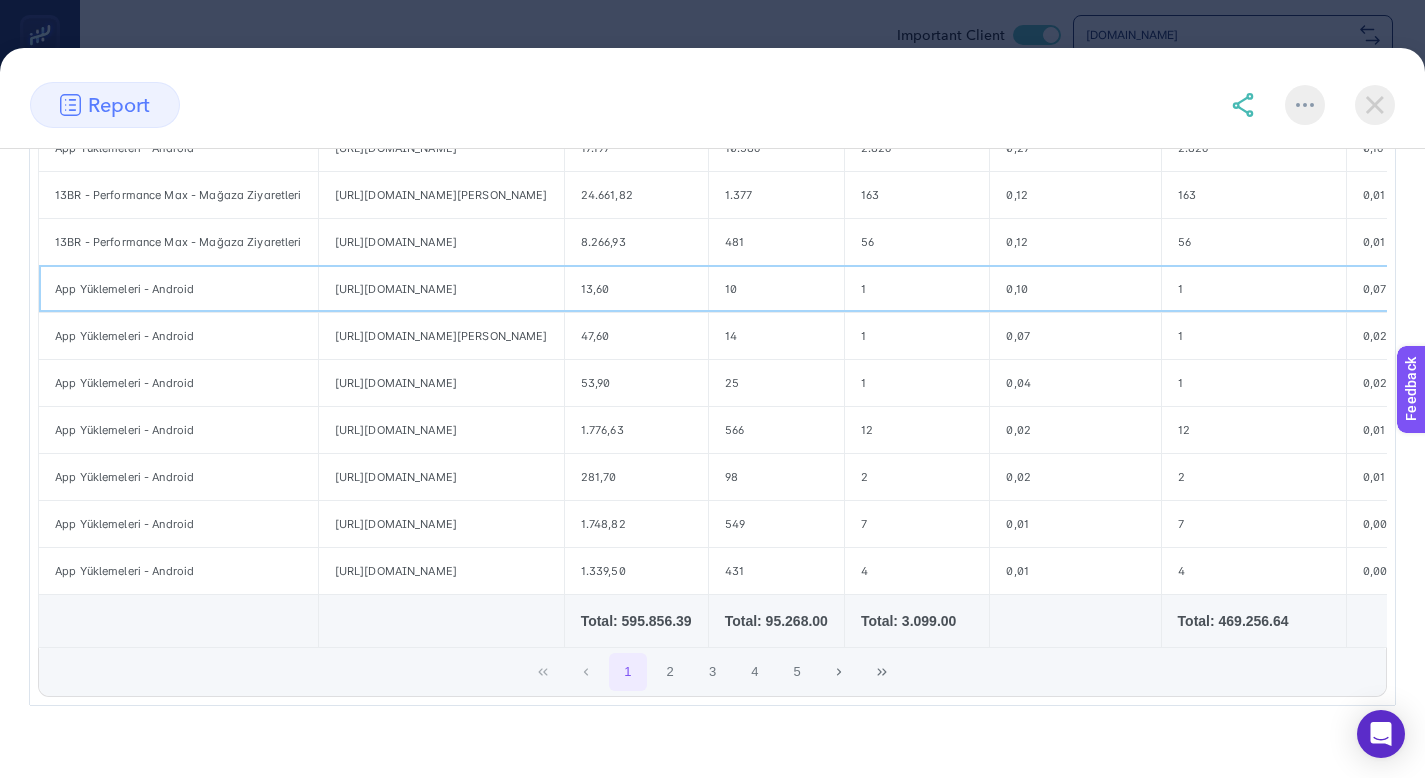 scroll, scrollTop: 467, scrollLeft: 0, axis: vertical 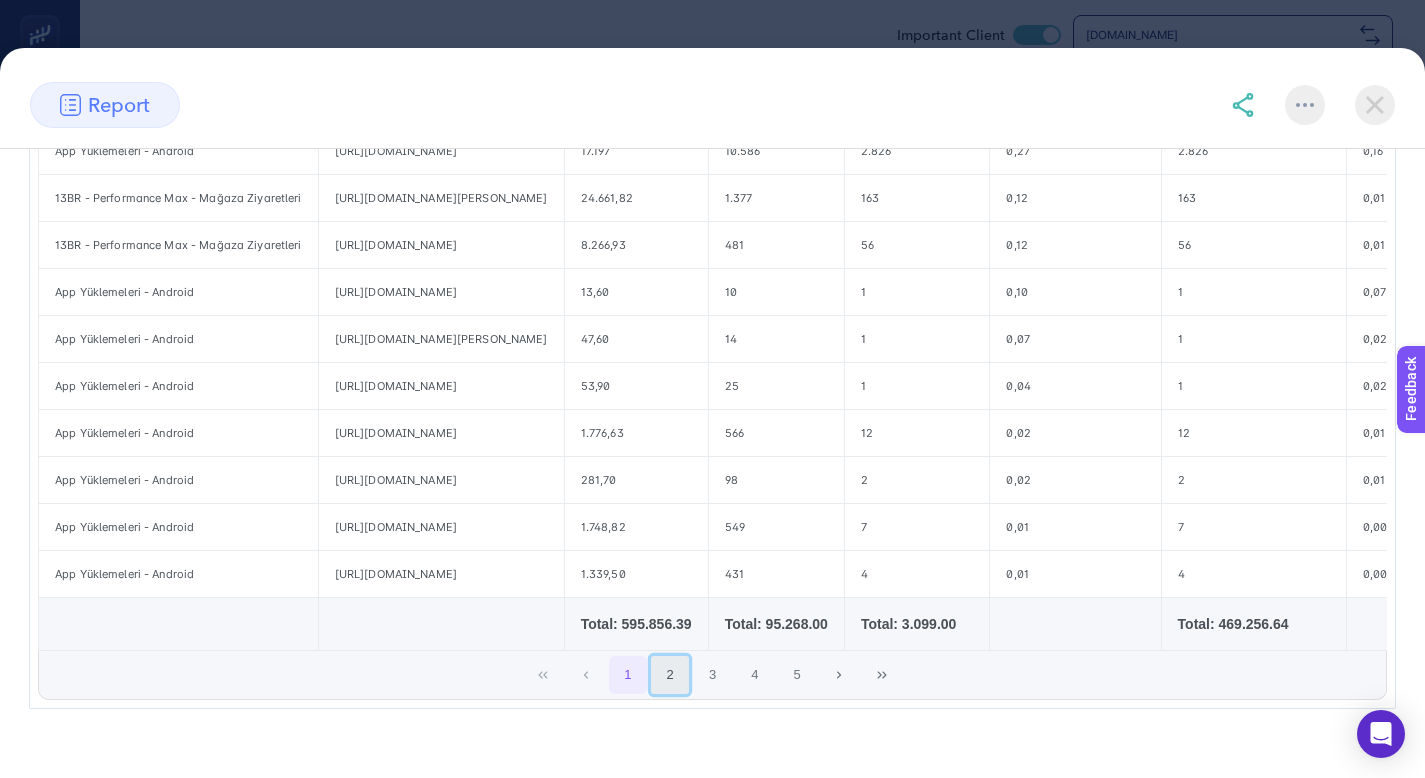 click on "2" 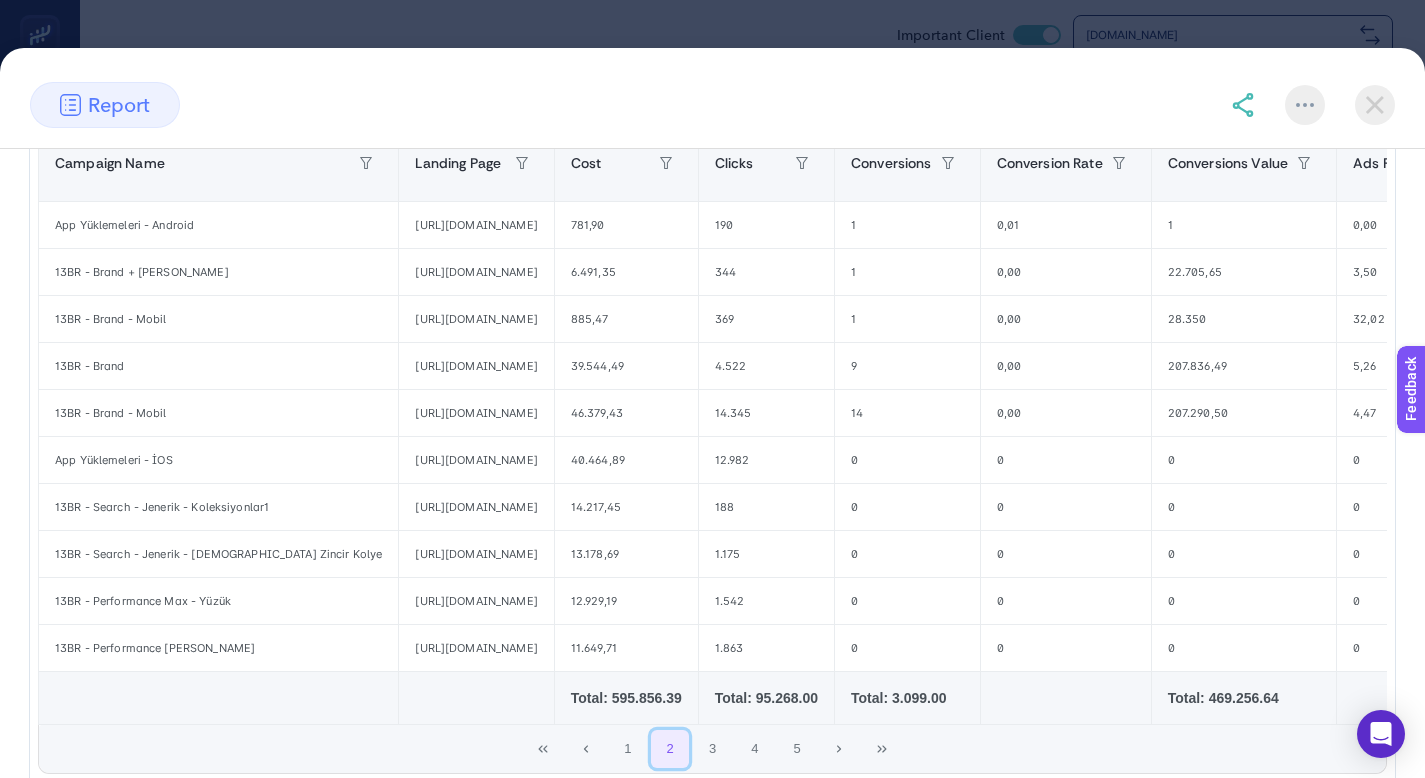 scroll, scrollTop: 395, scrollLeft: 0, axis: vertical 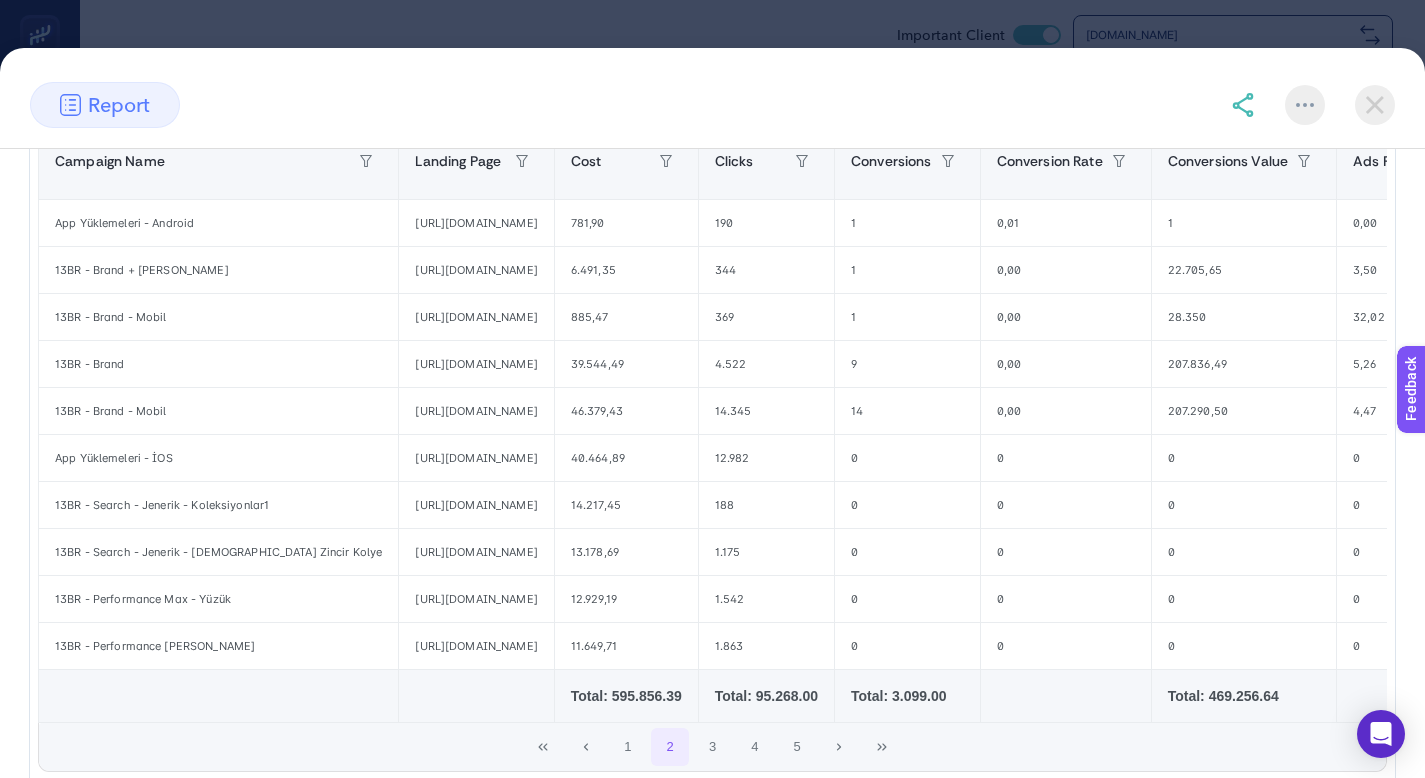 click on "Total: 595.856.39" 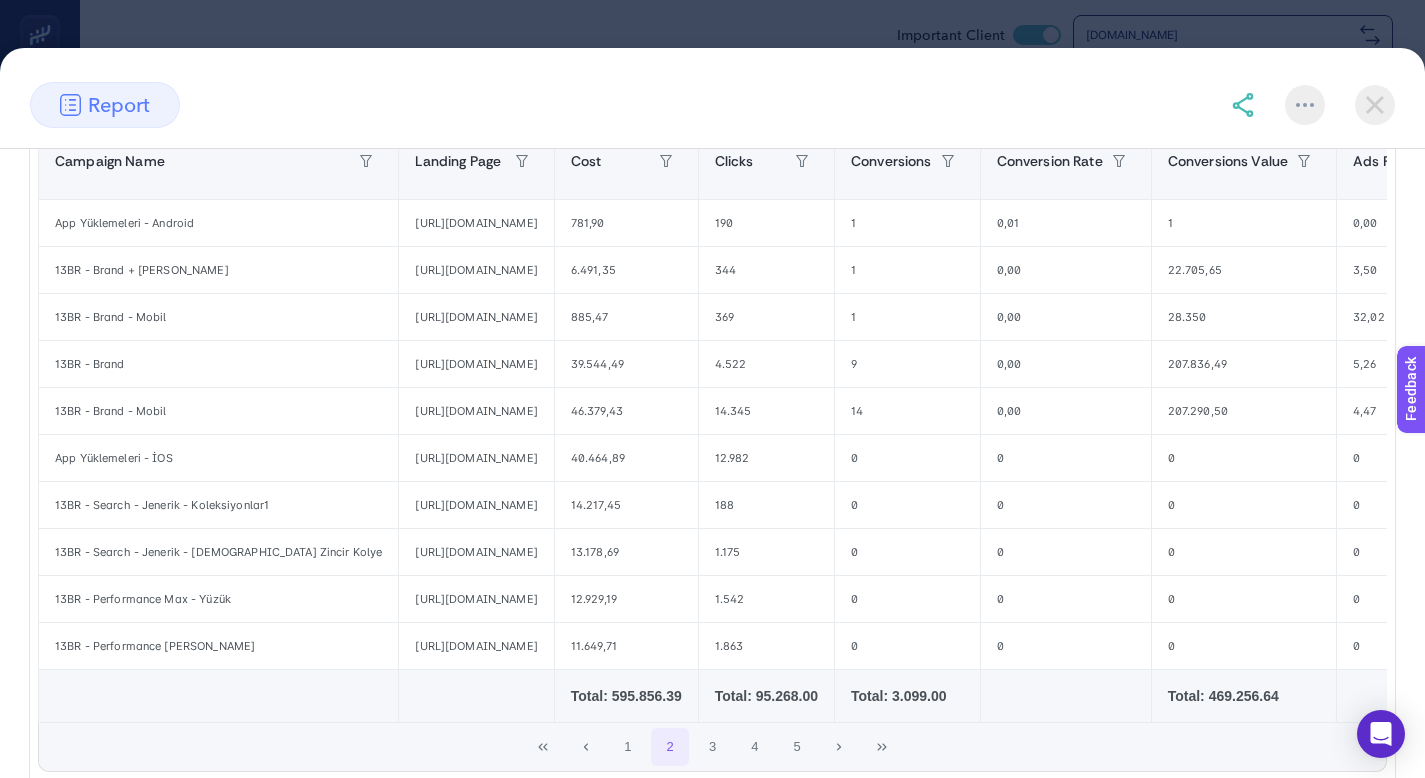 click at bounding box center (1375, 105) 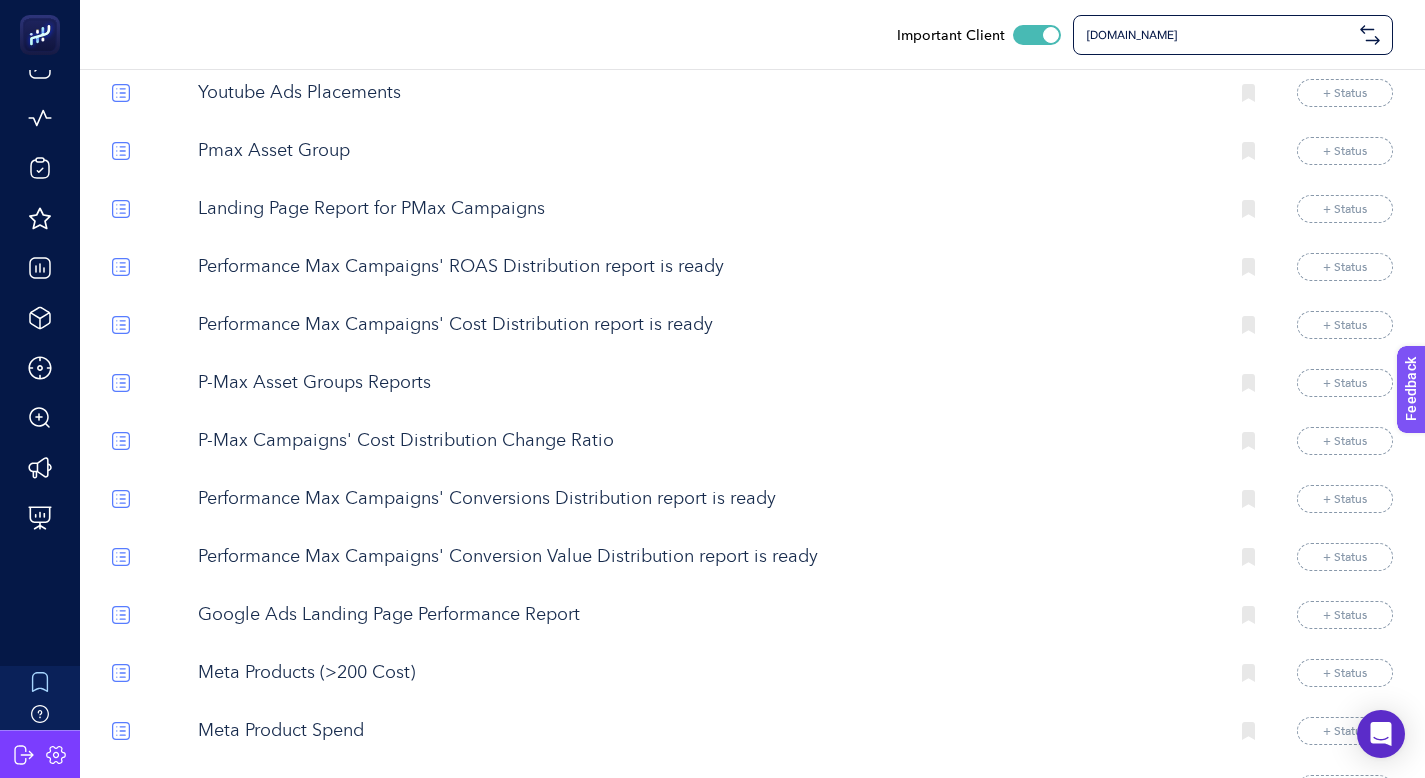 scroll, scrollTop: 10290, scrollLeft: 0, axis: vertical 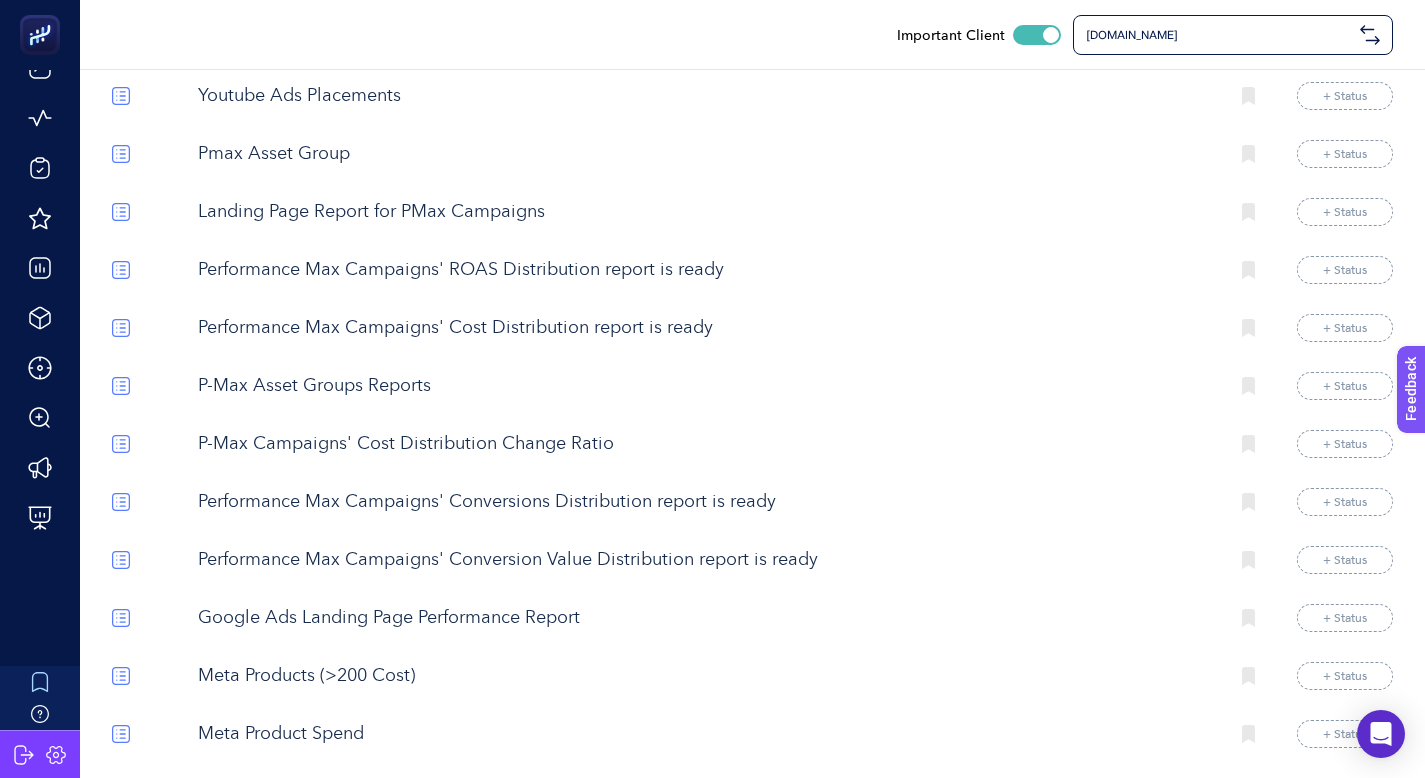 click on "Landing Page Report for PMax Campaigns" at bounding box center (705, 212) 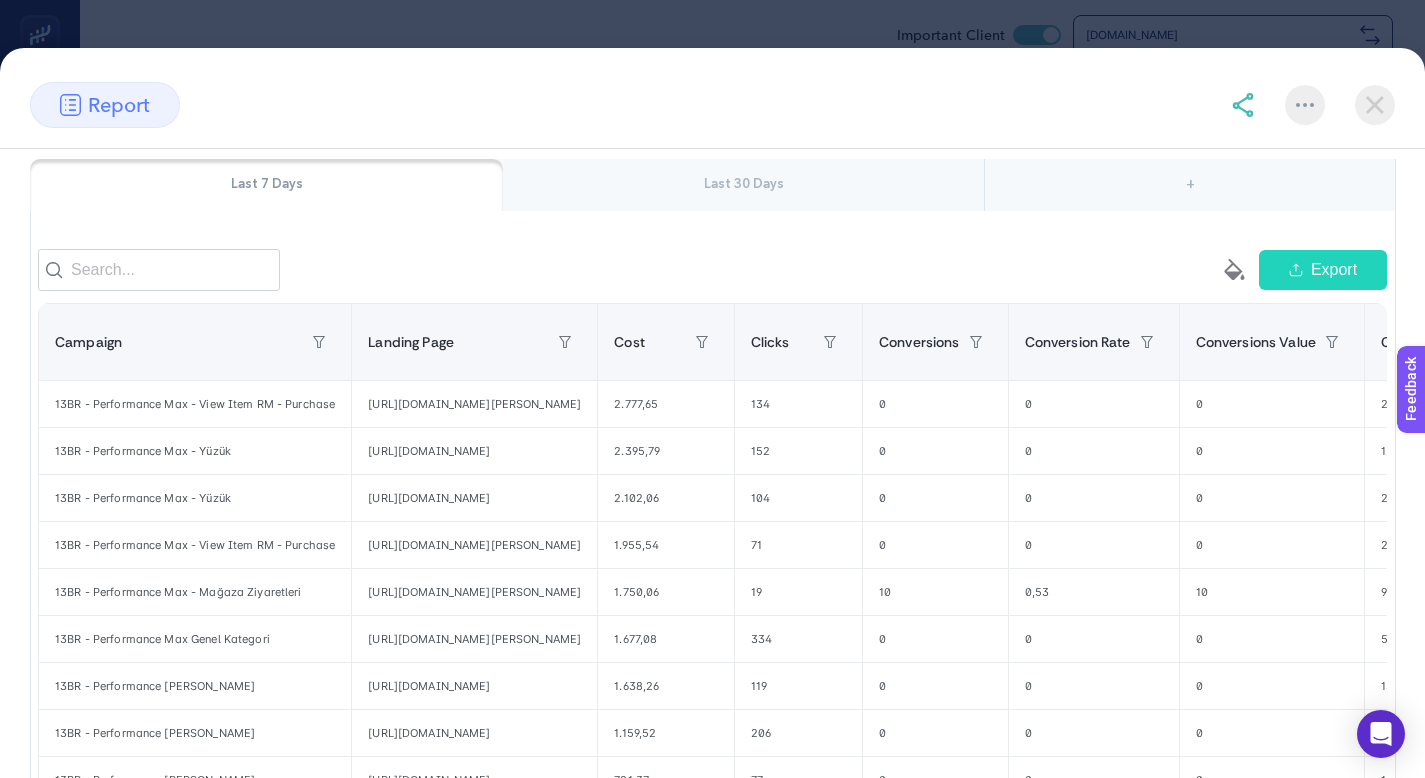scroll, scrollTop: 213, scrollLeft: 0, axis: vertical 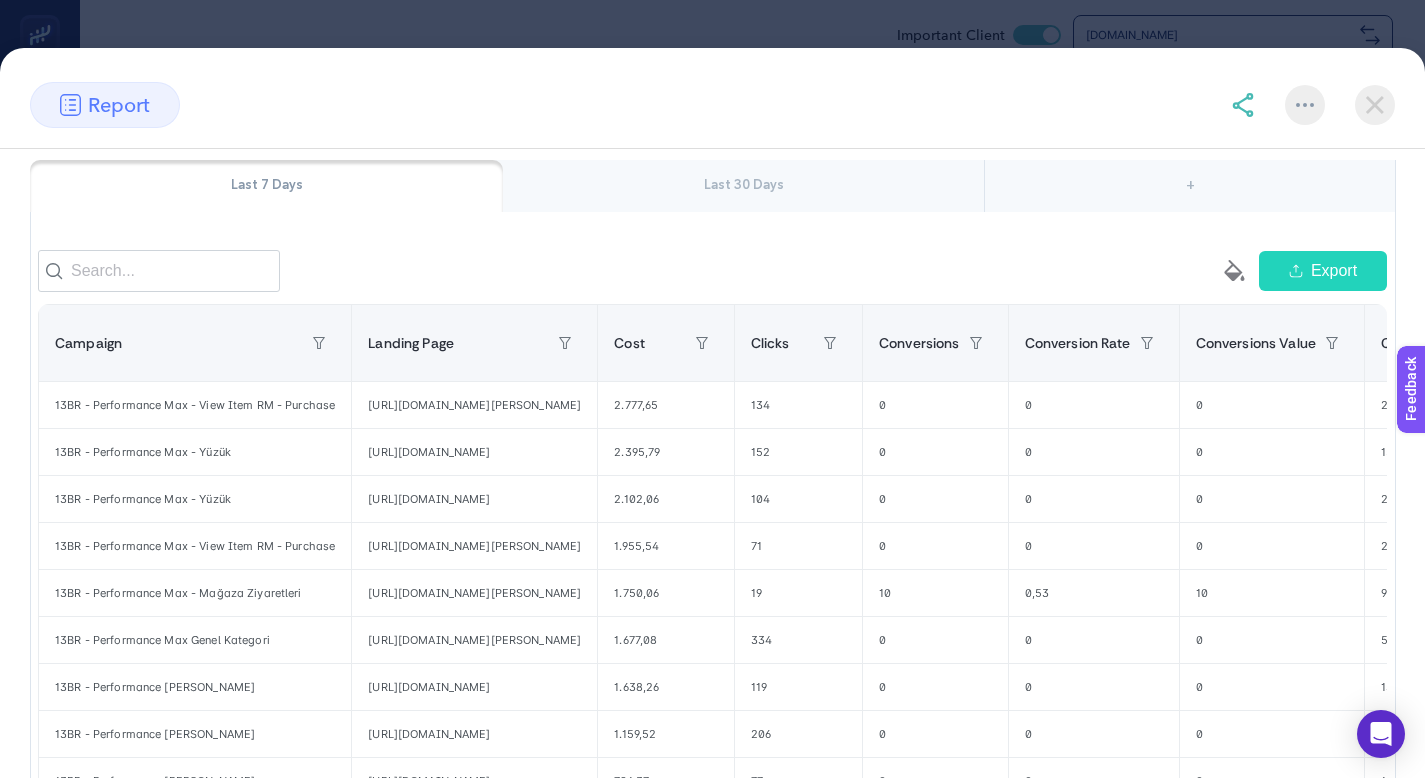 click on "Last 30 Days" at bounding box center (743, 186) 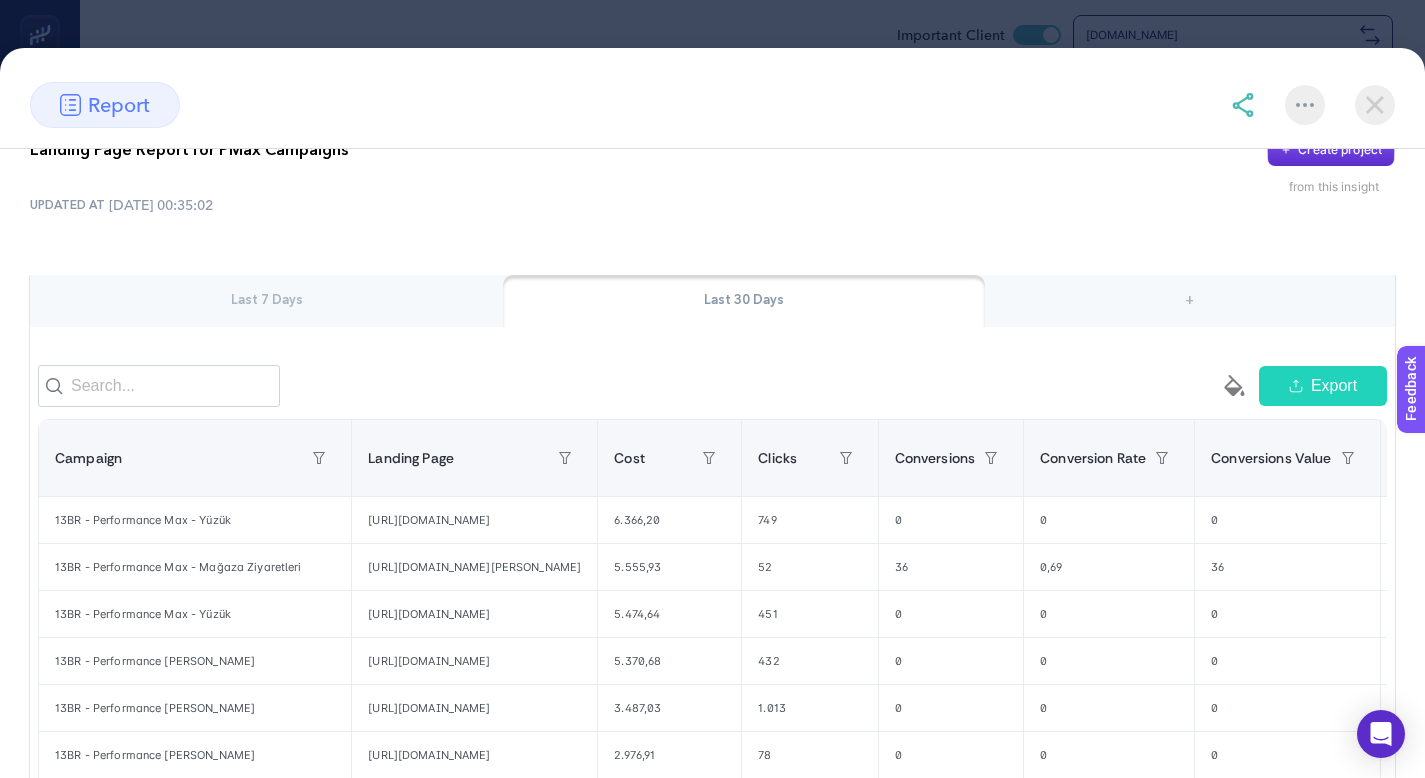 scroll, scrollTop: 0, scrollLeft: 0, axis: both 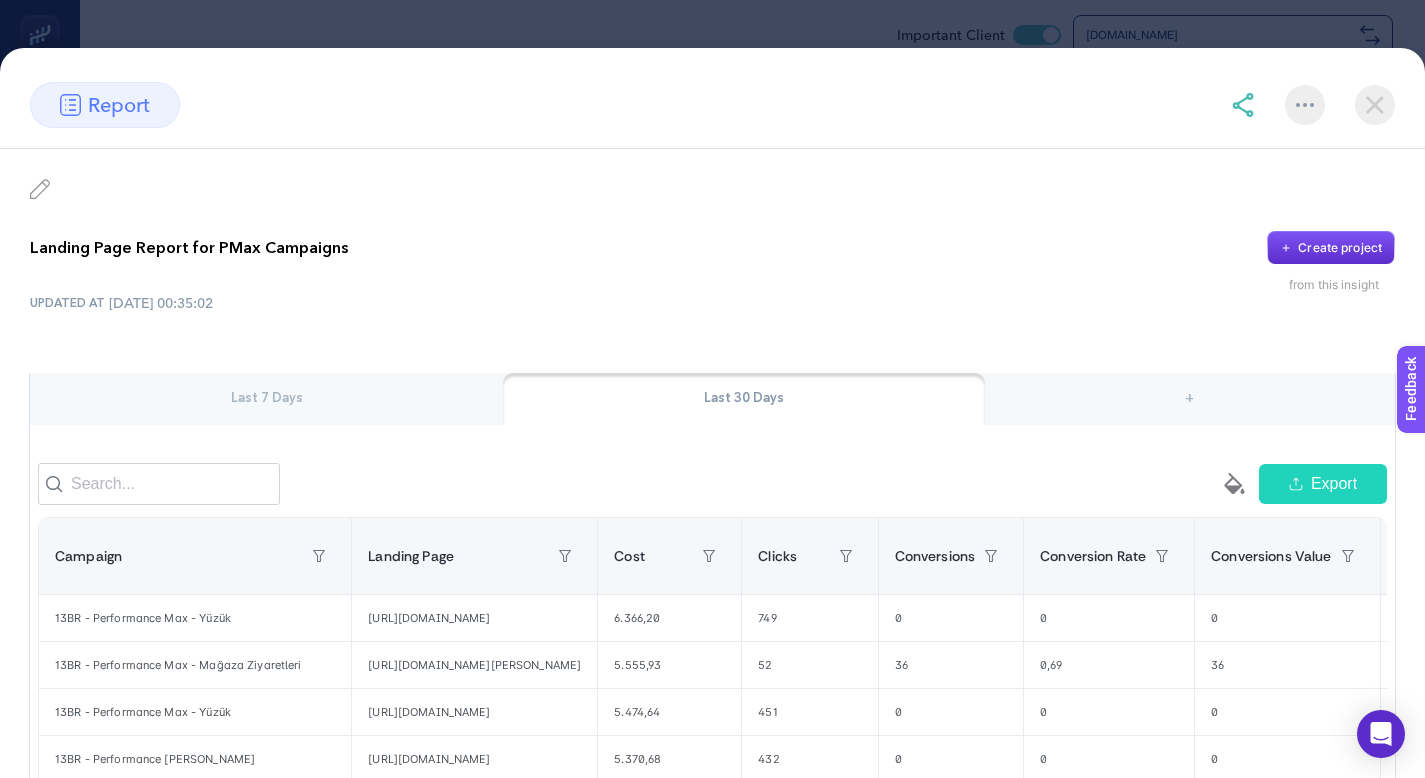 click on "Landing Page Report for PMax Campaigns" at bounding box center (189, 248) 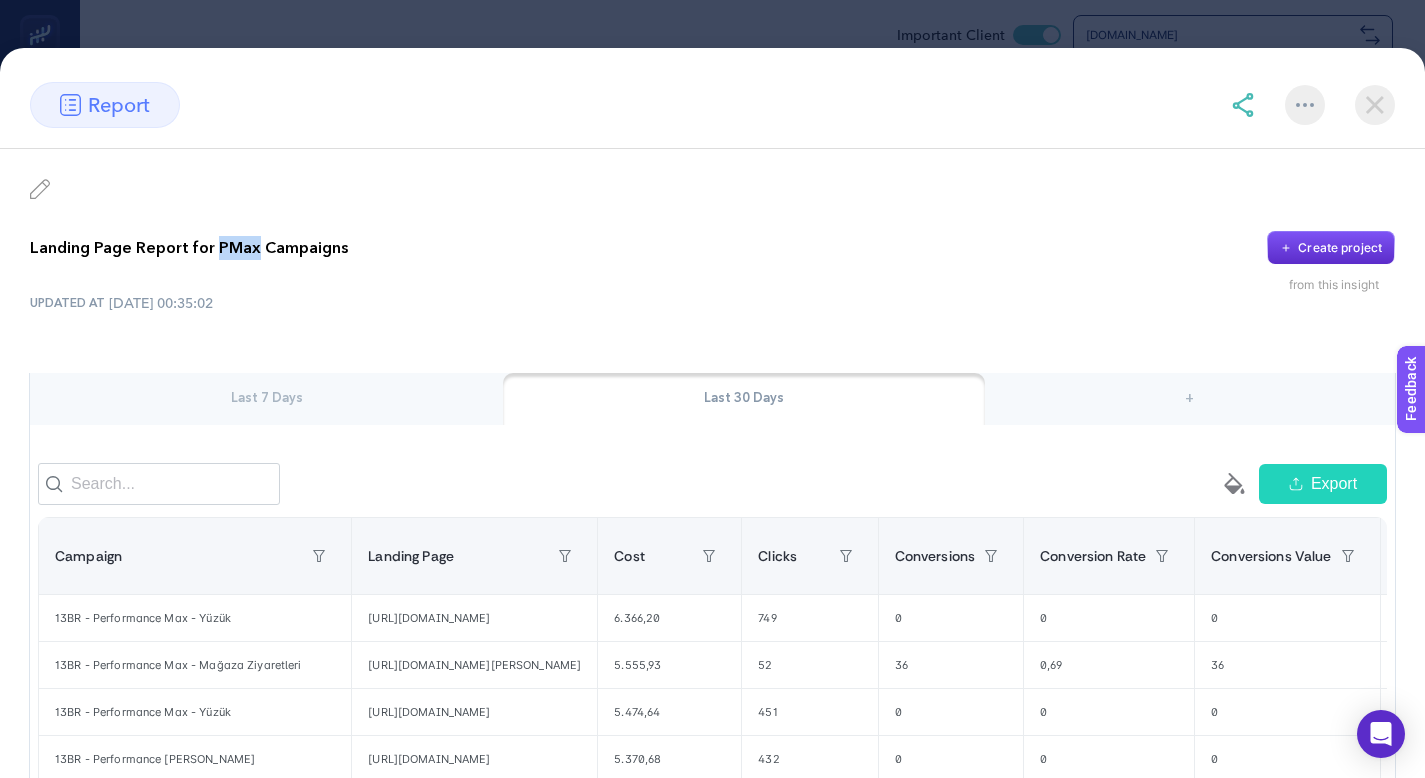 click on "Landing Page Report for PMax Campaigns" at bounding box center (189, 248) 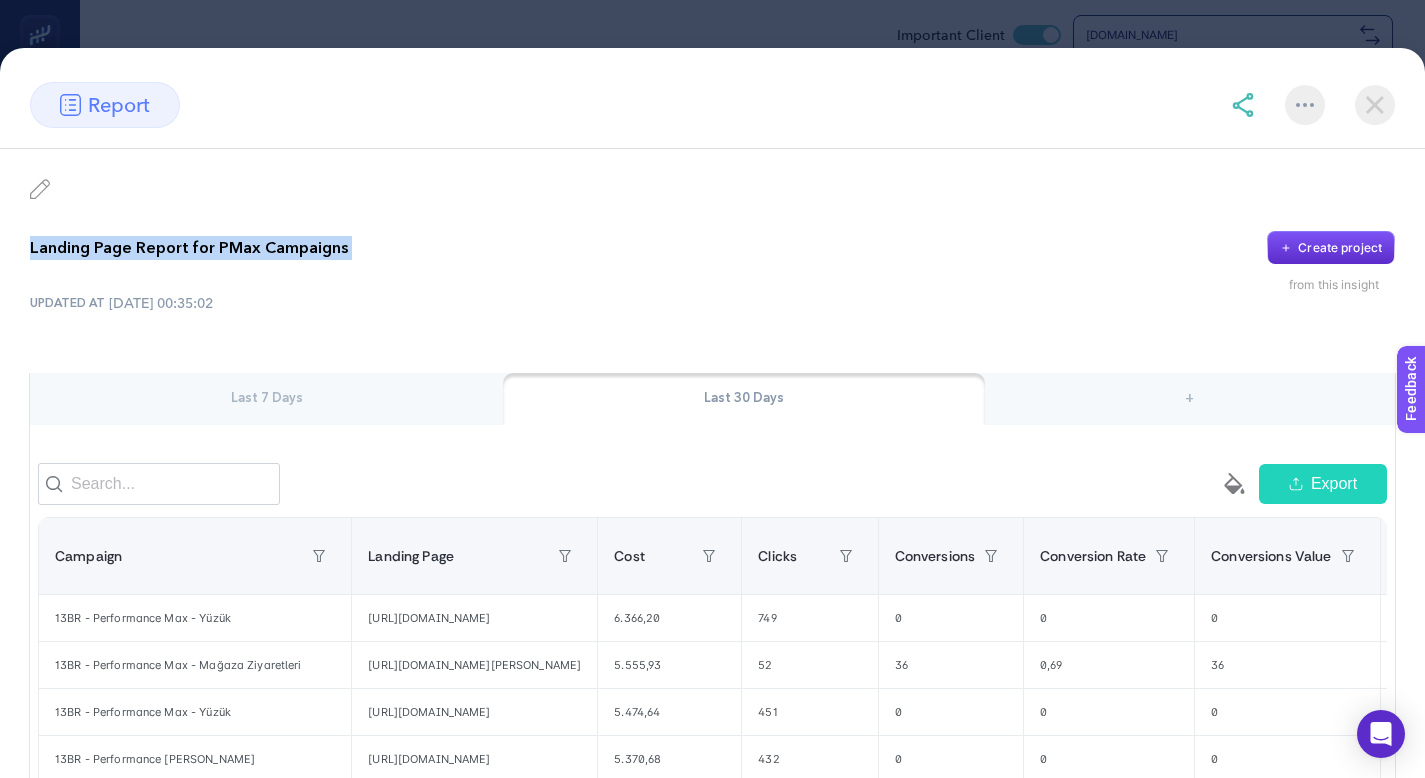 click on "Landing Page Report for PMax Campaigns" at bounding box center [189, 248] 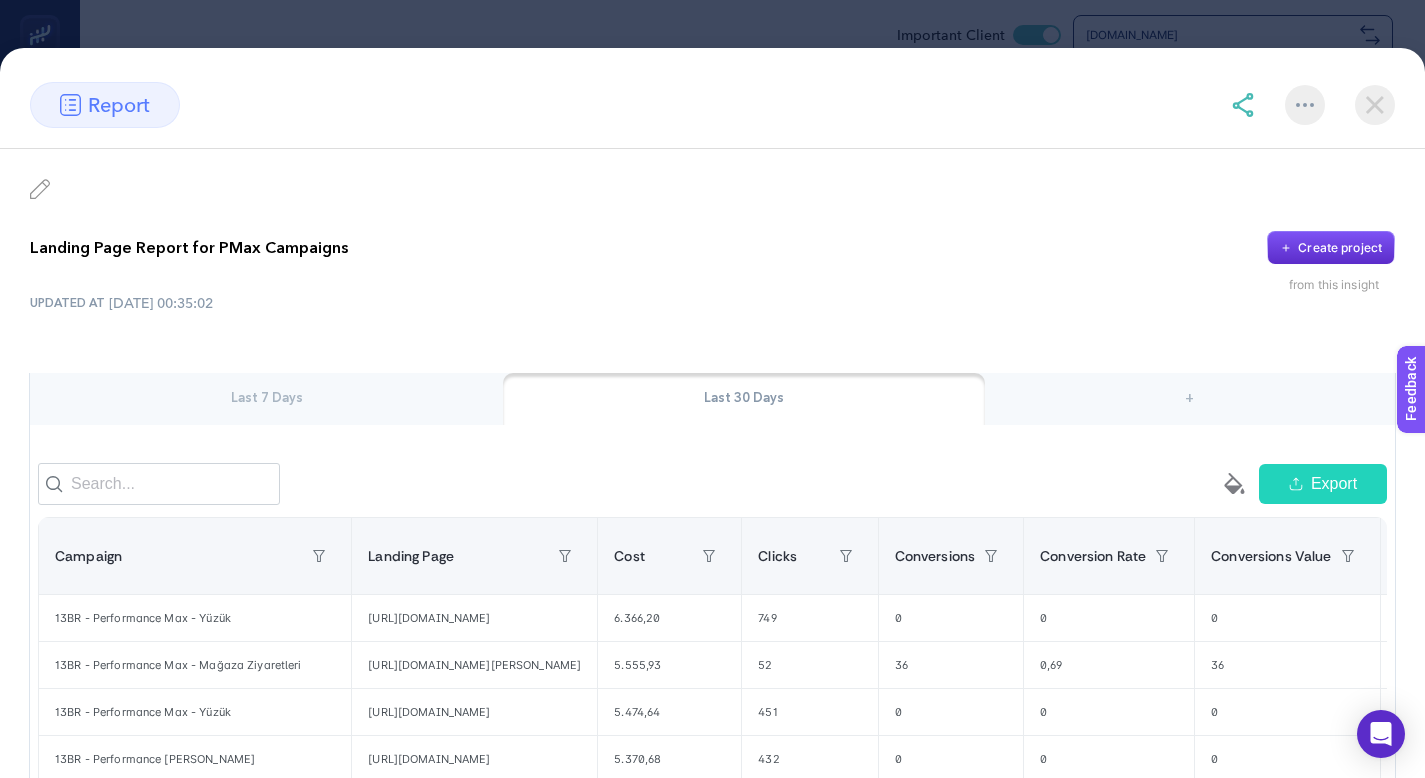 click on "Landing Page Report for PMax Campaigns
Create project from this insight UPDATED AT [DATE] 00:35:02 Last 7 Days Last 30 Days + empty paint-bucket-solid Export Campaign Landing Page Cost Clicks Conversions Conversion Rate Conversions Value CPC Ads ROAS 9 items selected + 13BR - Performance Max - View Item RM - Purchase [URL][DOMAIN_NAME][PERSON_NAME] 2.777,65 134 0 0 0 20,73 0 13BR - Performance Max - Yüzük [URL][DOMAIN_NAME] 2.395,79 152 0 0 0 15,76 0 13BR - Performance Max - Yüzük [URL][DOMAIN_NAME] 2.102,06 104 0 0 0 20,21 0 13BR - Performance Max - View Item RM - Purchase [URL][DOMAIN_NAME][PERSON_NAME] 1.955,54 71 0 0 0 27,54 0 13BR - Performance Max - Mağaza Ziyaretleri [URL][DOMAIN_NAME][PERSON_NAME] 1.750,06 19 10 0,53 10 92,11 0,01 13BR - Performance Max Genel Kategori 1.677,08 334 0 0 0 5,02 0 1.638,26 119 0 0 0 13,77 0 0" 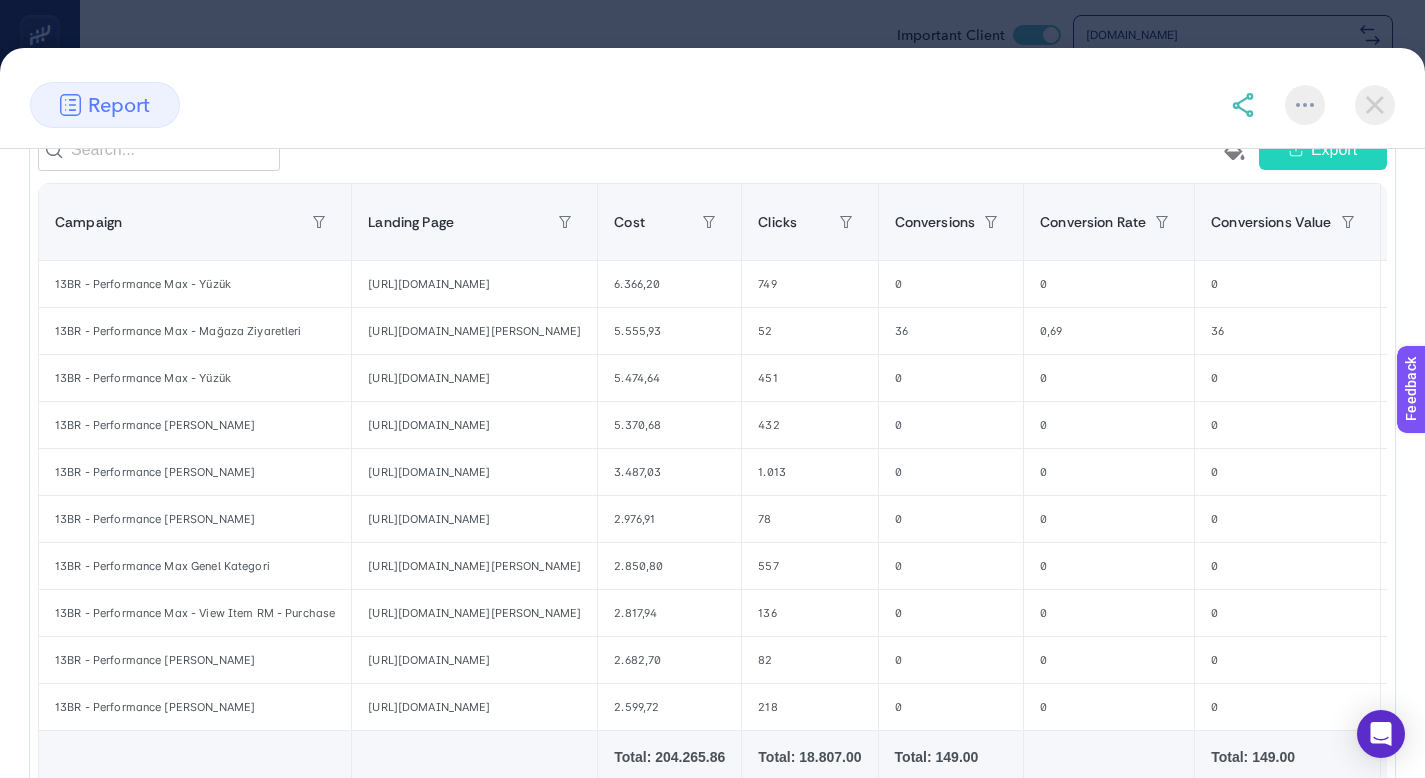 scroll, scrollTop: 512, scrollLeft: 0, axis: vertical 